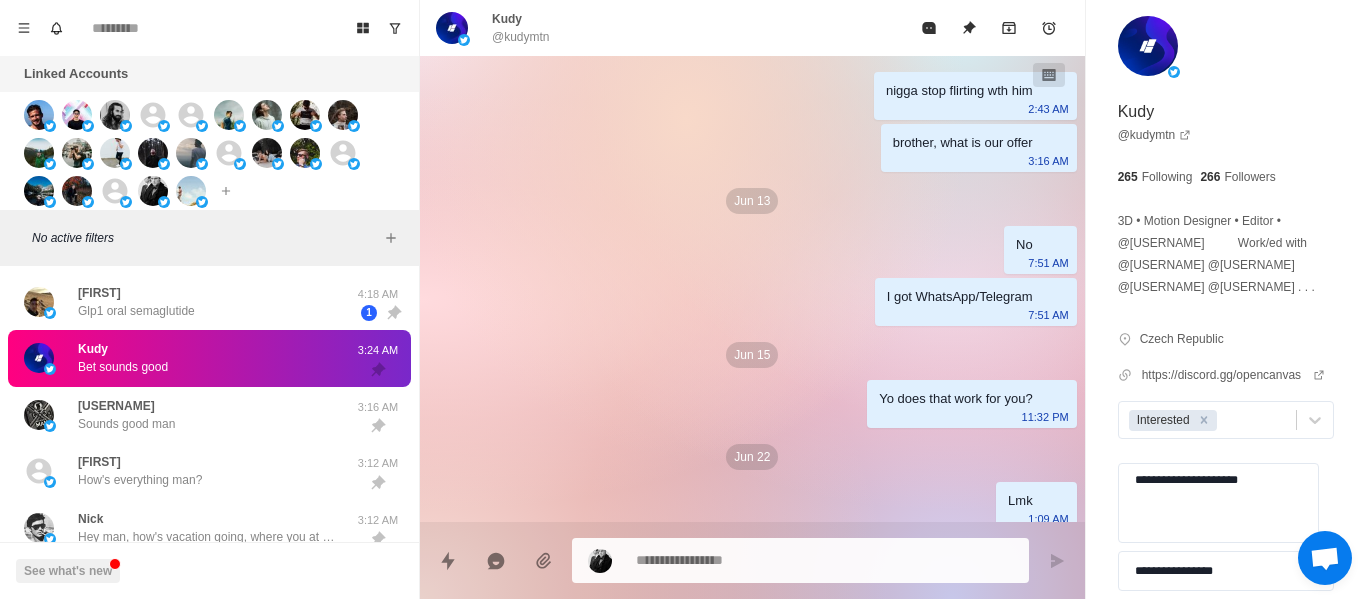 scroll, scrollTop: 0, scrollLeft: 0, axis: both 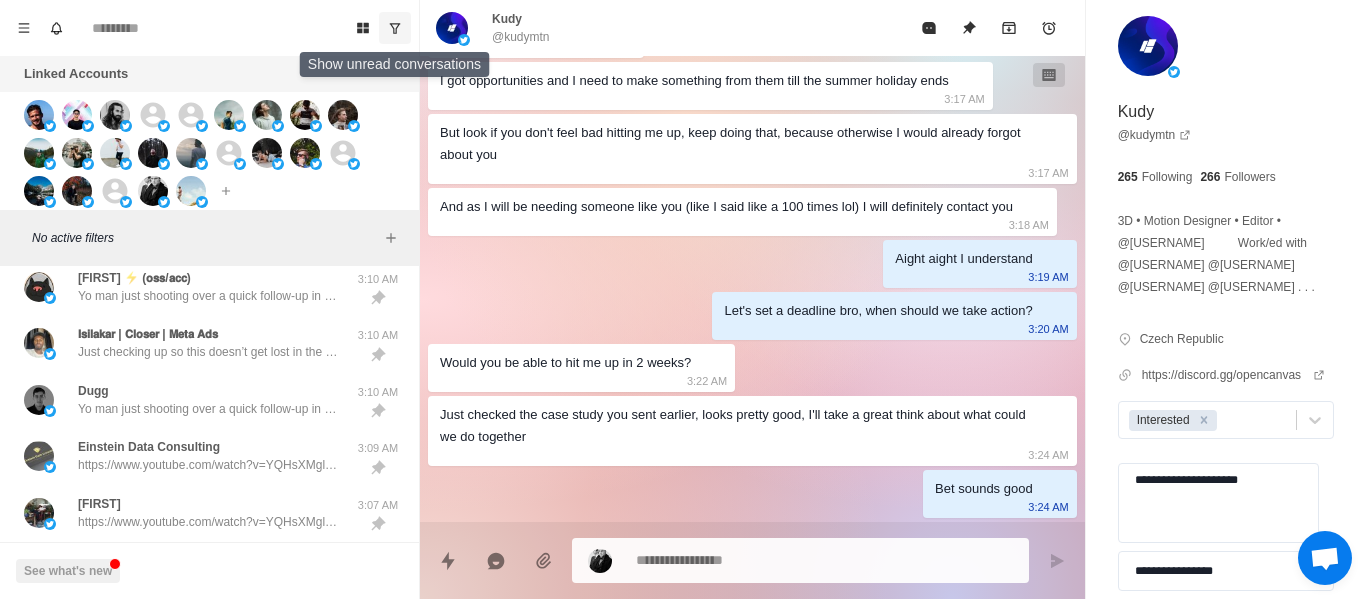 click at bounding box center [395, 28] 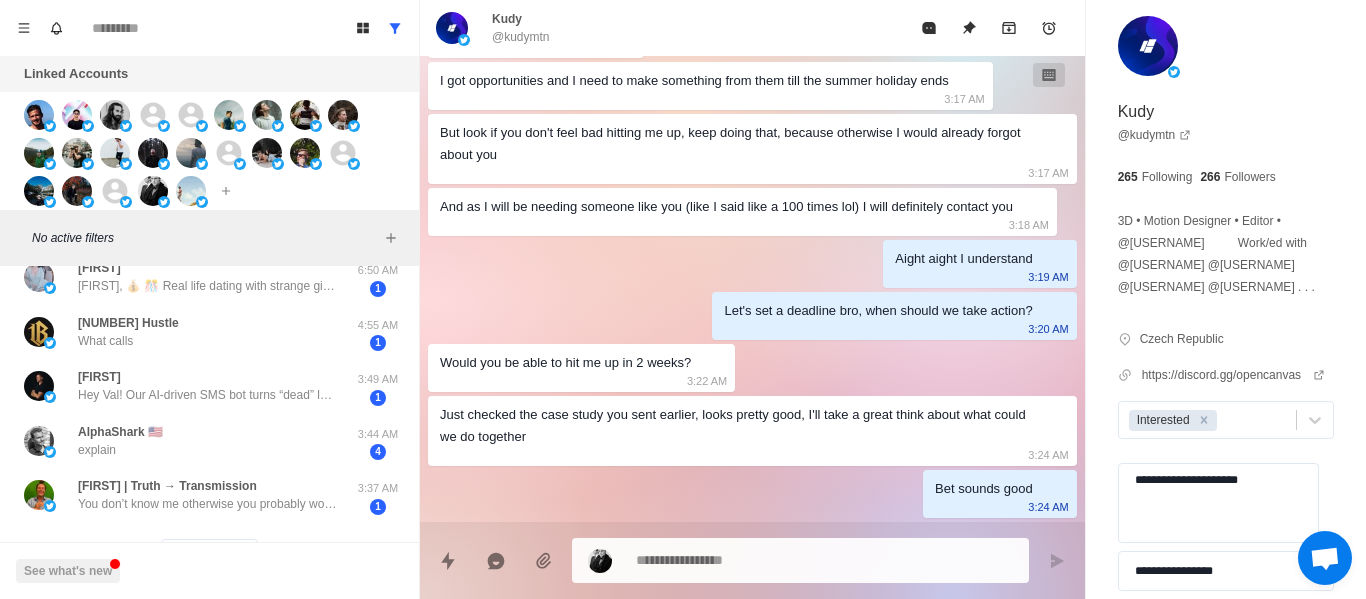 scroll, scrollTop: 900, scrollLeft: 0, axis: vertical 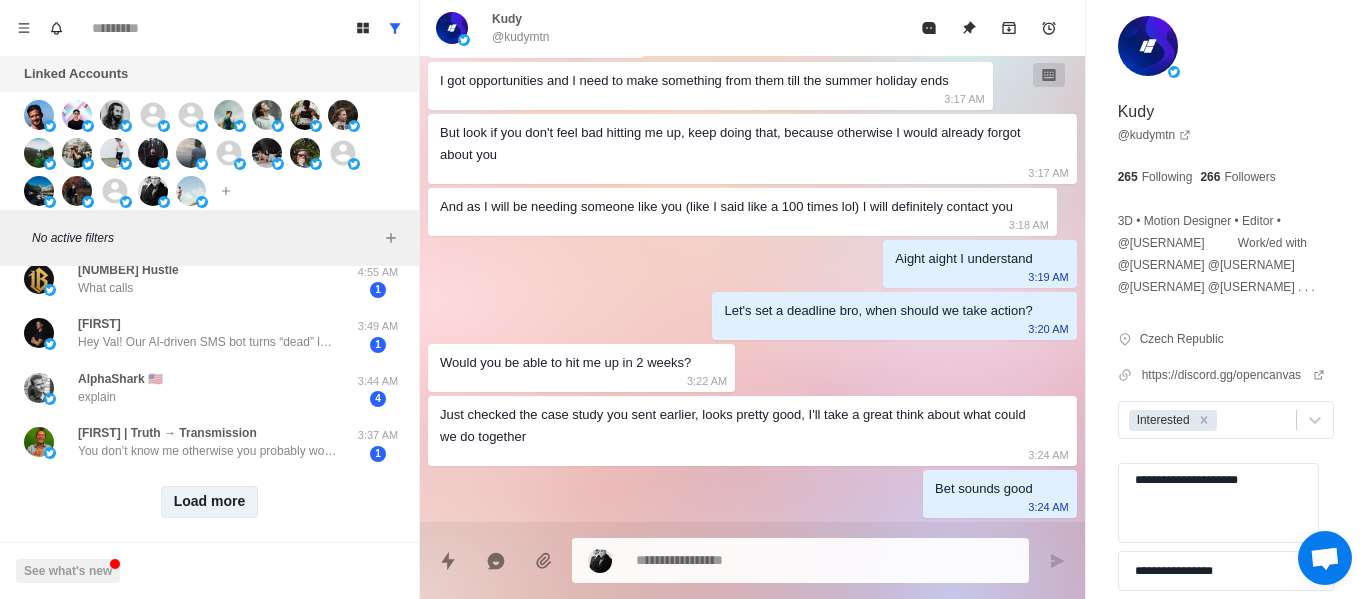 click on "Load more" at bounding box center (210, 502) 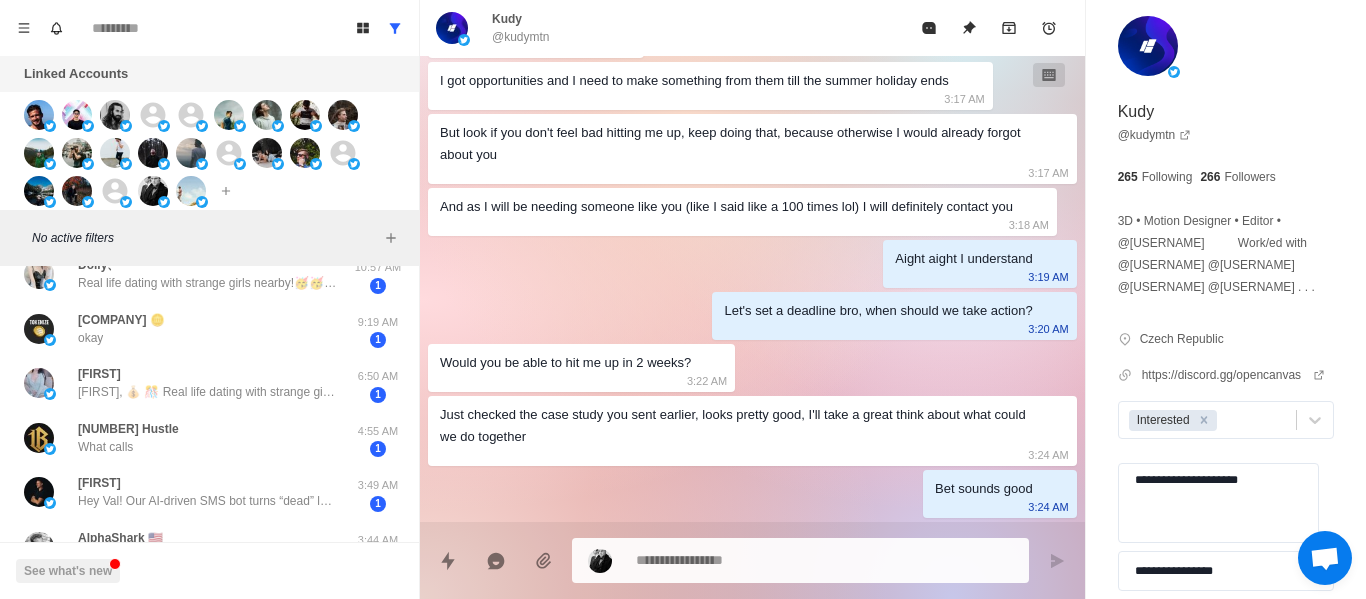 scroll, scrollTop: 696, scrollLeft: 0, axis: vertical 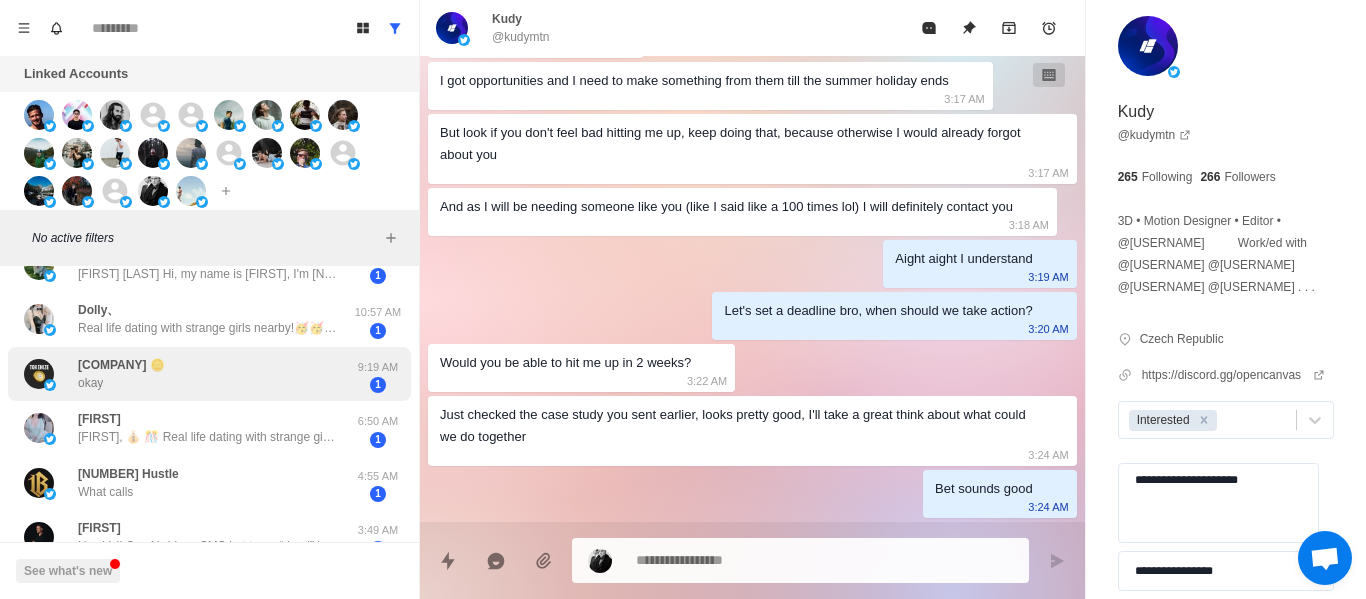 click on "[COMPANY] 🪙 okay [TIME] [NUMBER]" at bounding box center [209, 374] 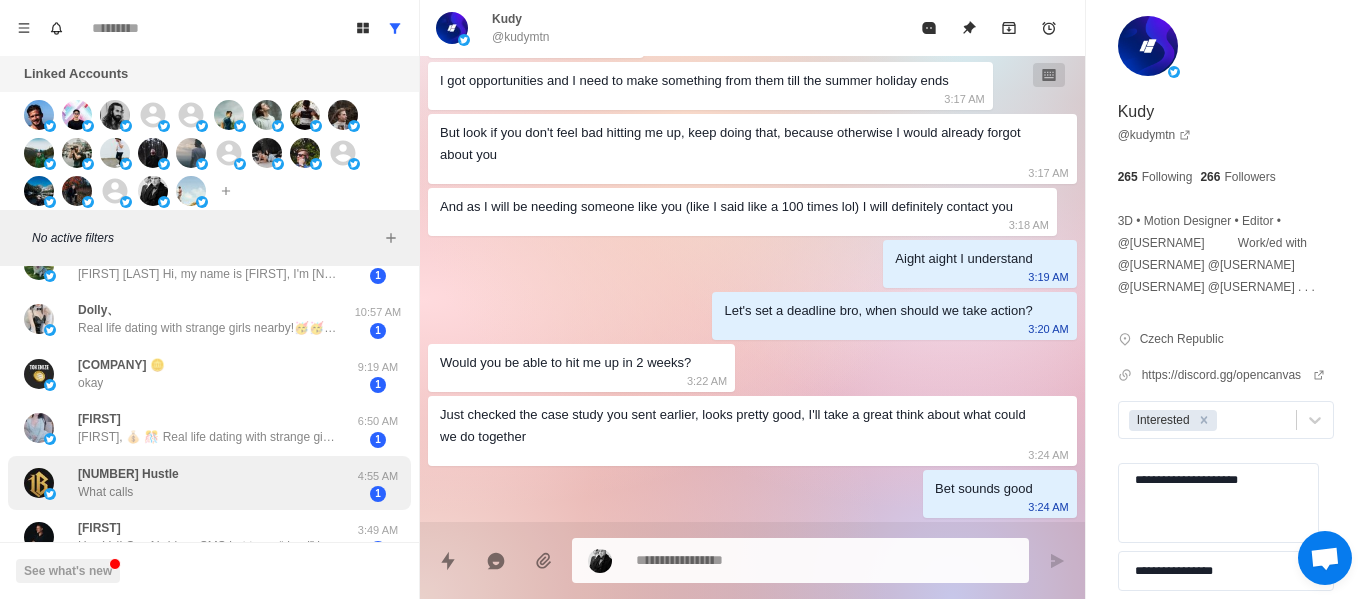 scroll, scrollTop: 0, scrollLeft: 0, axis: both 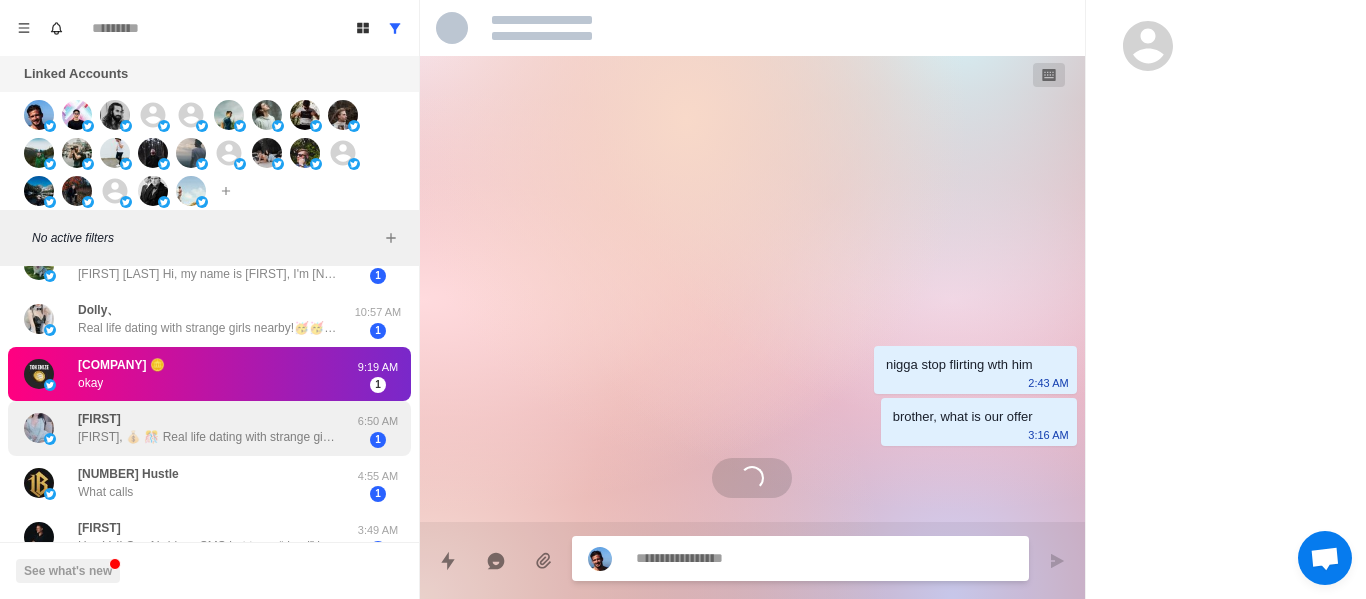 click on "[FIRST], 💰 🎊 Real life dating with strange girls nearby!🥳🥳
🔞Various styles,🔞sexy and hot.
💕[URL]💕
Fill in the invitation code💖c4ucvg💖
Unlock private one-on-one nude chat for free!" at bounding box center [208, 428] 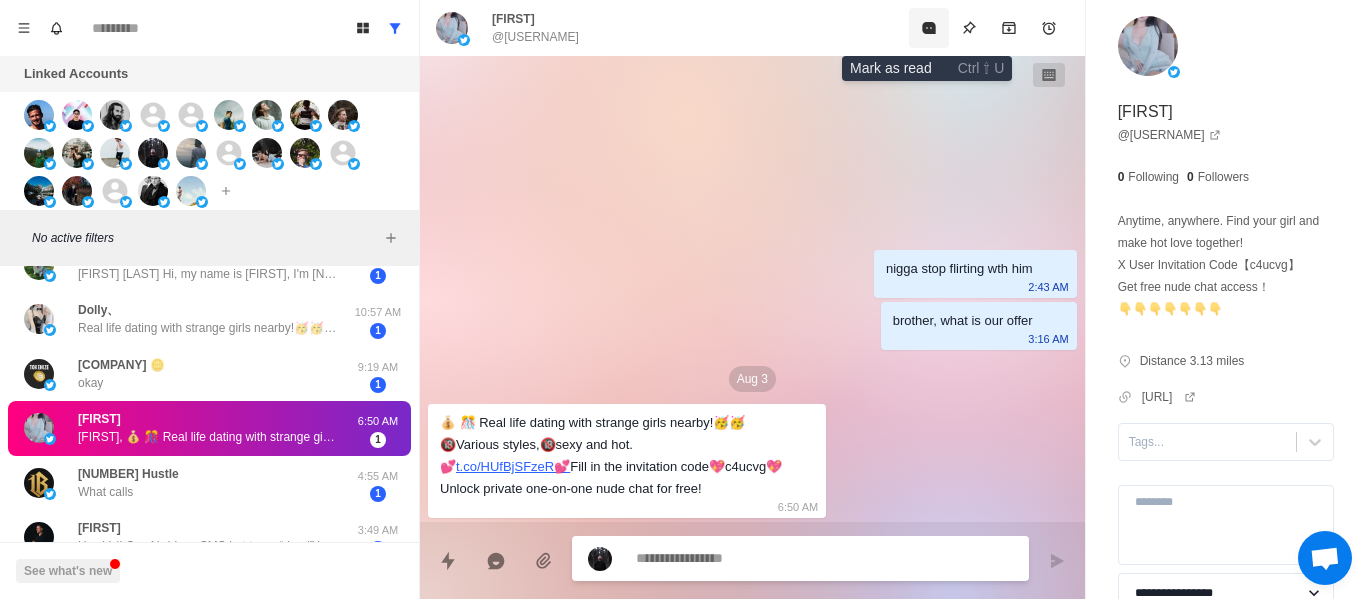 click 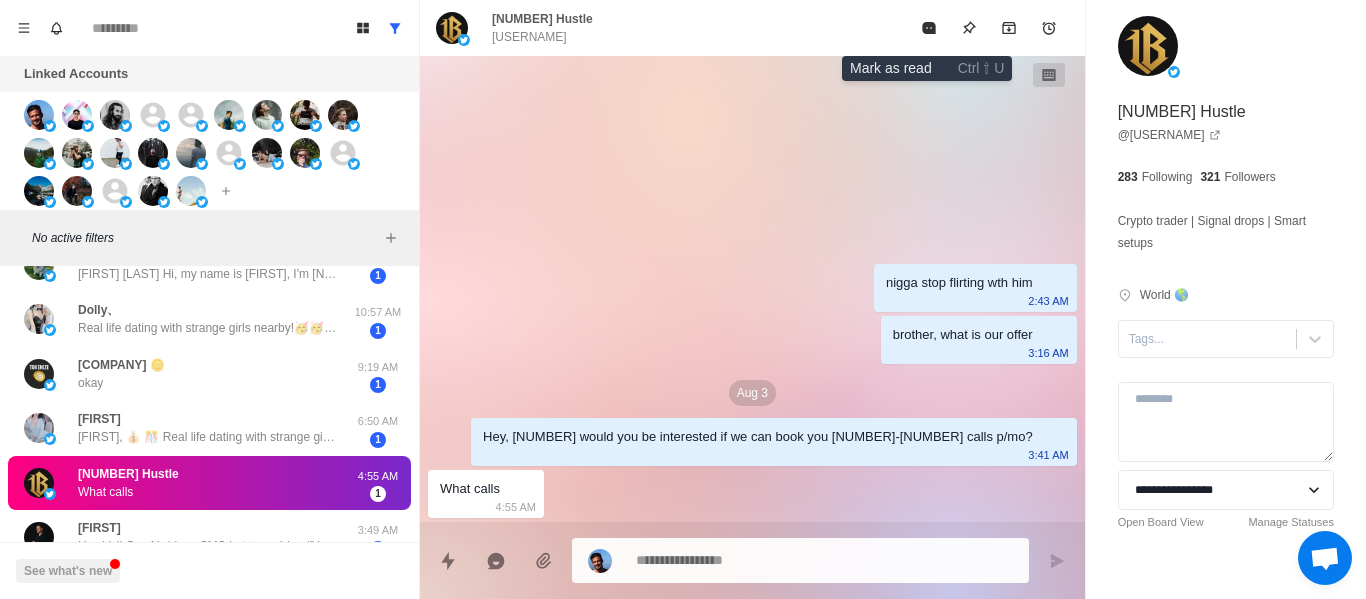 click at bounding box center (929, 28) 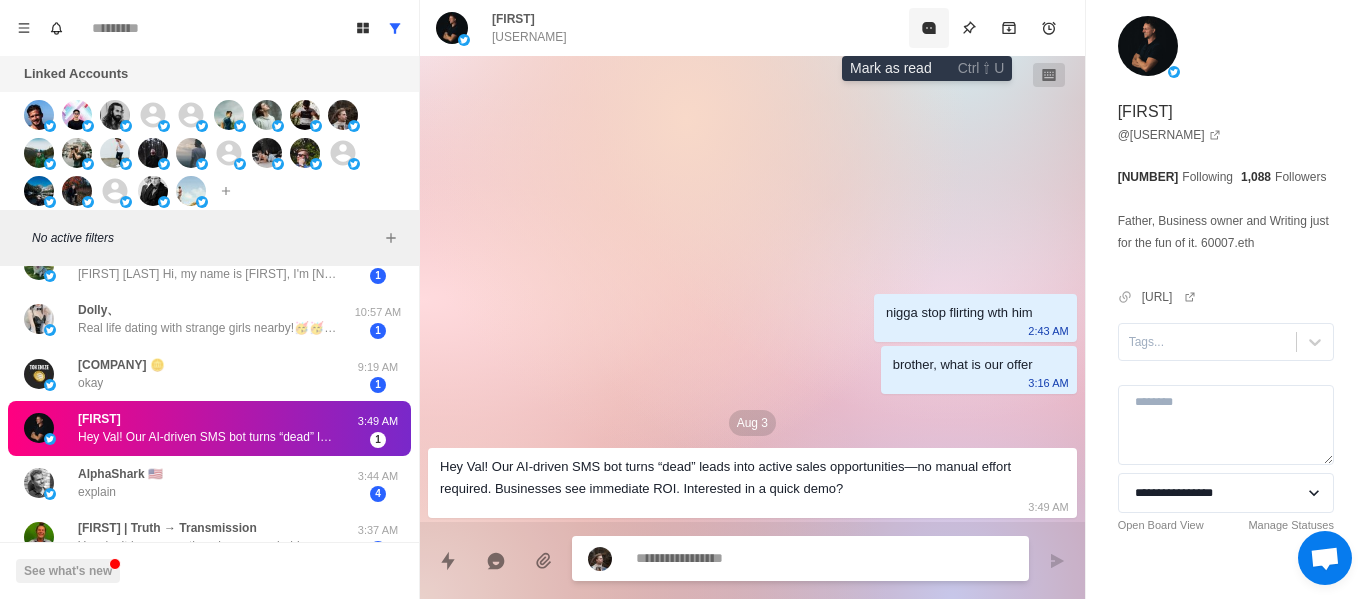 click 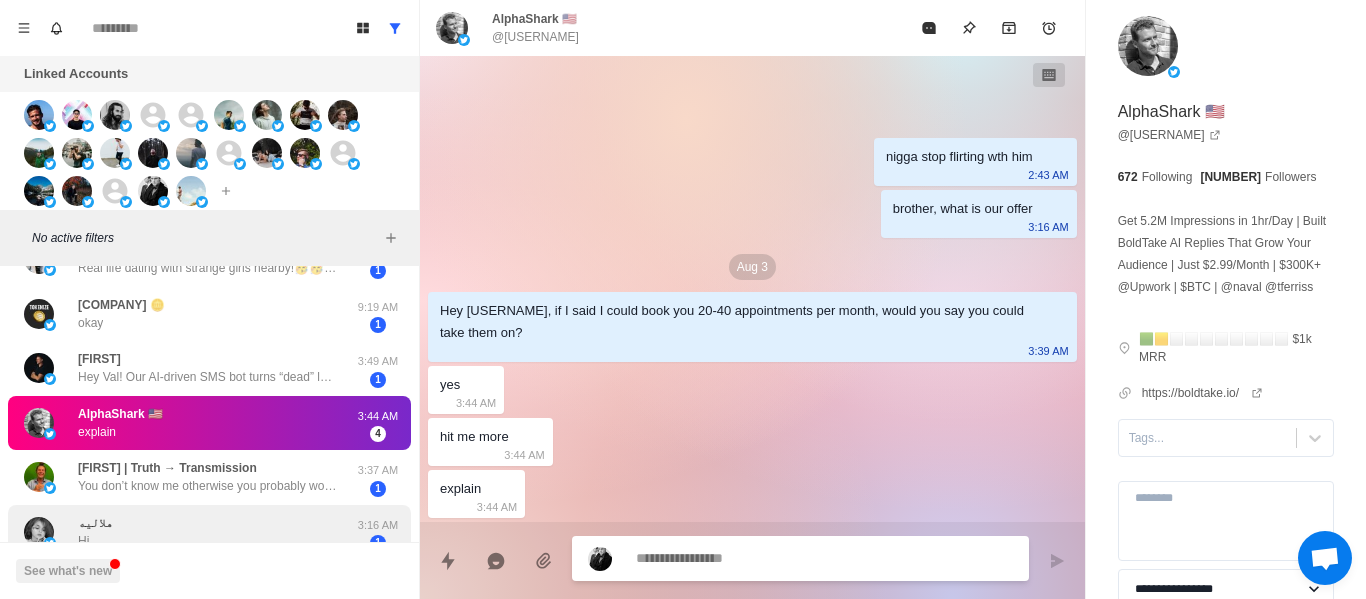 scroll, scrollTop: 787, scrollLeft: 0, axis: vertical 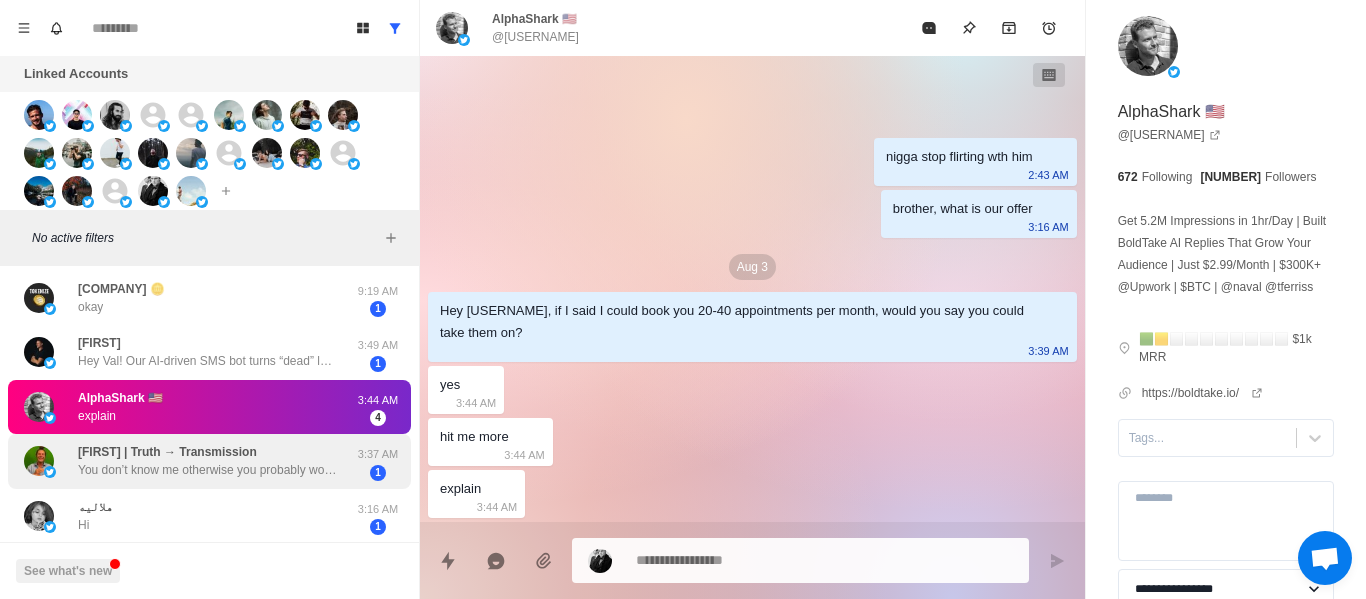 click on "You don’t know me otherwise you probably wouldn’t have led with what you led with and continued to do" at bounding box center (208, 470) 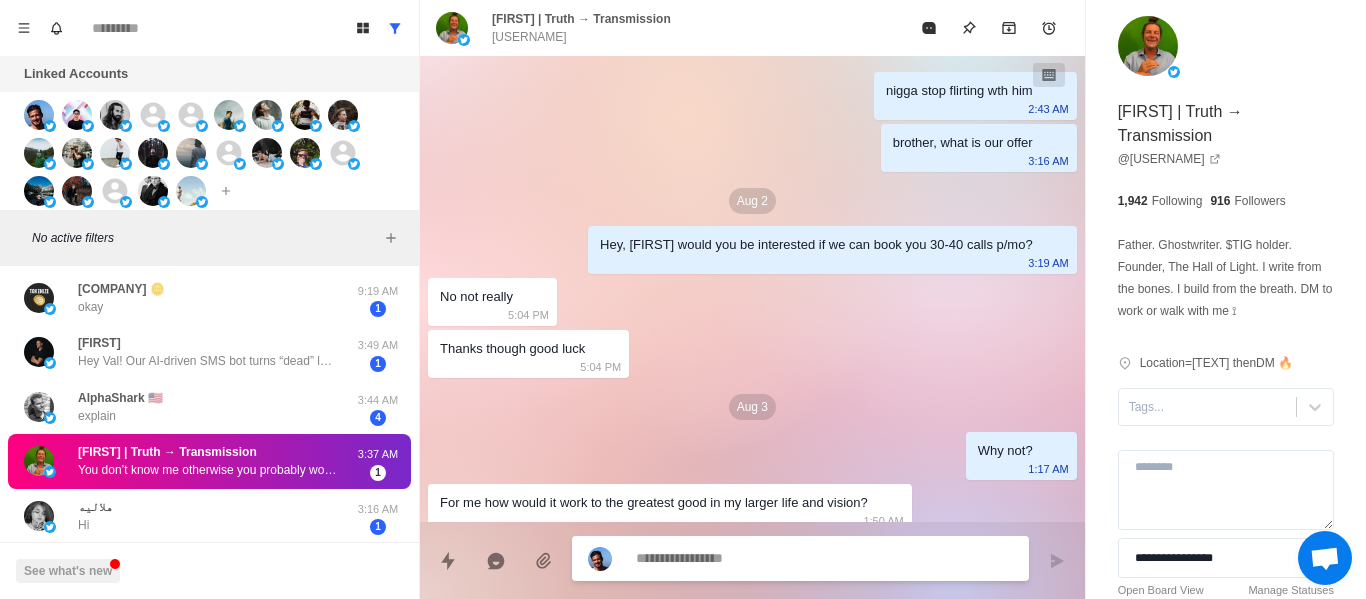 scroll, scrollTop: 140, scrollLeft: 0, axis: vertical 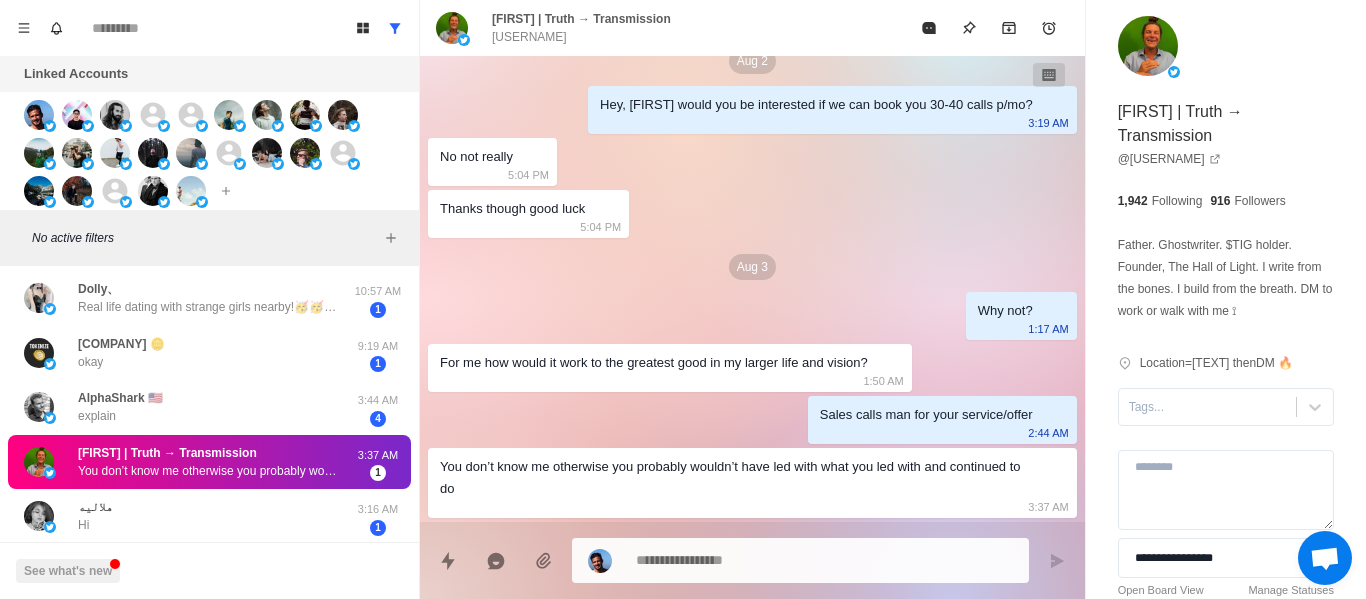 drag, startPoint x: 812, startPoint y: 373, endPoint x: 586, endPoint y: 211, distance: 278.06473 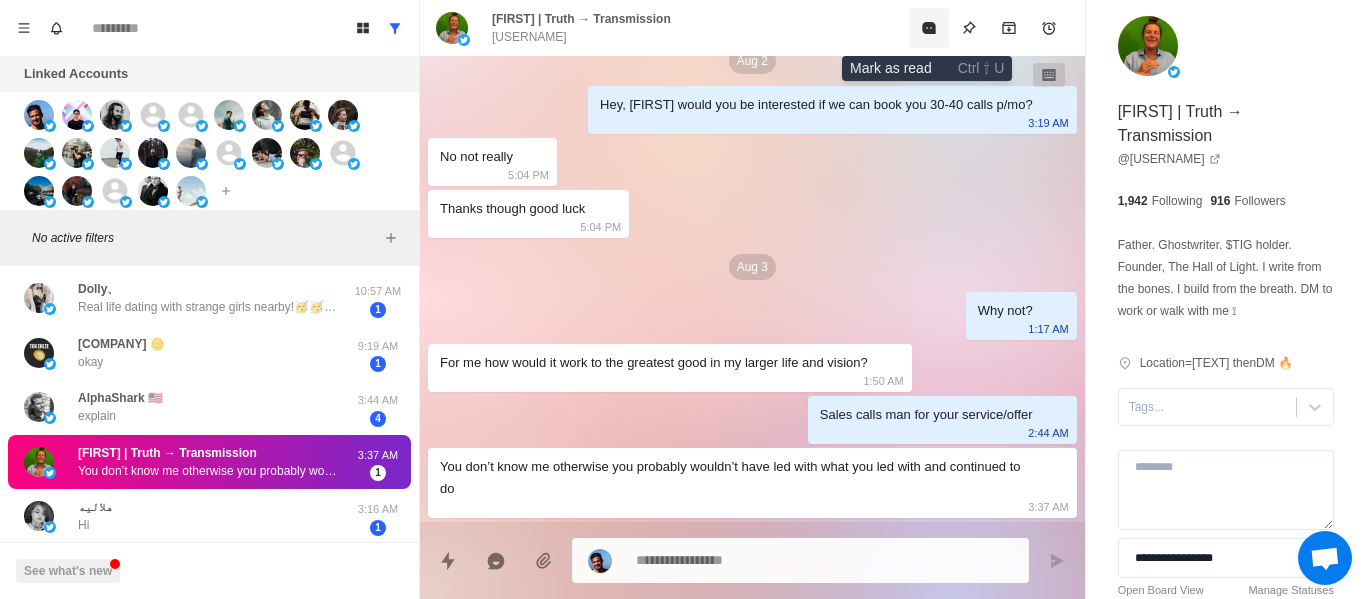 click 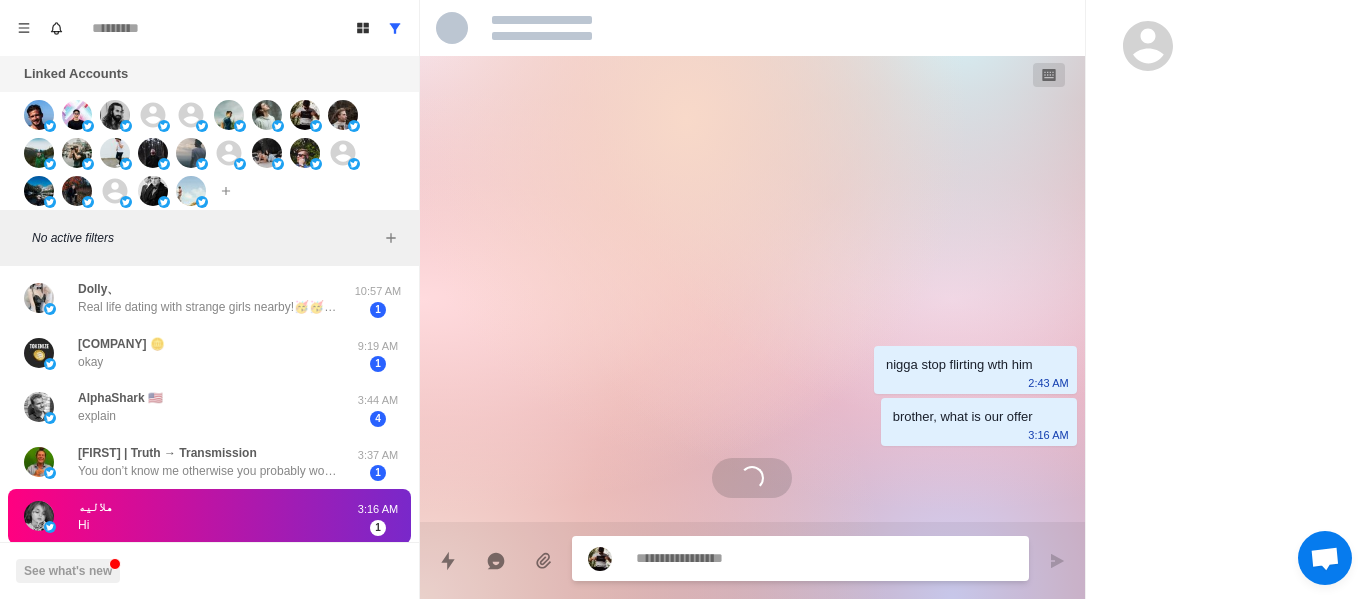 scroll, scrollTop: 0, scrollLeft: 0, axis: both 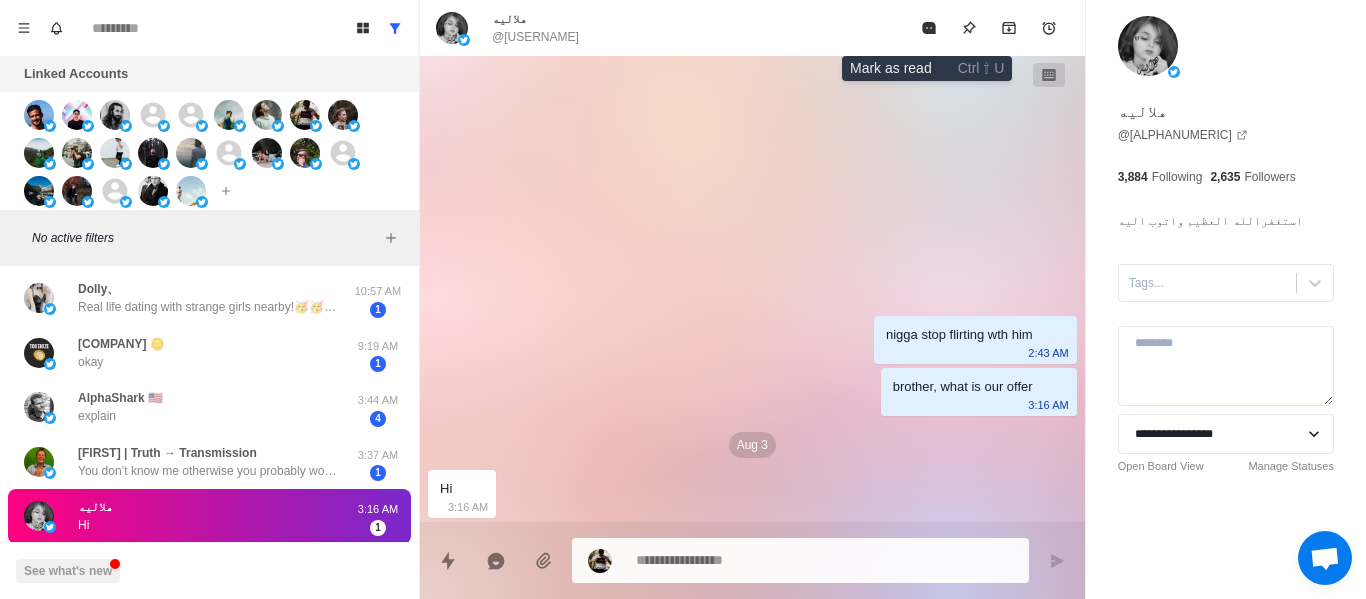 click 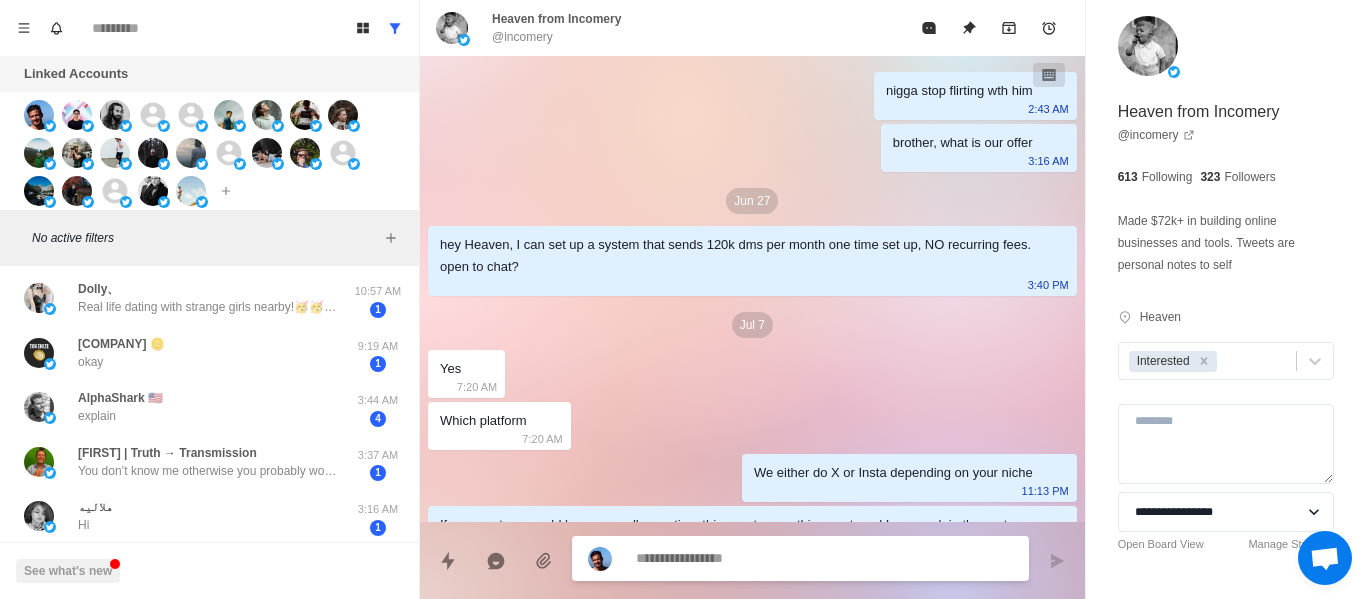 scroll, scrollTop: 3072, scrollLeft: 0, axis: vertical 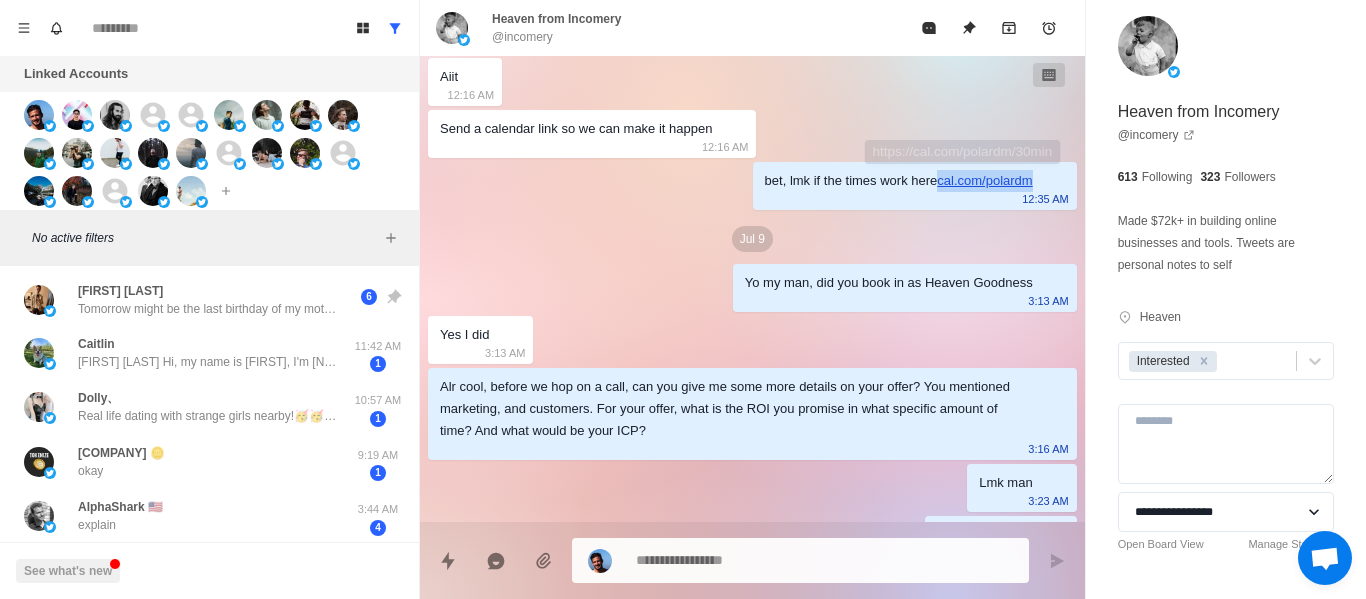 drag, startPoint x: 1025, startPoint y: 177, endPoint x: 921, endPoint y: 183, distance: 104.172935 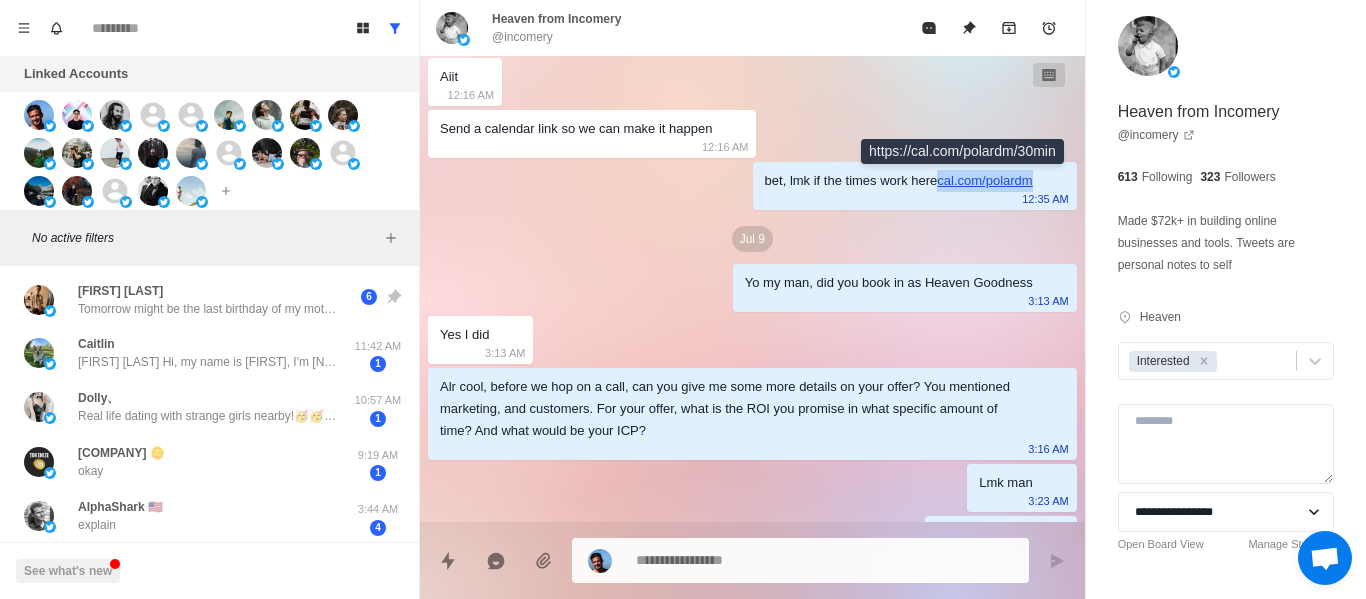 copy on "cal.com/polardm" 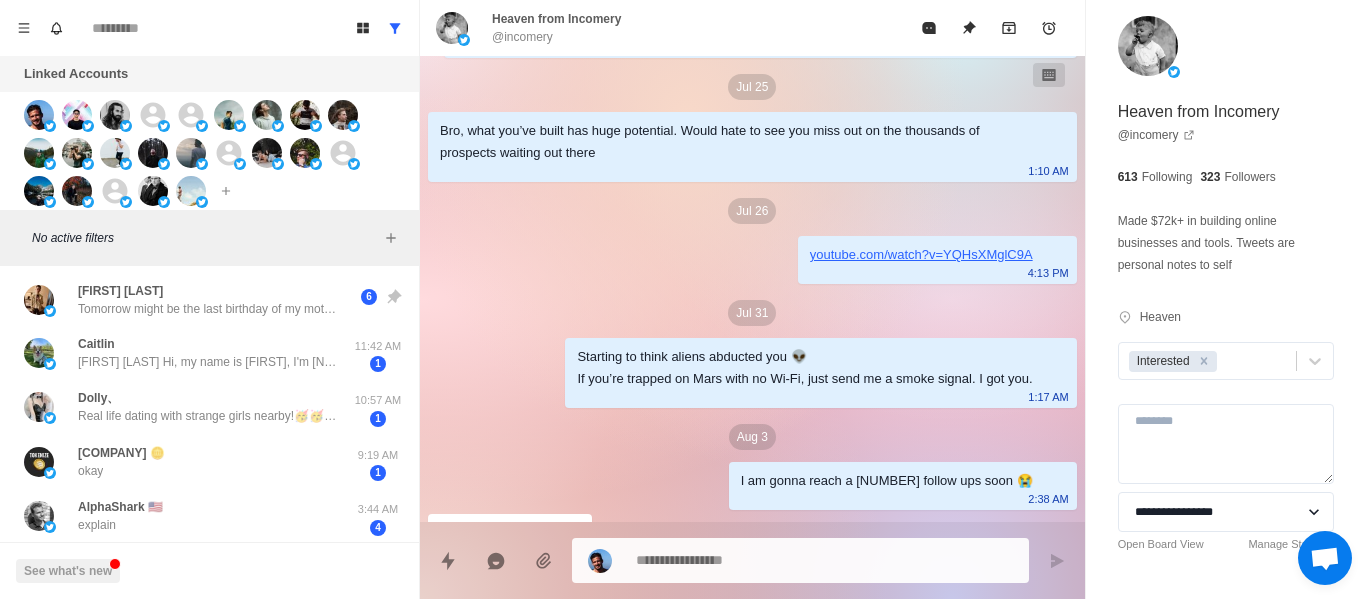 scroll, scrollTop: 3072, scrollLeft: 0, axis: vertical 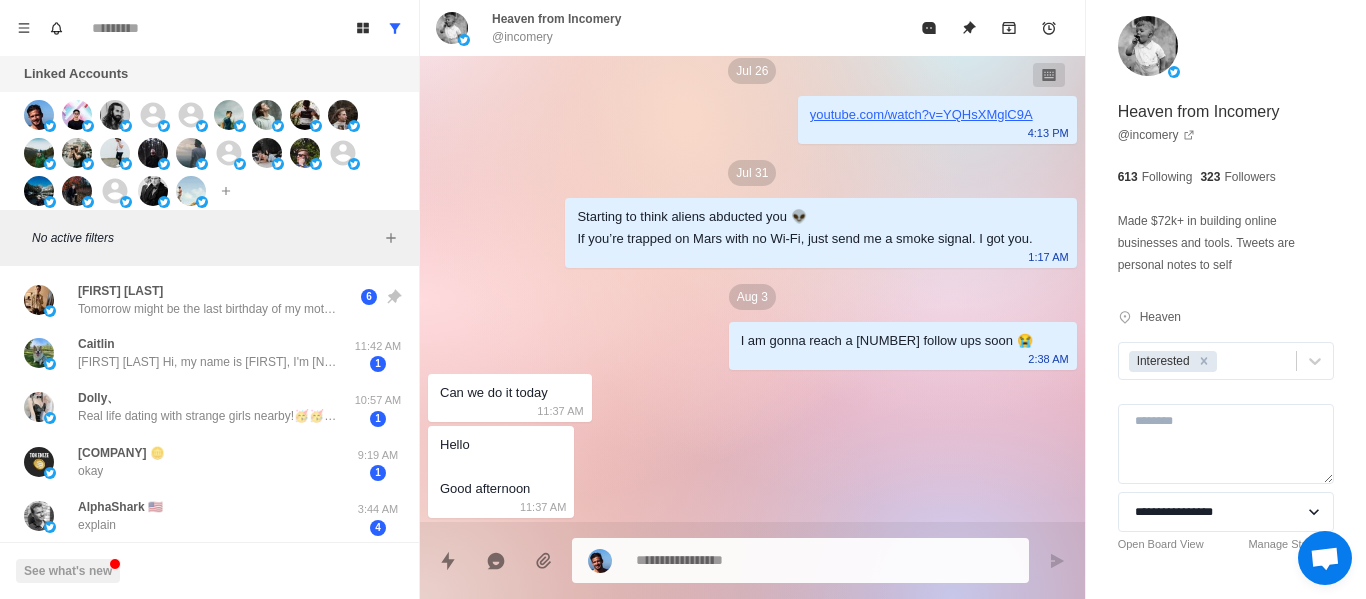type on "*" 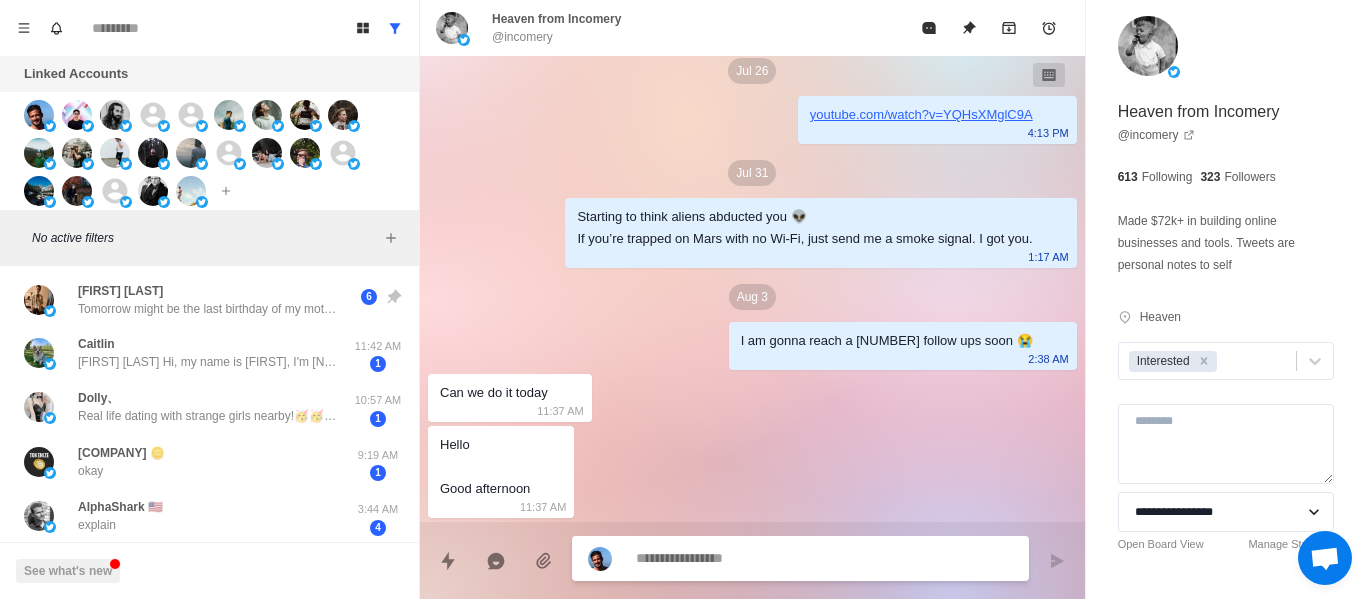 paste on "**********" 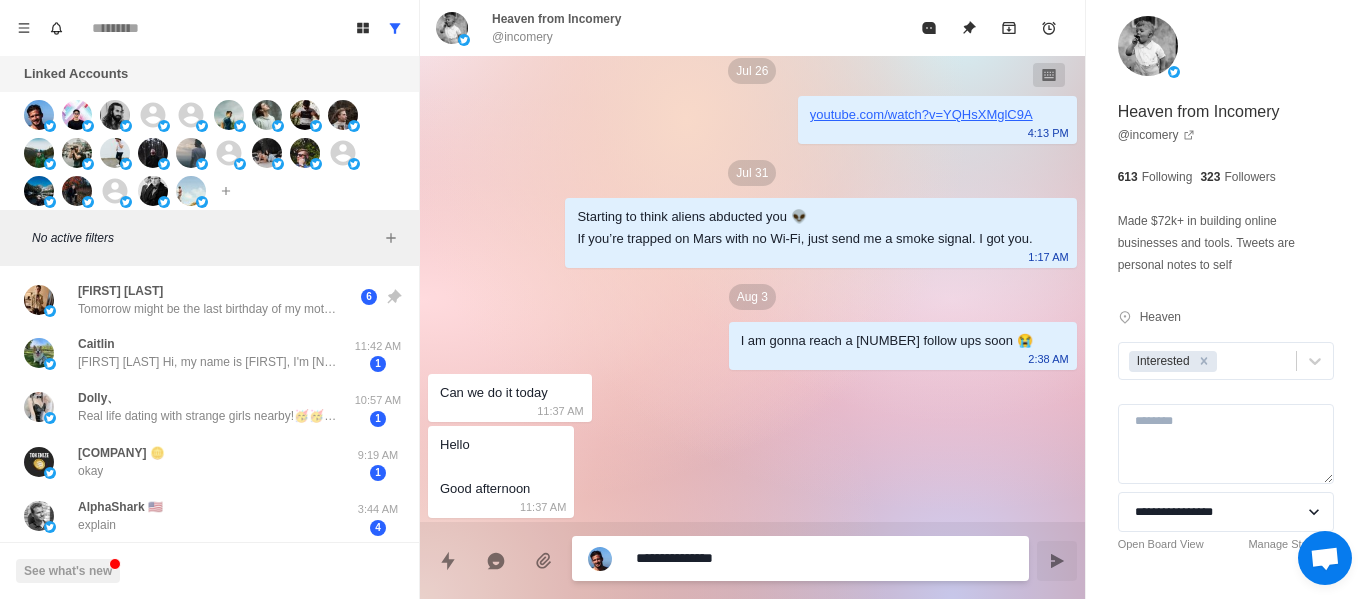 type on "**********" 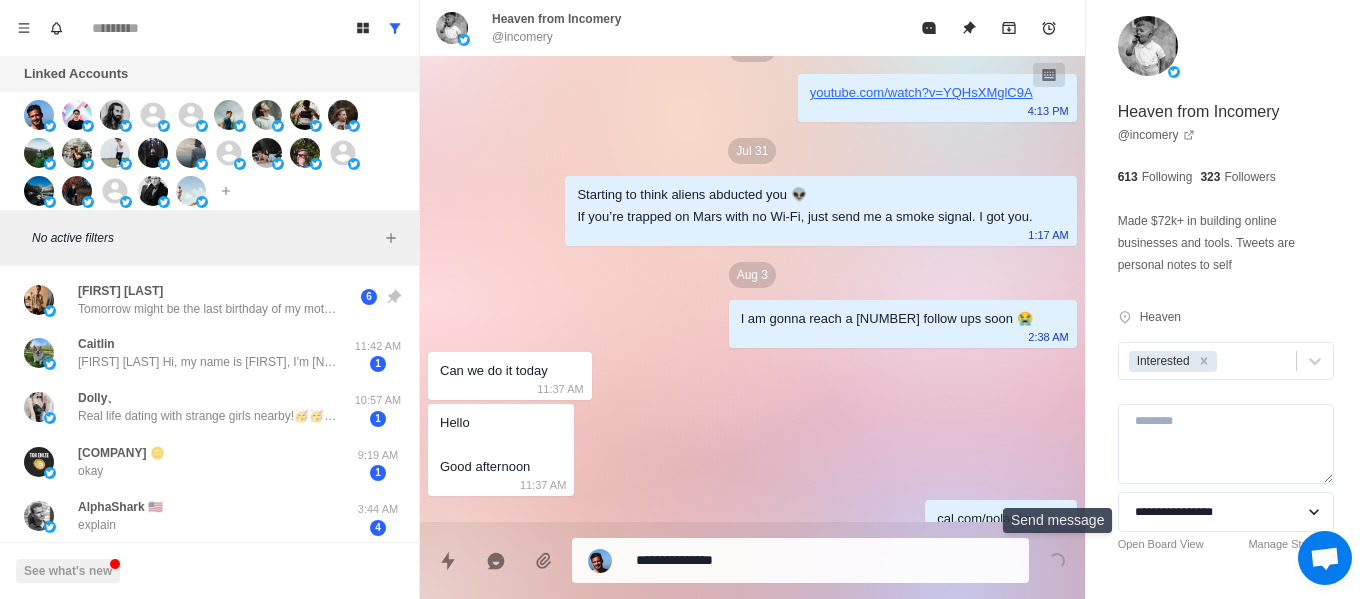 scroll, scrollTop: 3124, scrollLeft: 0, axis: vertical 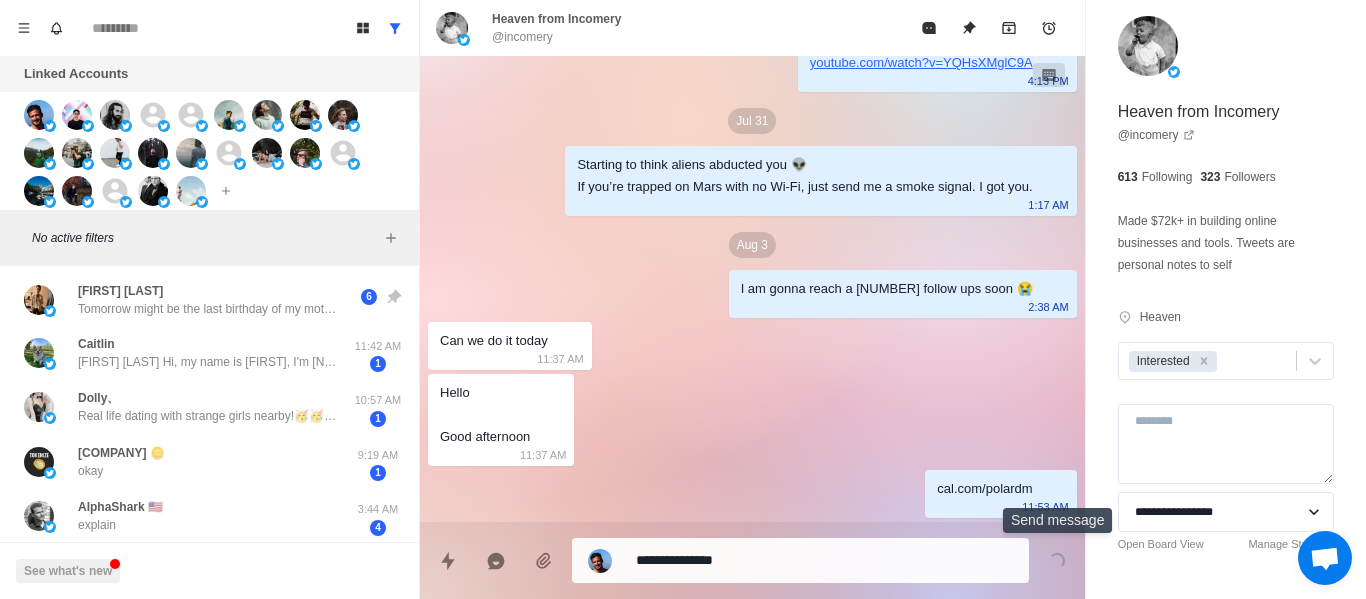 click on "[FIRST] from [COMPANY] @[USERNAME] nigga stop flirting wth him [TIME] brother, what is our offer [TIME] hey [FIRST], I can set up a system that sends [NUMBER] dms per month one time set up, NO recurring fees. open to chat? [TIME] Which platform [TIME] We either do X or Insta depending on your niche [TIME] If you want, we could hop on a call sometime this wee to map things out, and I can explain the system a bit better [TIME] Aiit [TIME] Send a calendar link so we can make it happen [TIME] bet, lmk if the times work here [URL] [TIME] Yo my man, did you book in as [FIRST] [FIRST] [TIME] Yes I did [TIME] Alr cool, before we hop on a call, can you give me some more details on your offer? You mentioned marketing, and customers. For your offer, what is the ROI you promise in what specific amount of time? And what would be your ICP? [TIME] Lmk man [TIME] In the call brotha [TIME] [URL] [TIME] Here's the link to join [TIME] [TIME] It*" at bounding box center [893, 299] 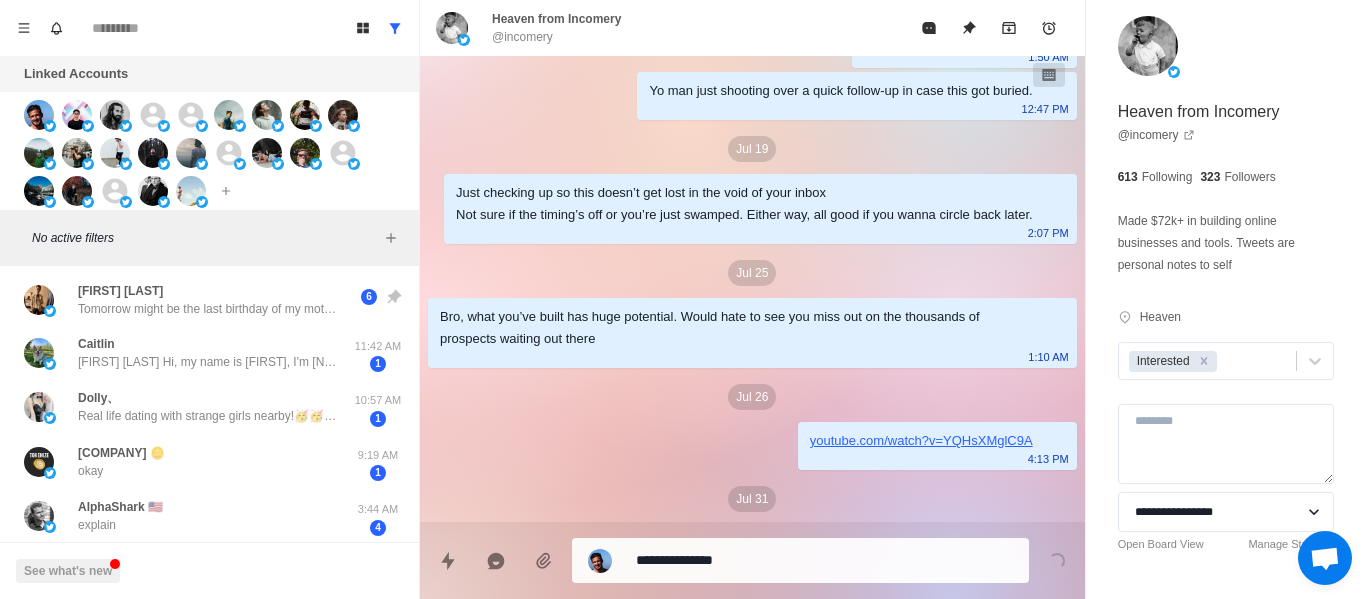 scroll, scrollTop: 2324, scrollLeft: 0, axis: vertical 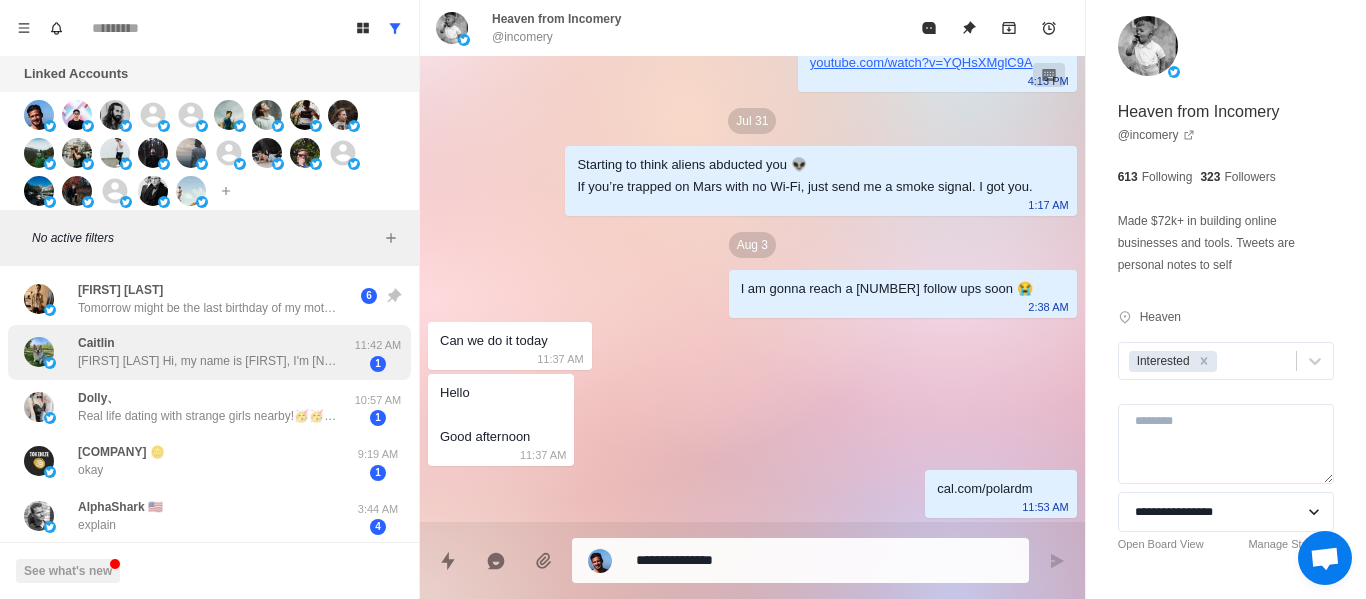 click on "[FIRST], [FIRST] [LAST] Hi, my name is [FIRST], I'm 33 years old and from Singapore. I'm looking for a serious long-term partner or a close friend. I prefer men who are older than me (because they are more mature). How old are you? 11:42 AM 1" at bounding box center (209, 352) 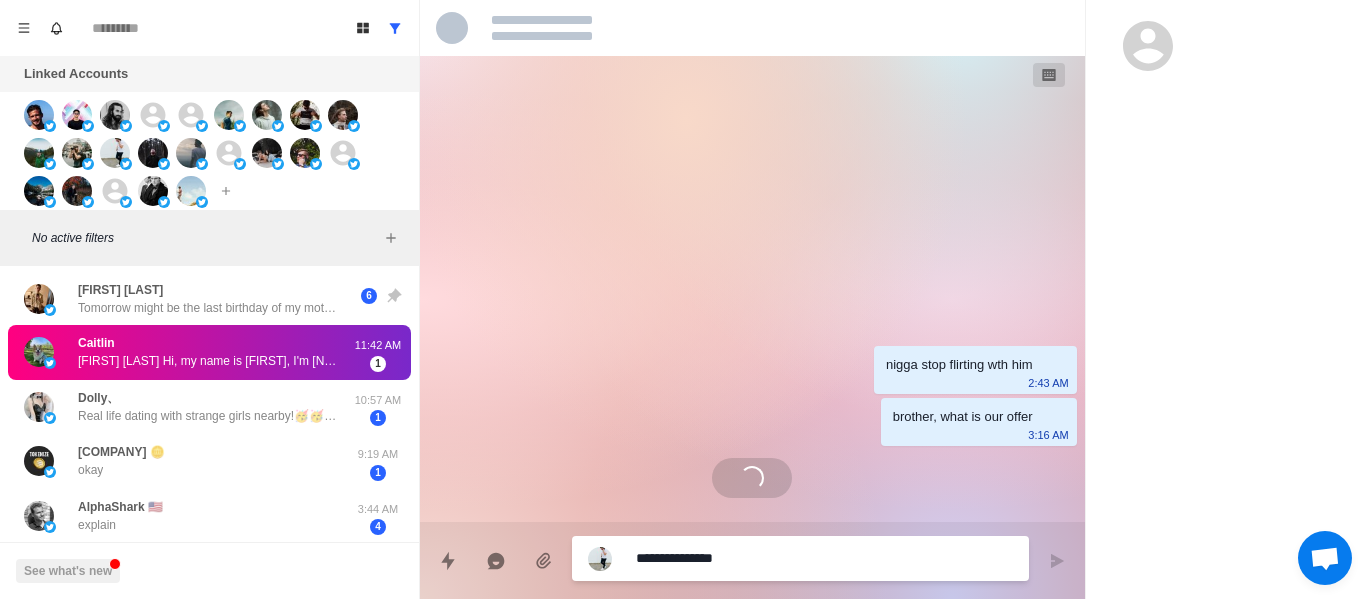 scroll, scrollTop: 0, scrollLeft: 0, axis: both 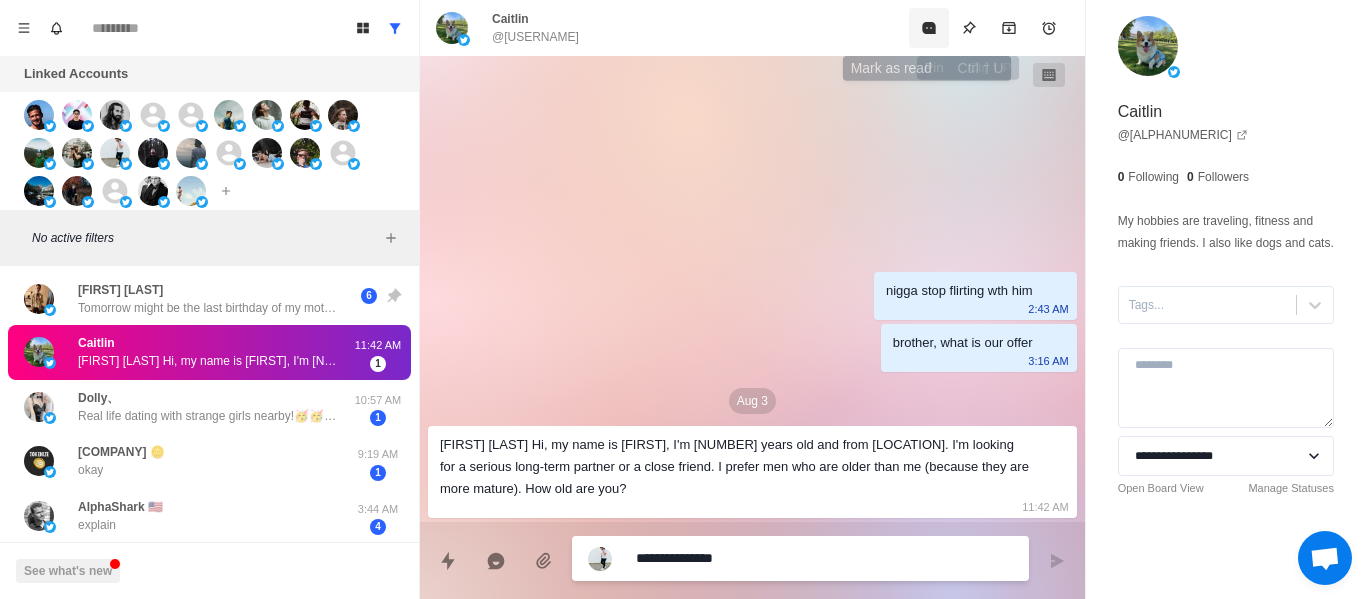 click 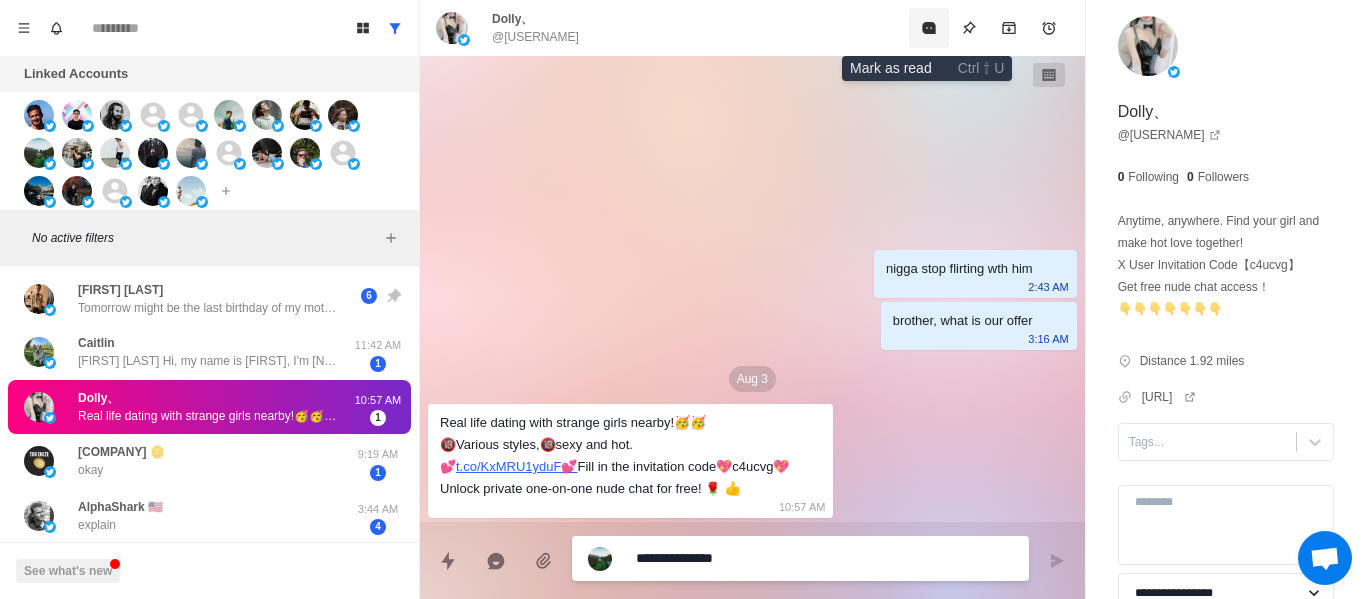 click 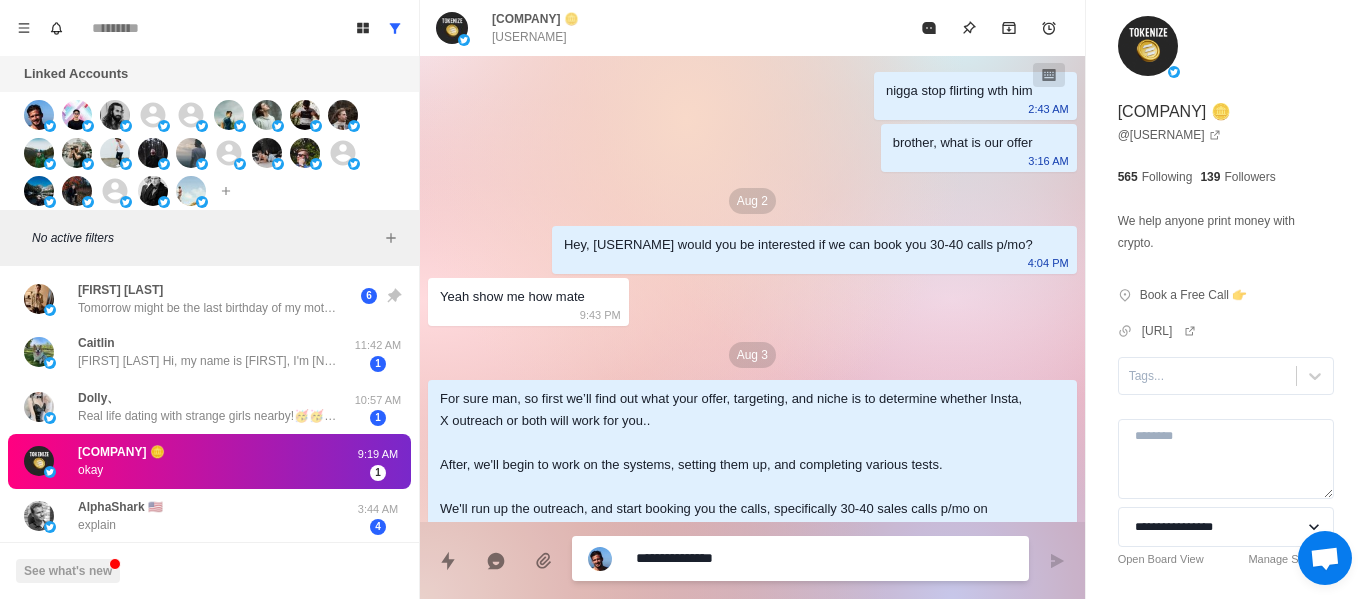 scroll, scrollTop: 94, scrollLeft: 0, axis: vertical 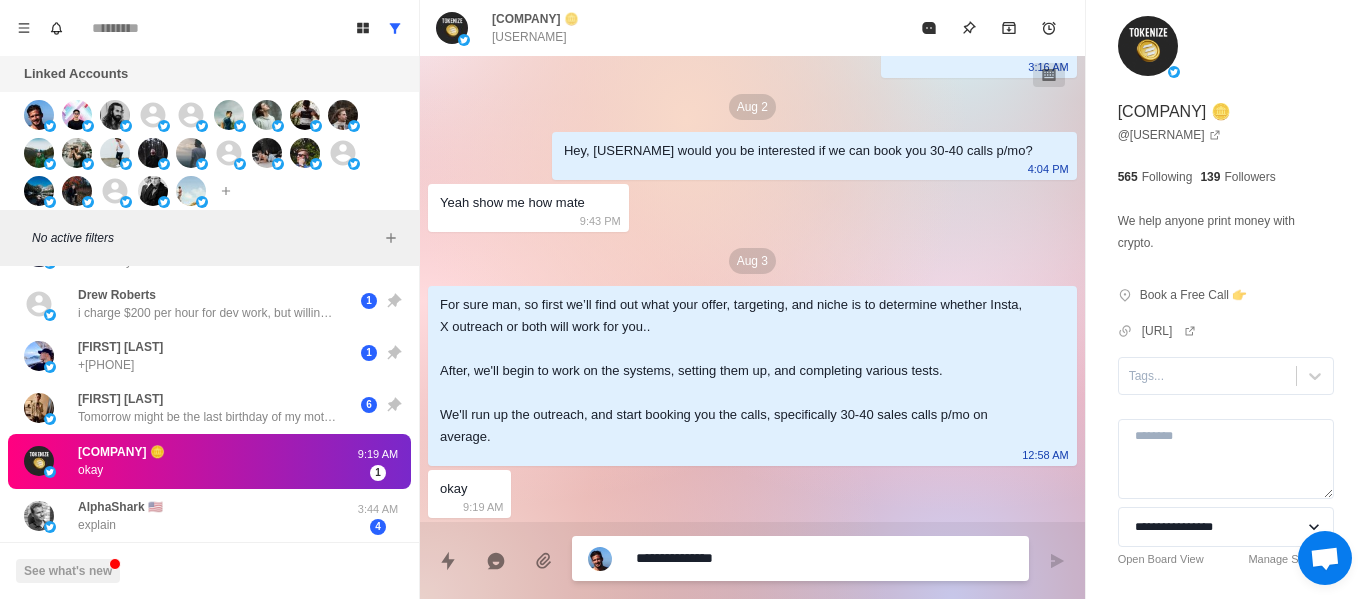 type on "*" 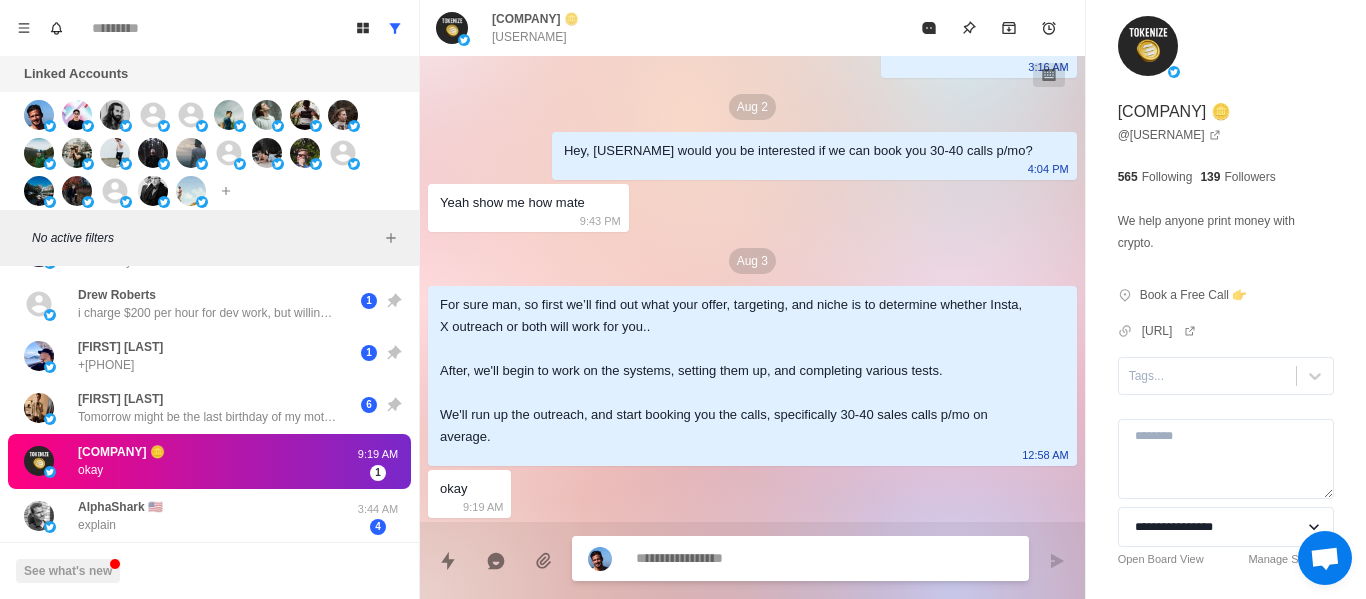type on "*" 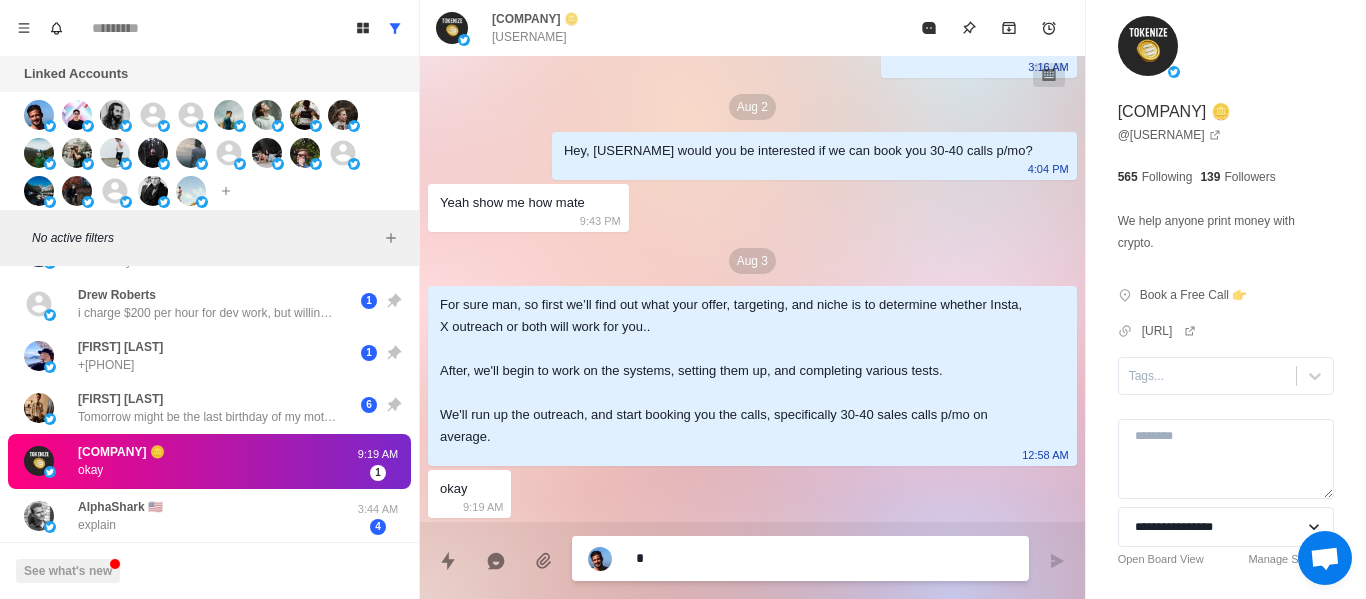 type on "*" 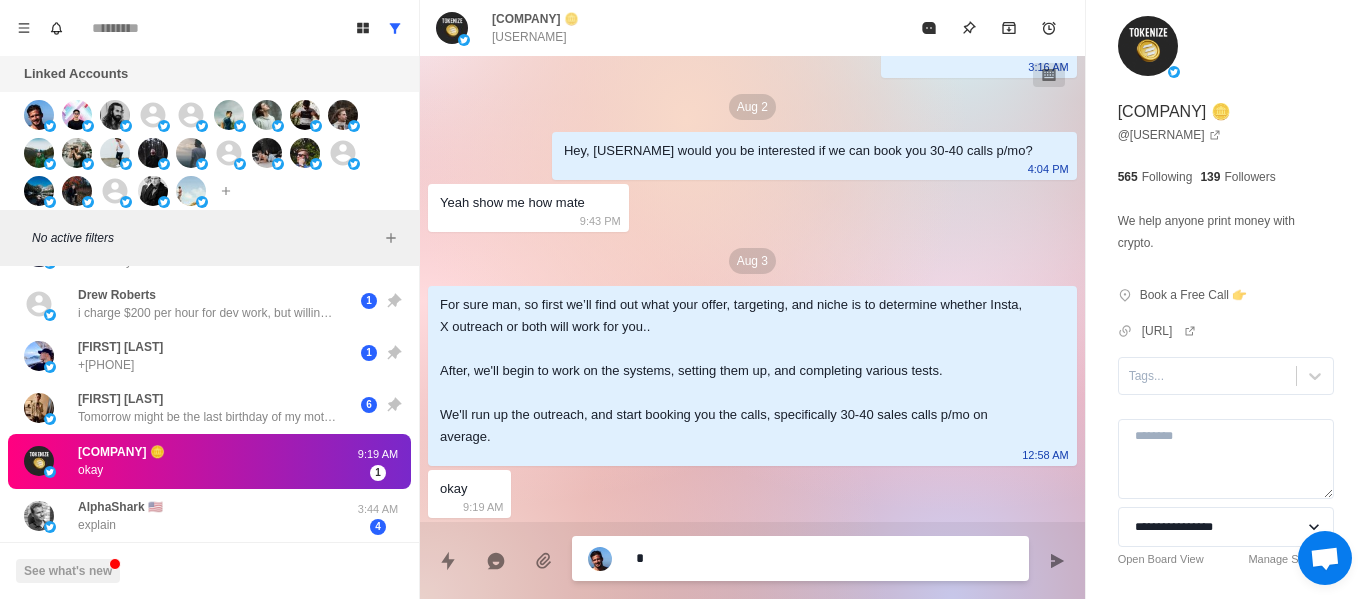 type on "**" 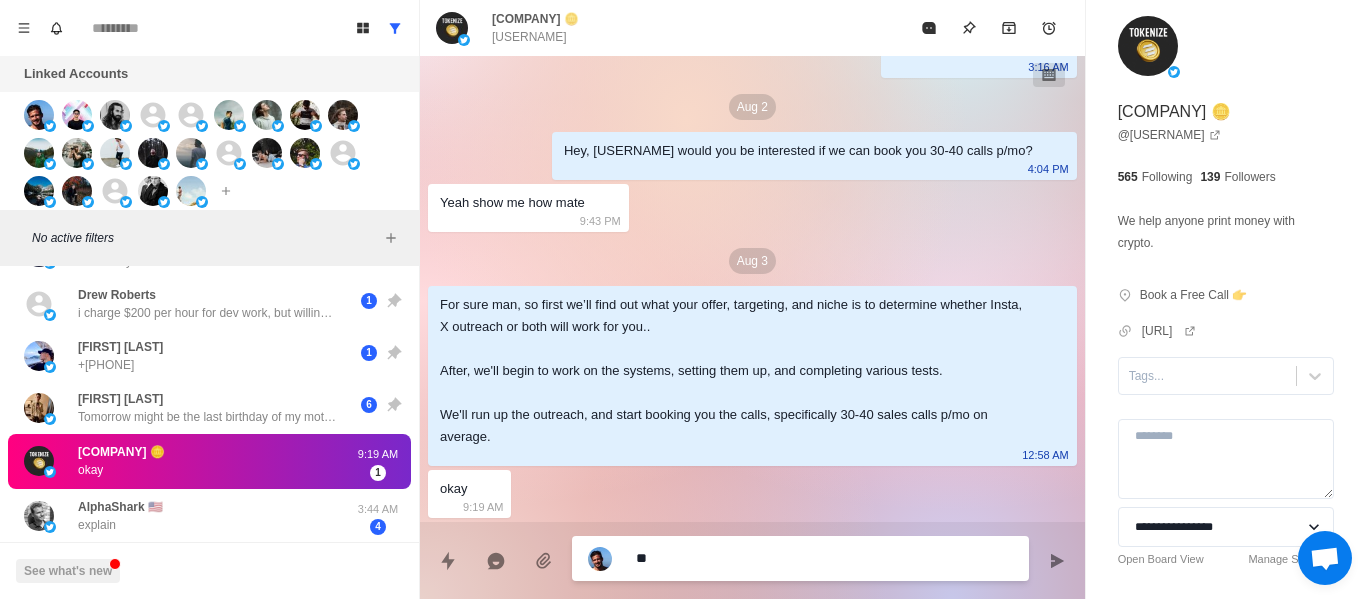 type on "***" 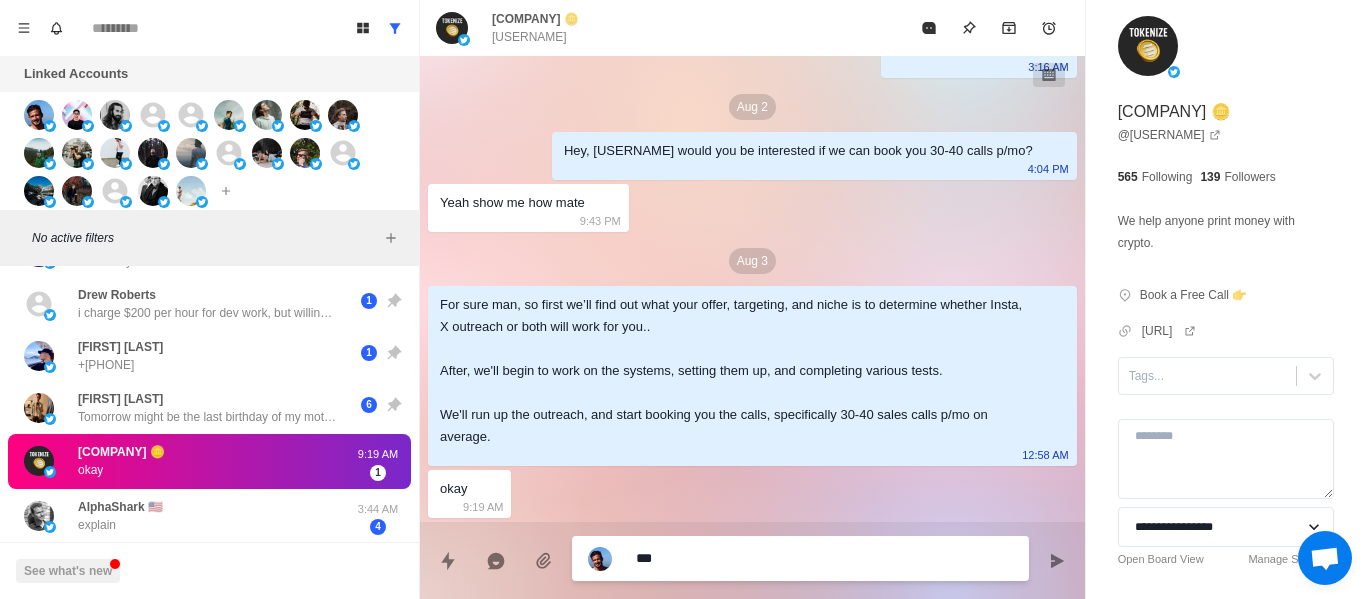 type on "****" 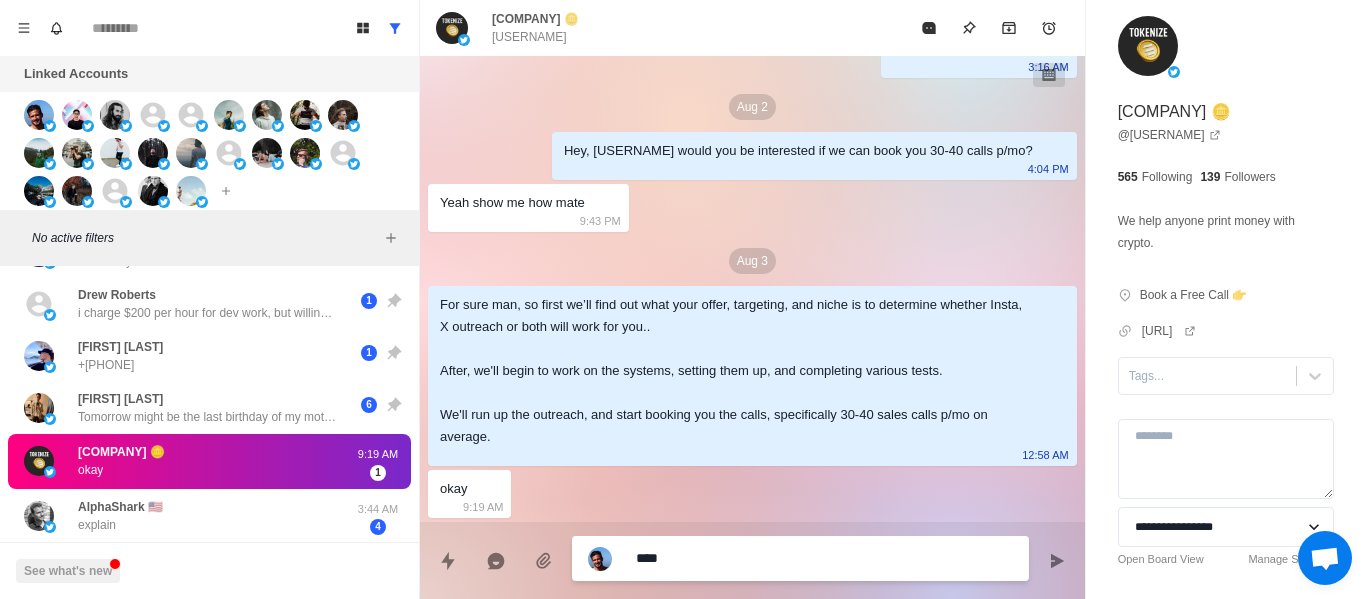 type on "****" 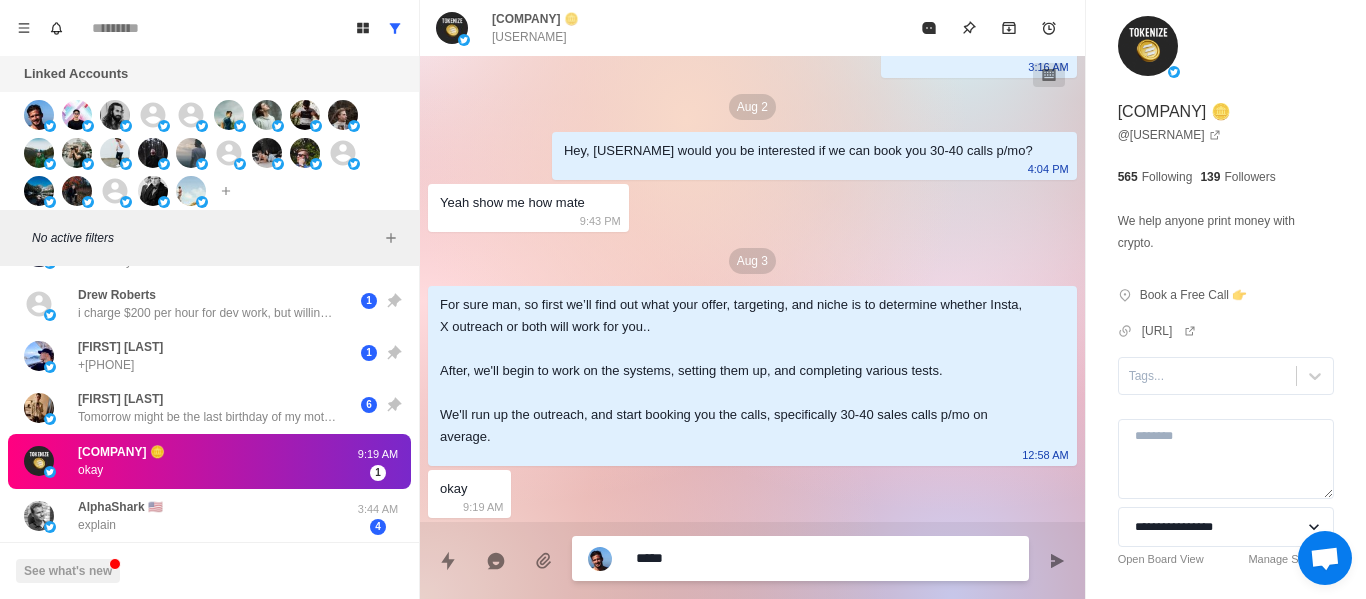 type on "******" 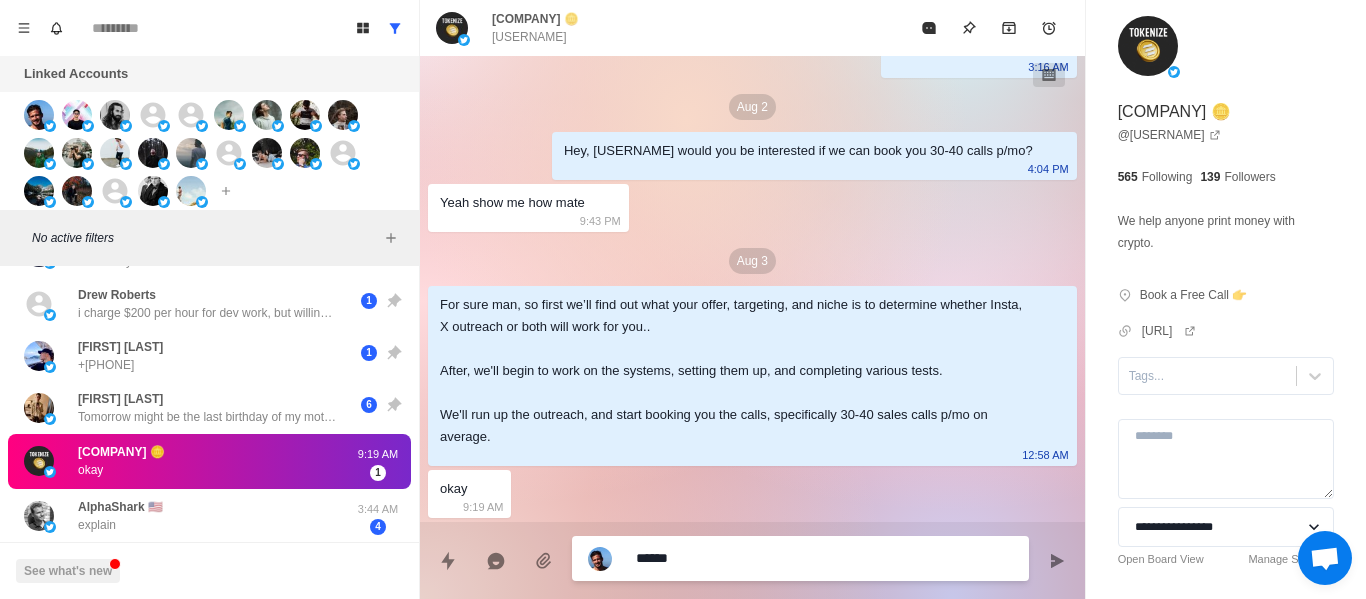 type on "*" 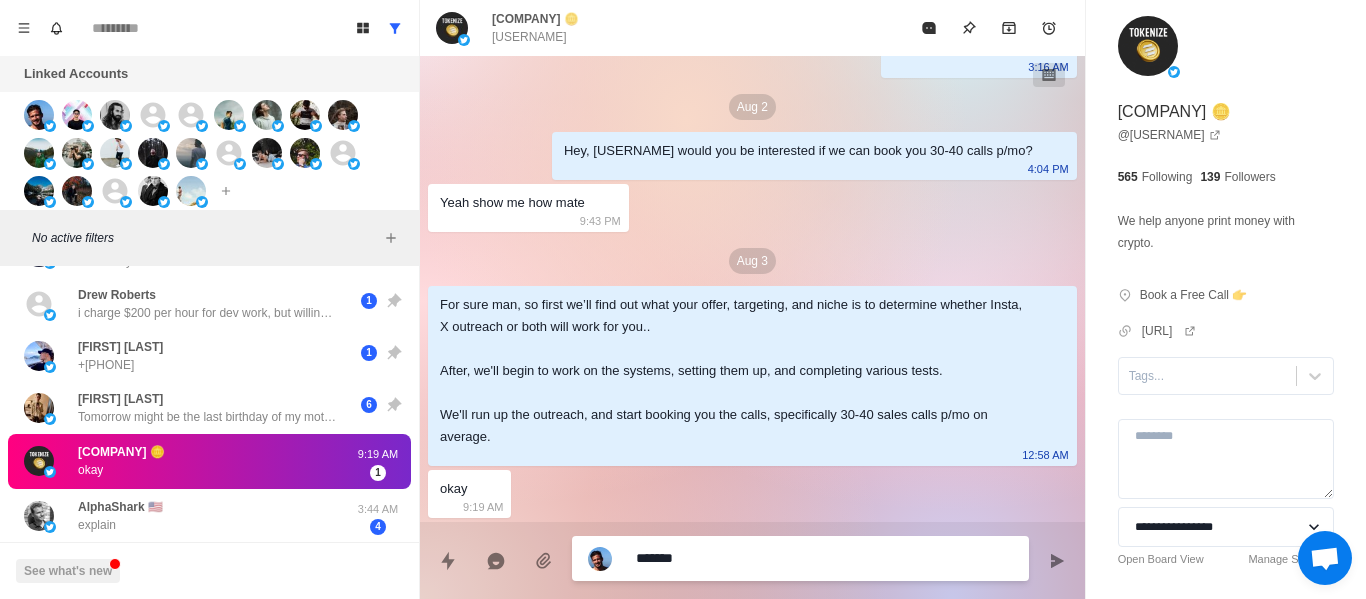 type on "********" 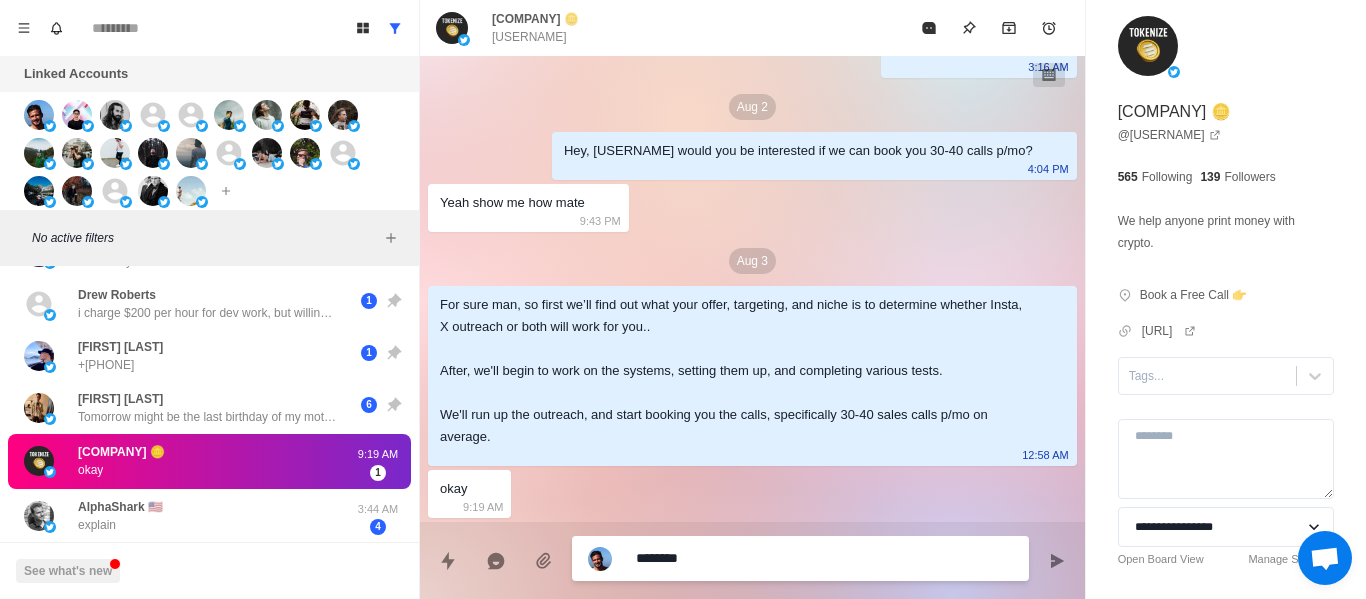 type on "*******" 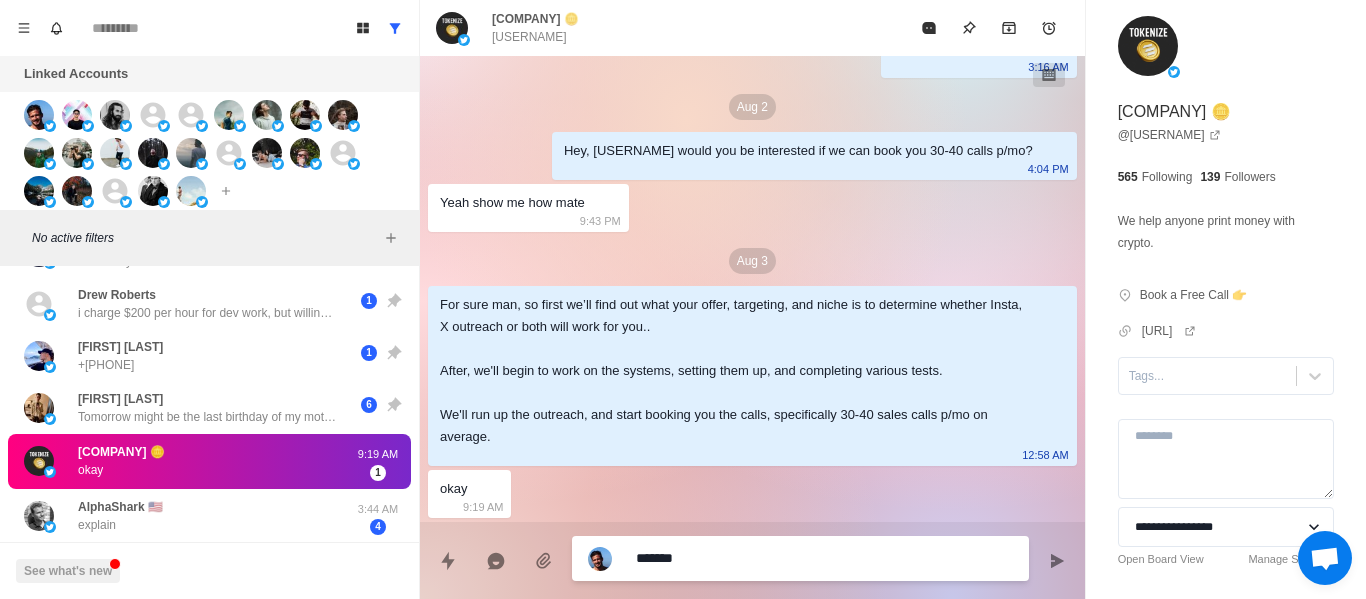 type on "******" 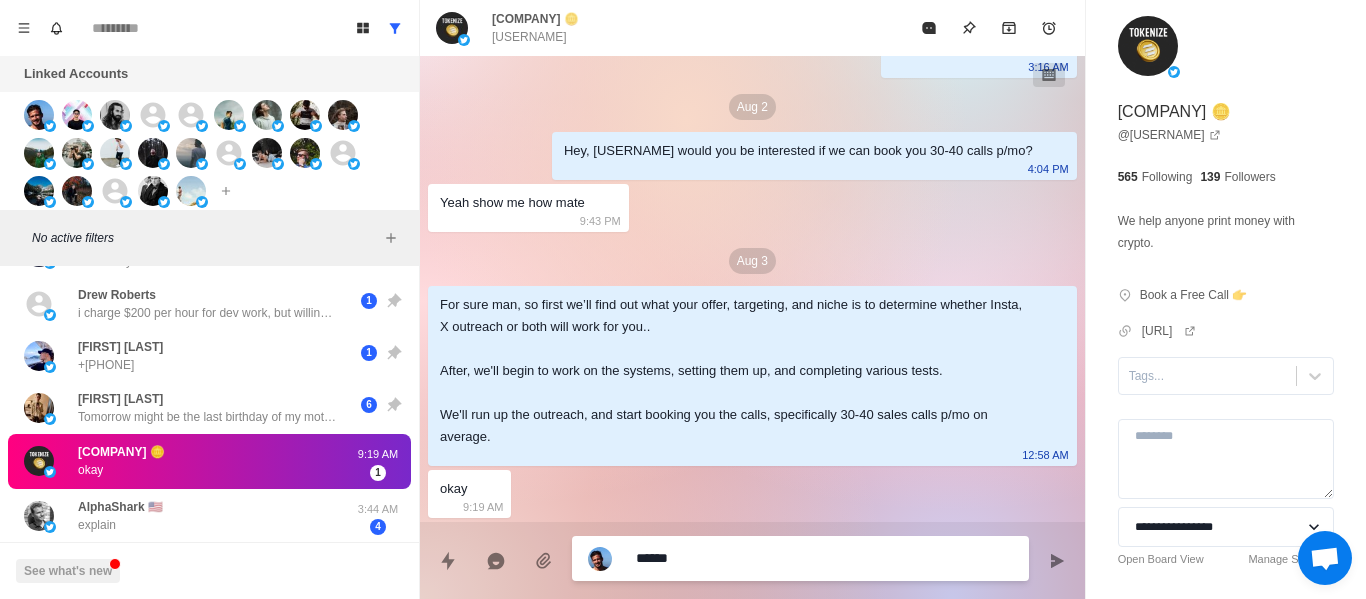 type on "*******" 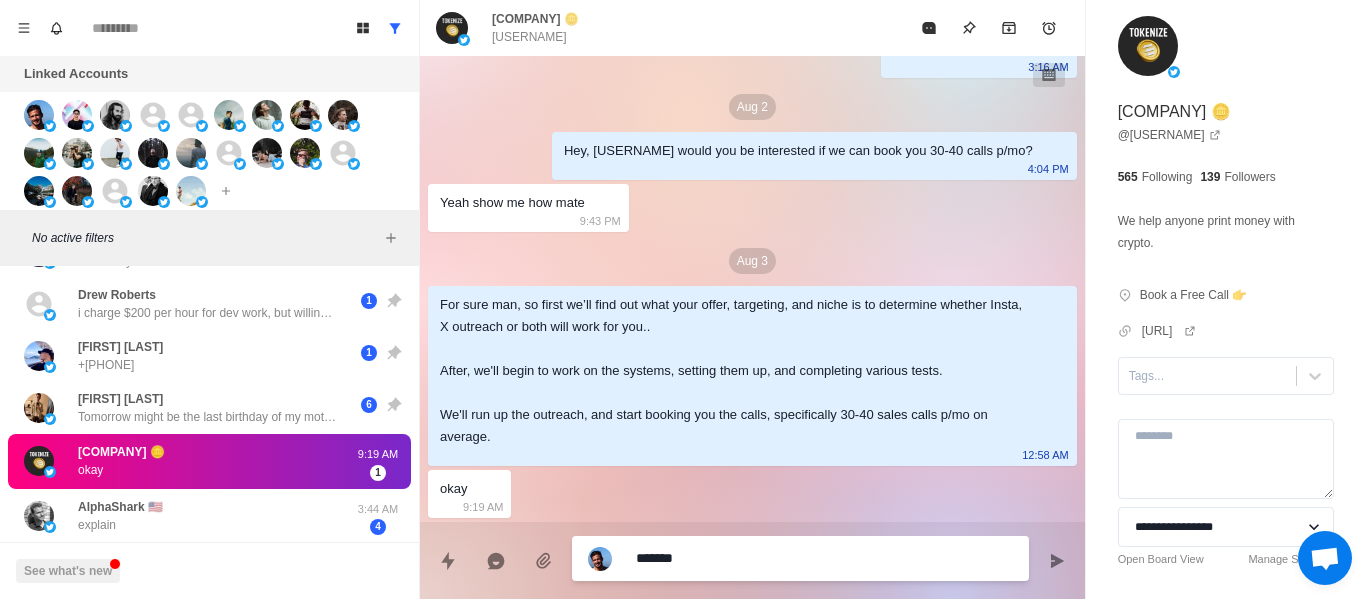type on "********" 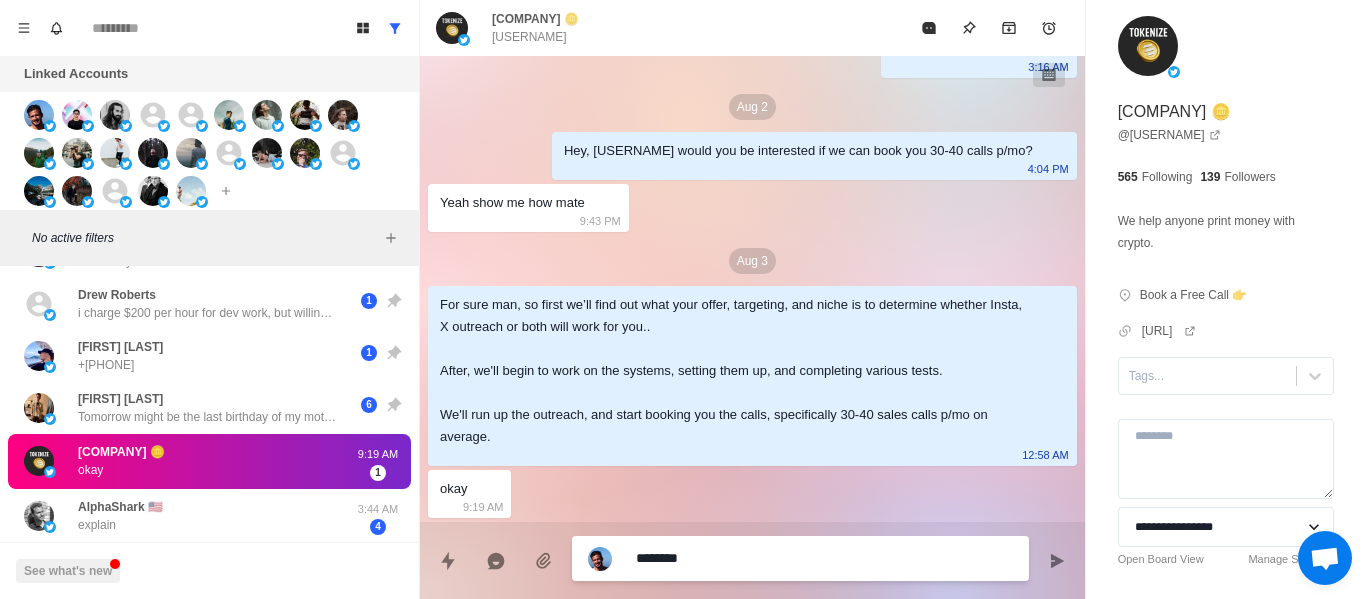 type on "*********" 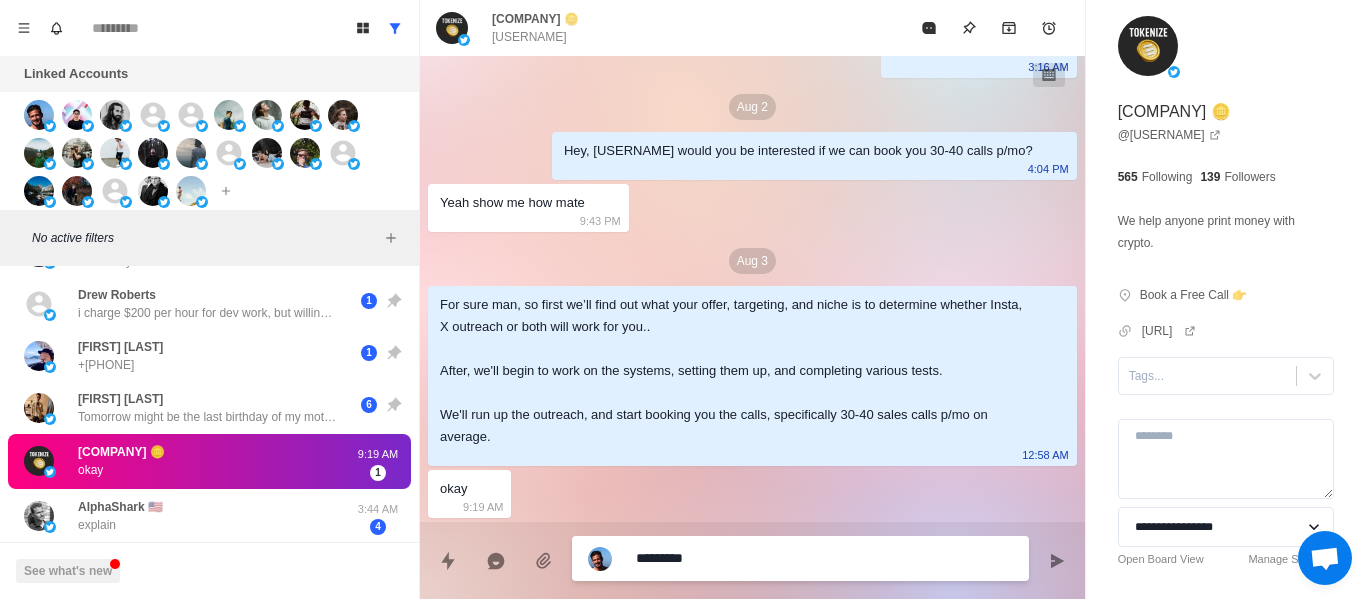 type on "*********" 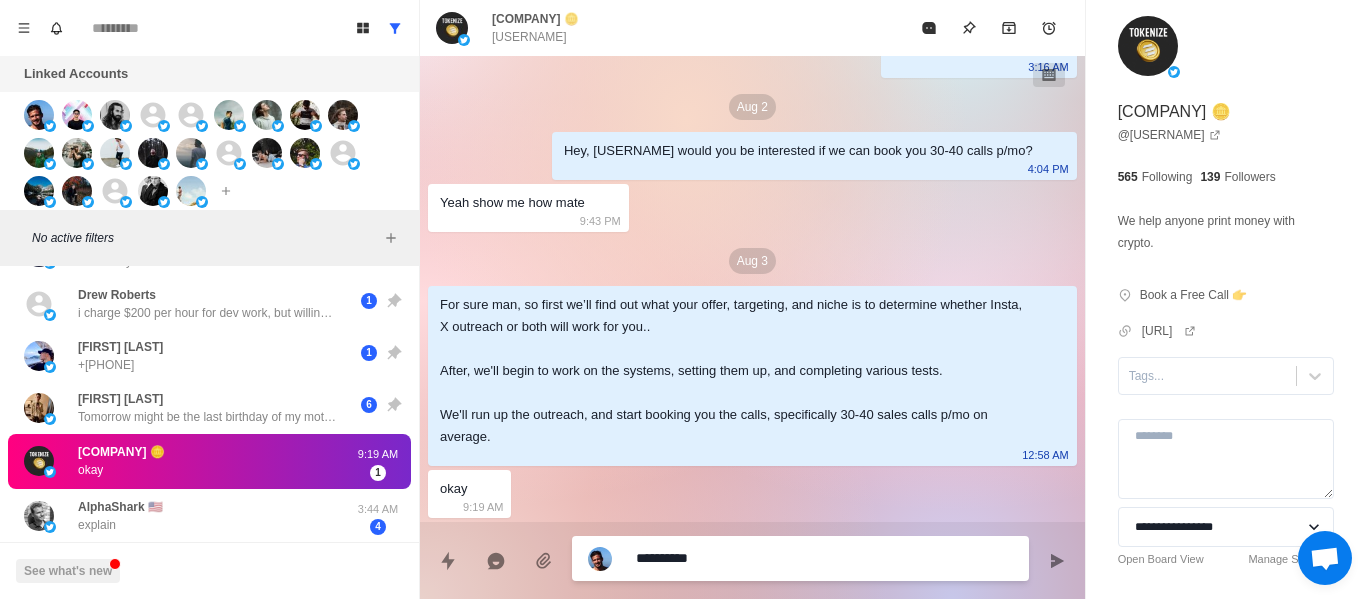 type on "**********" 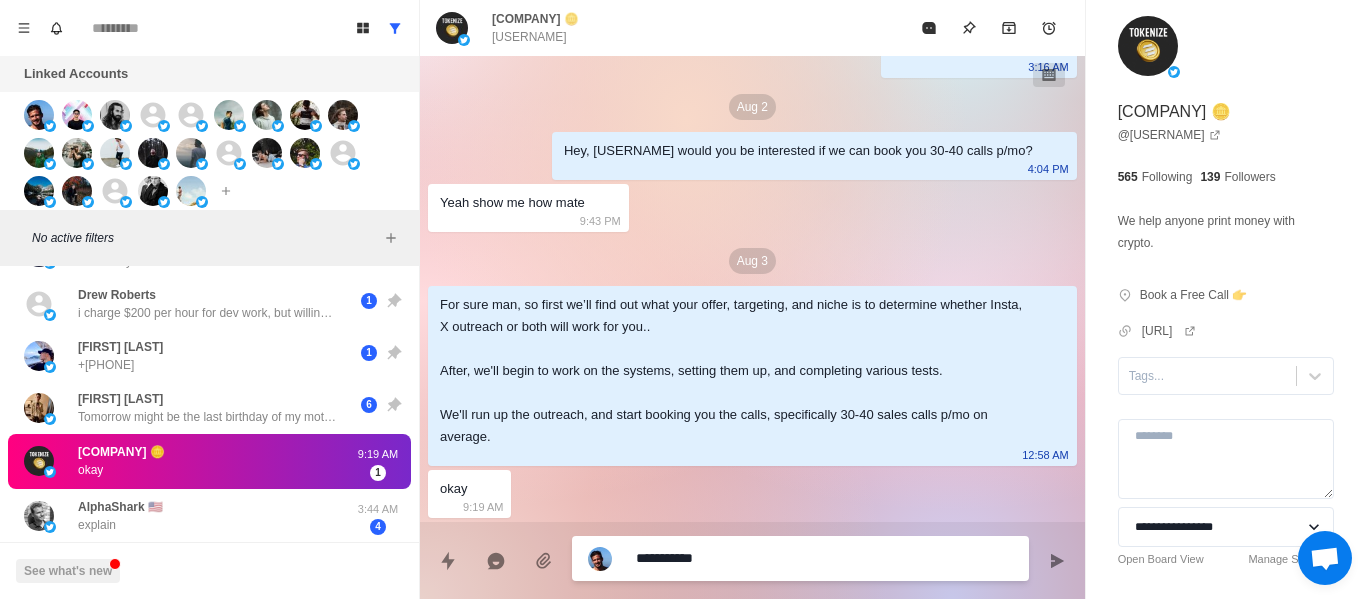 type on "*" 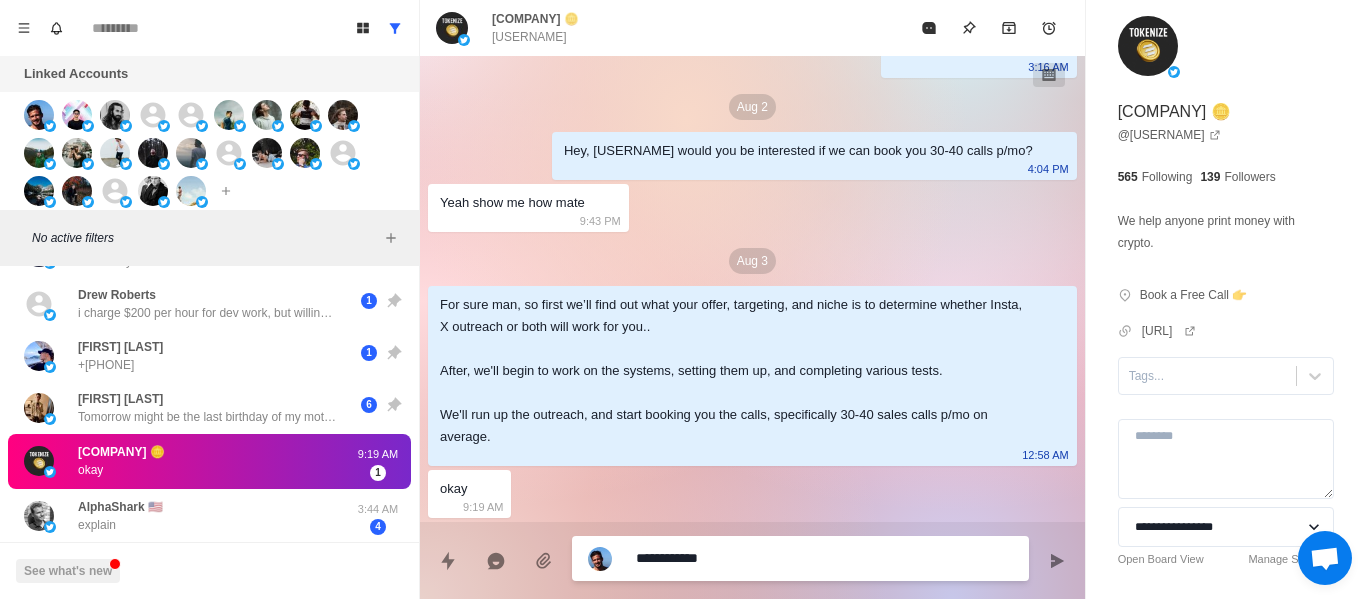 type on "**********" 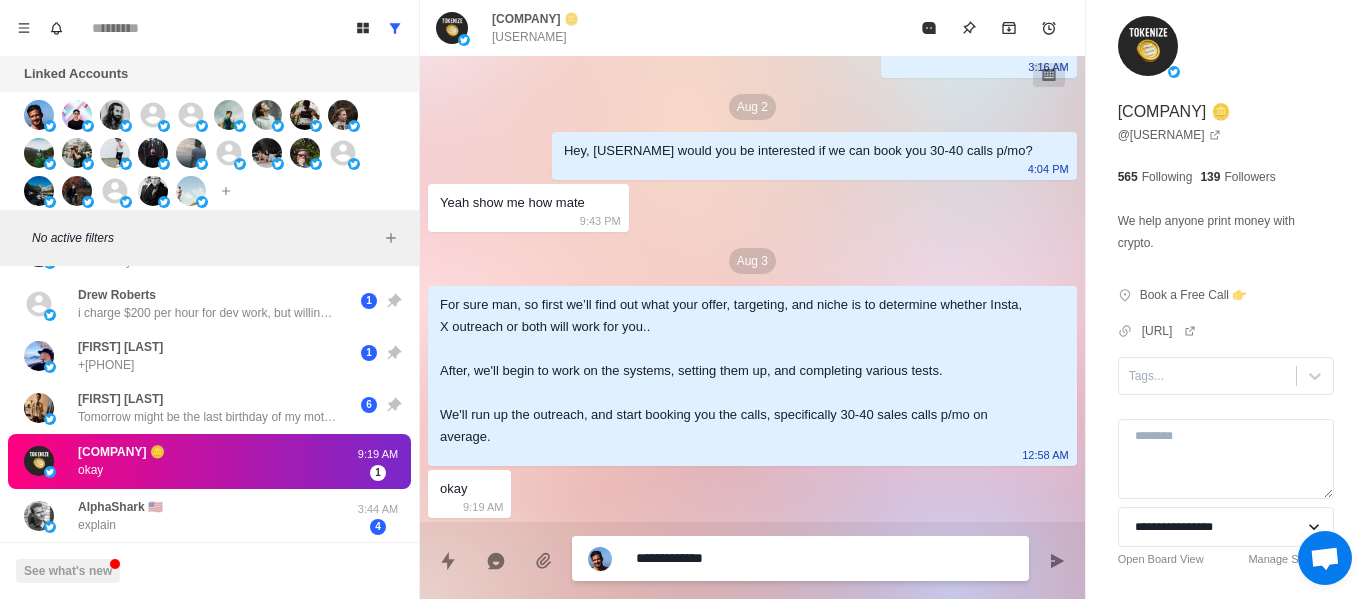 type on "*" 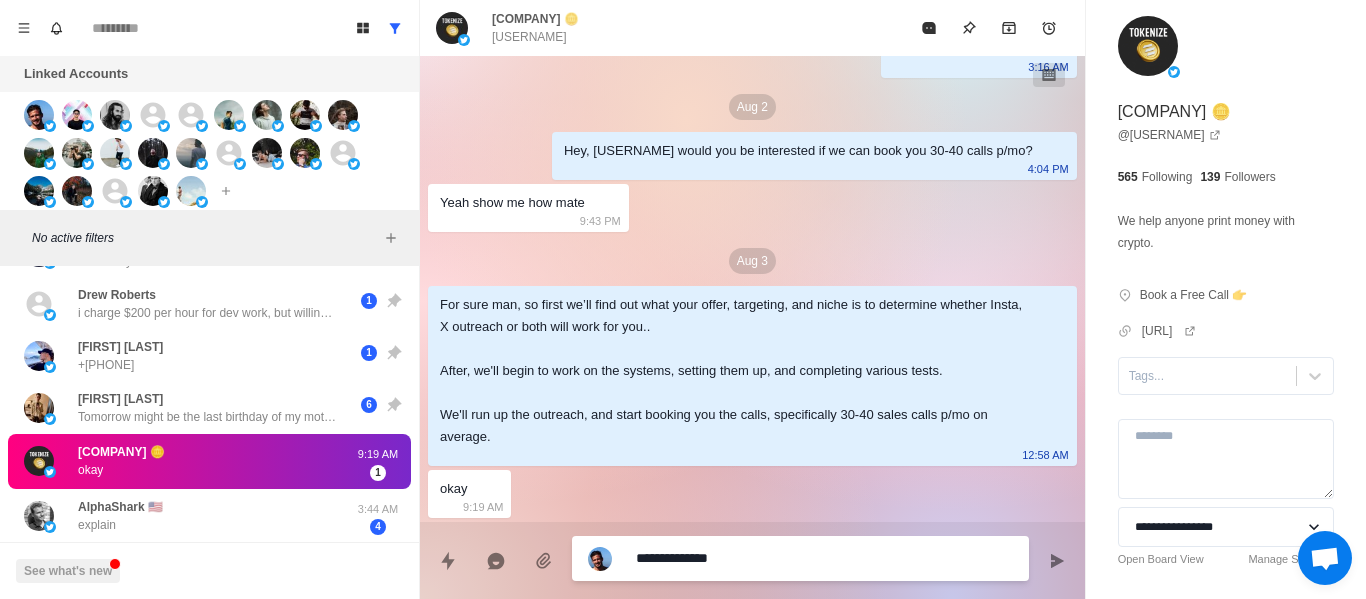 type on "*" 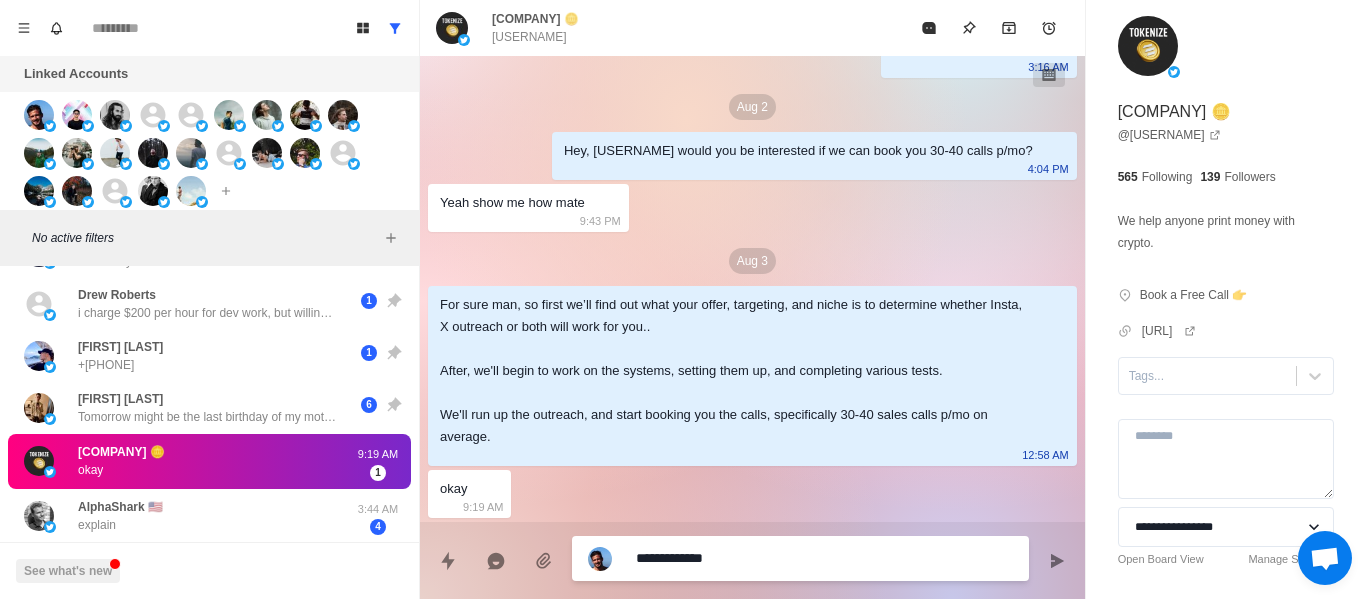 type on "**********" 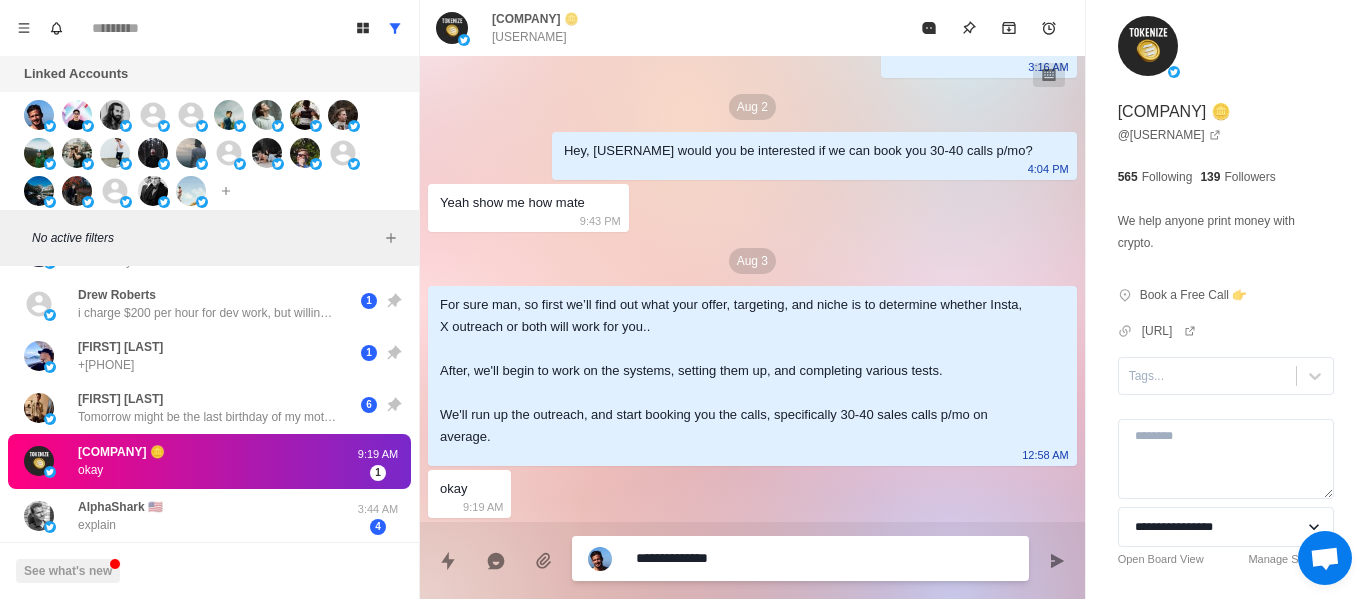type on "**********" 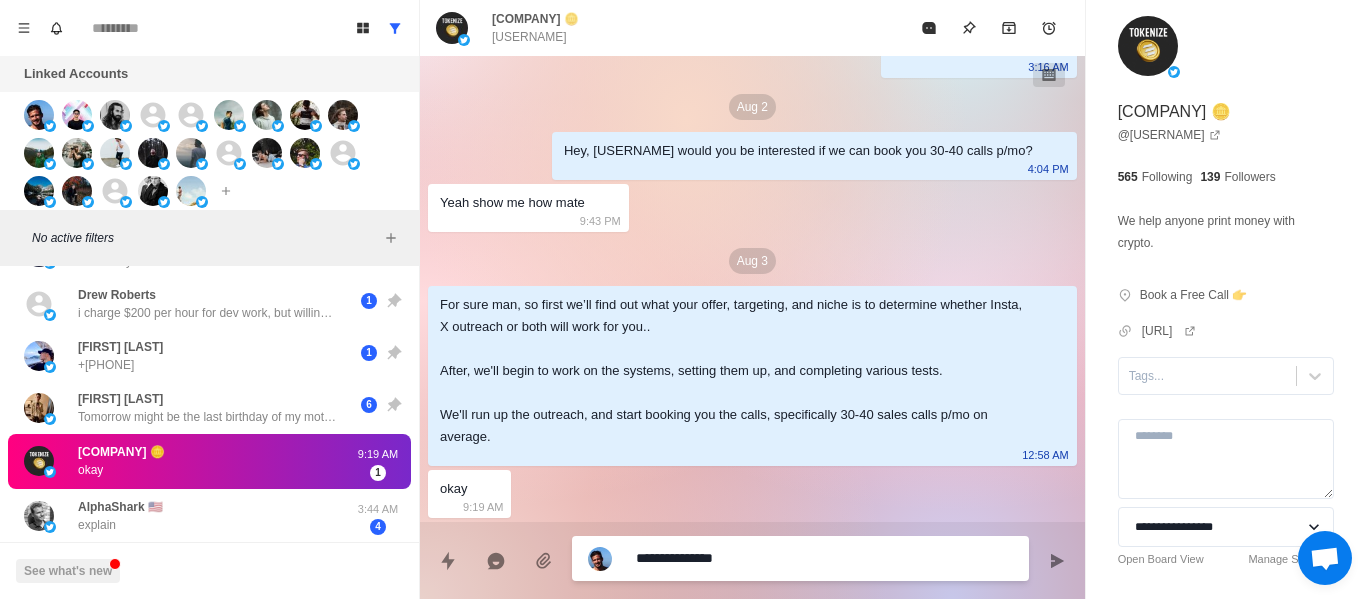 type on "**********" 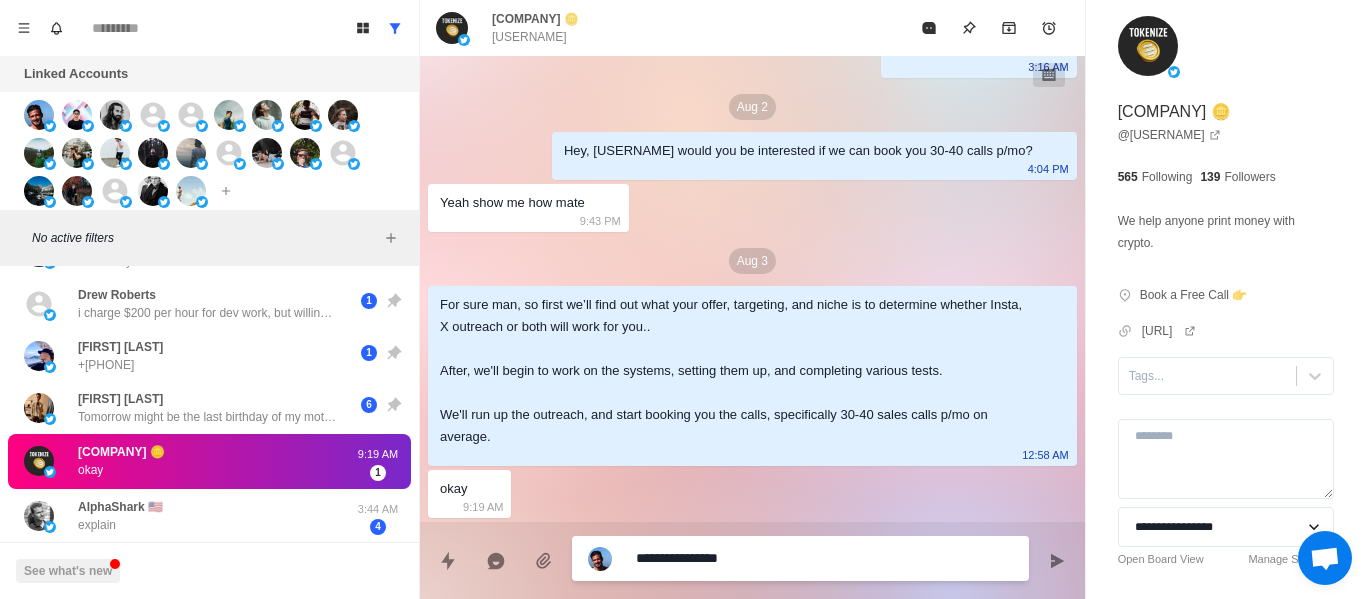 type on "**********" 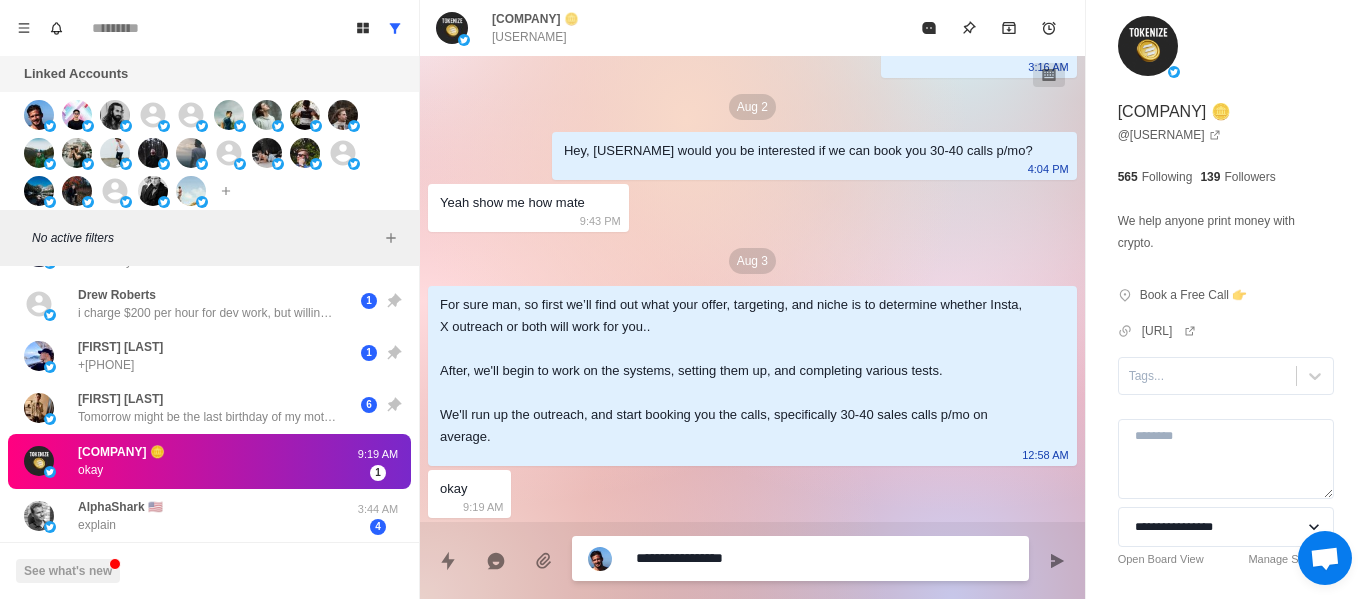 type on "**********" 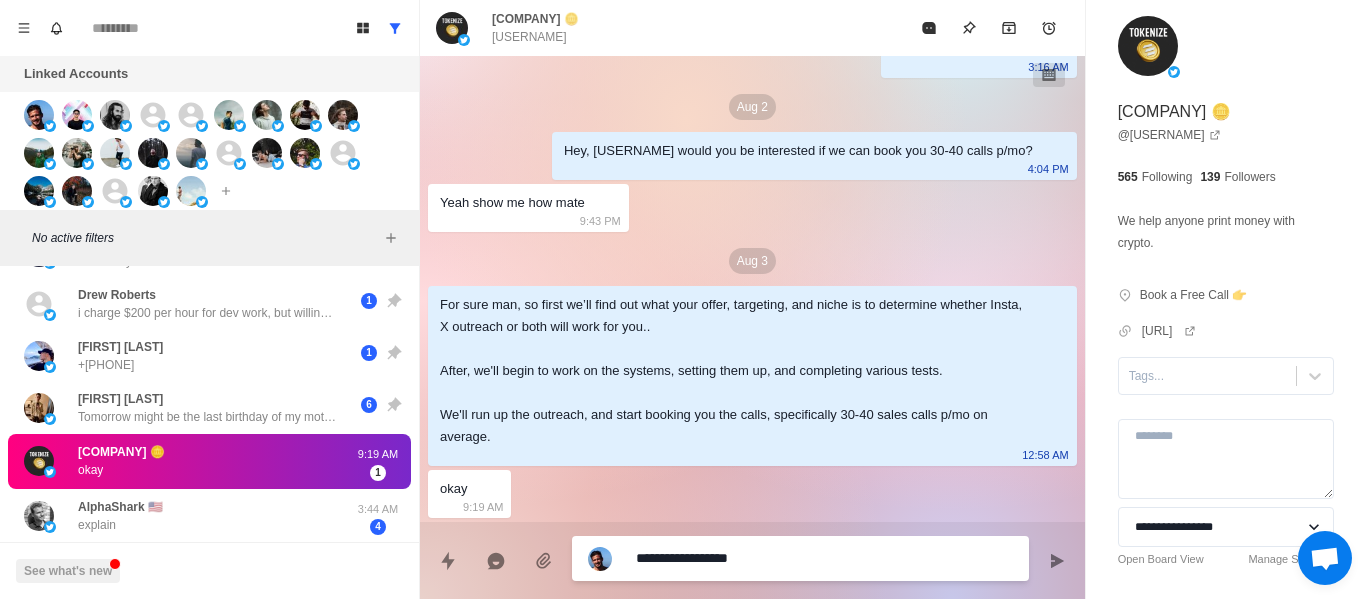 type on "*" 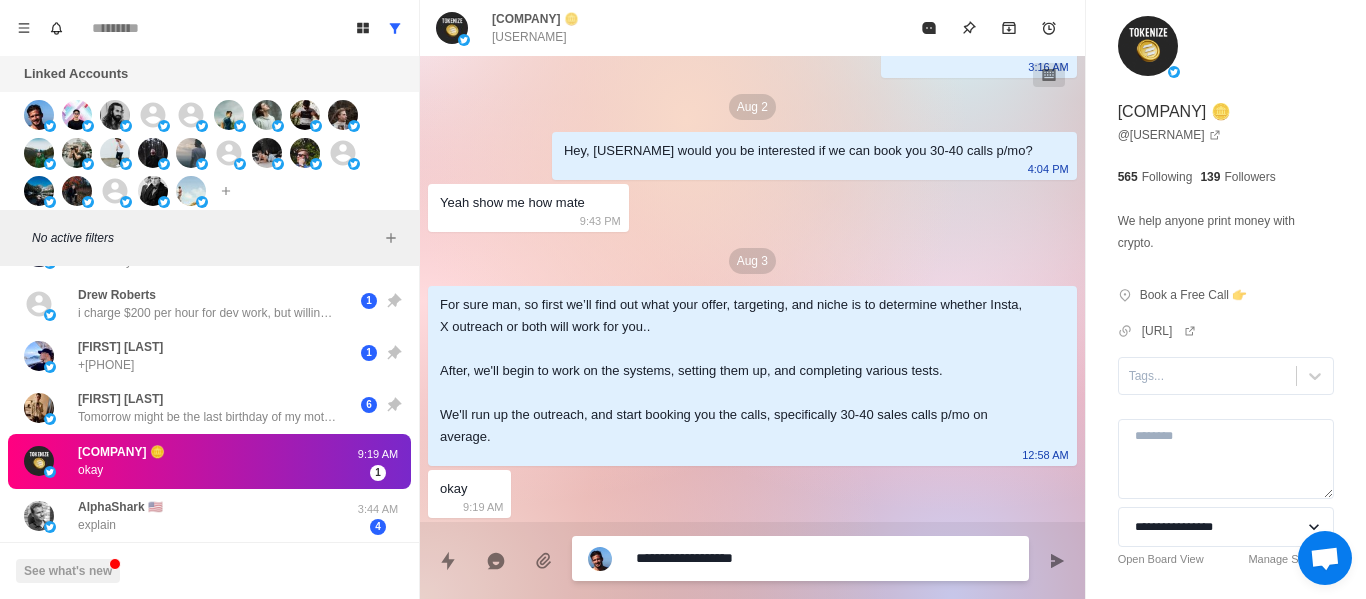 type on "**********" 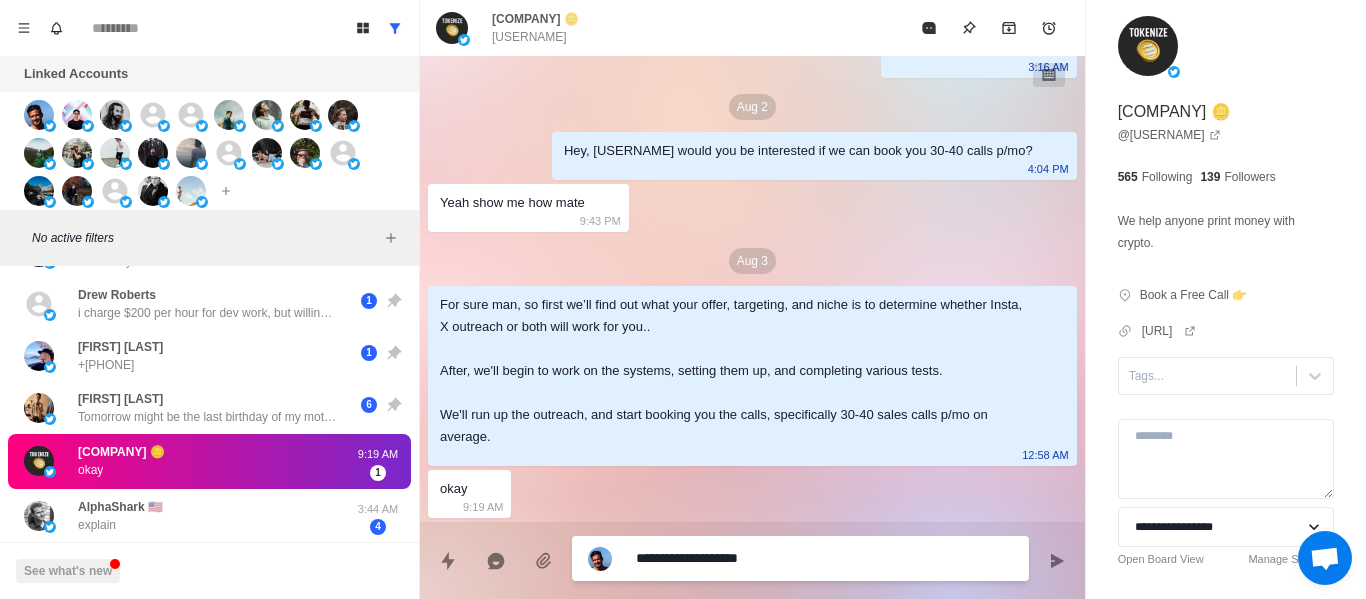 type on "**********" 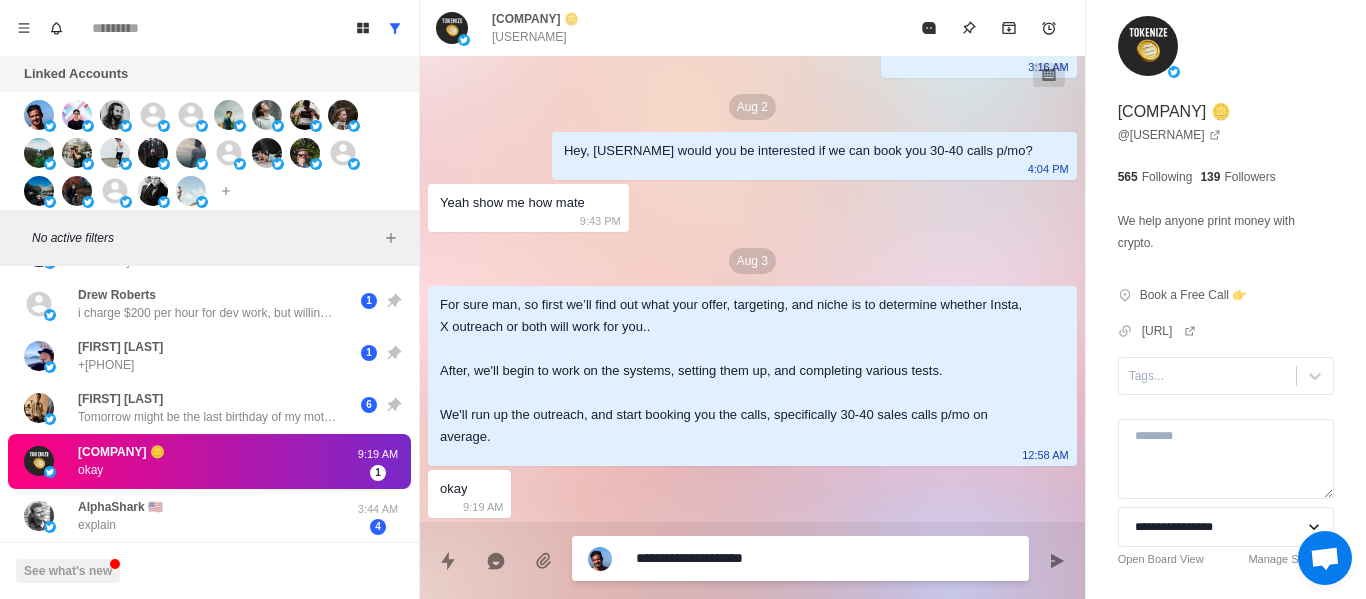 type on "**********" 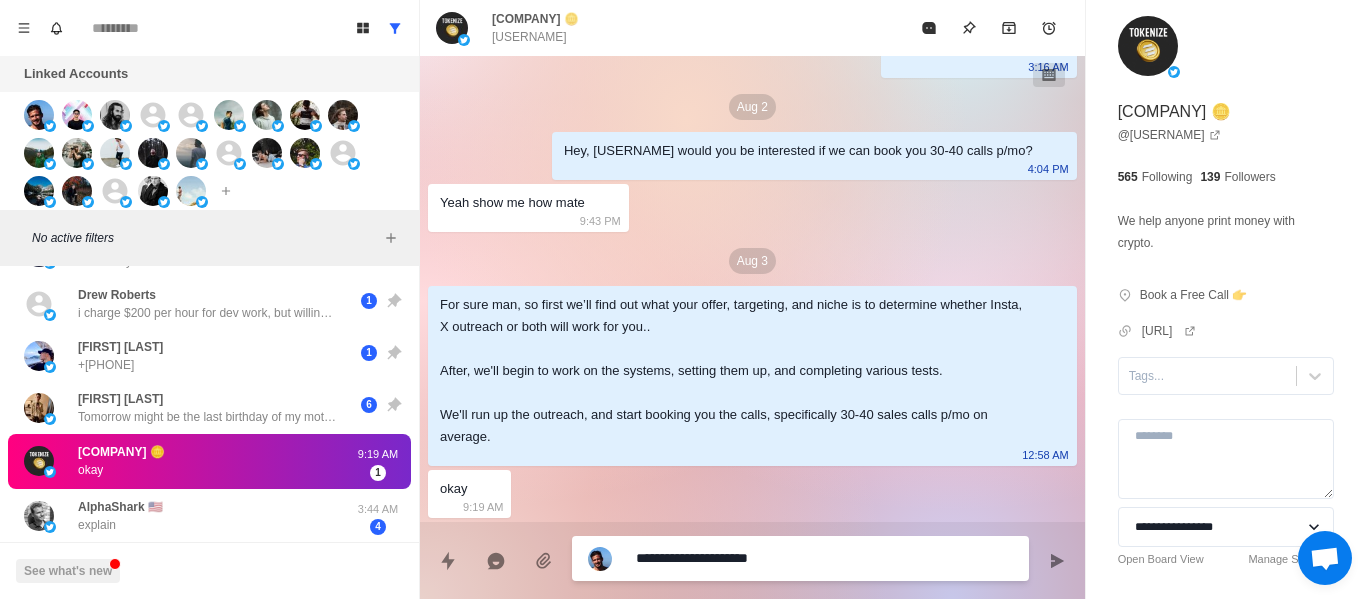 type on "**********" 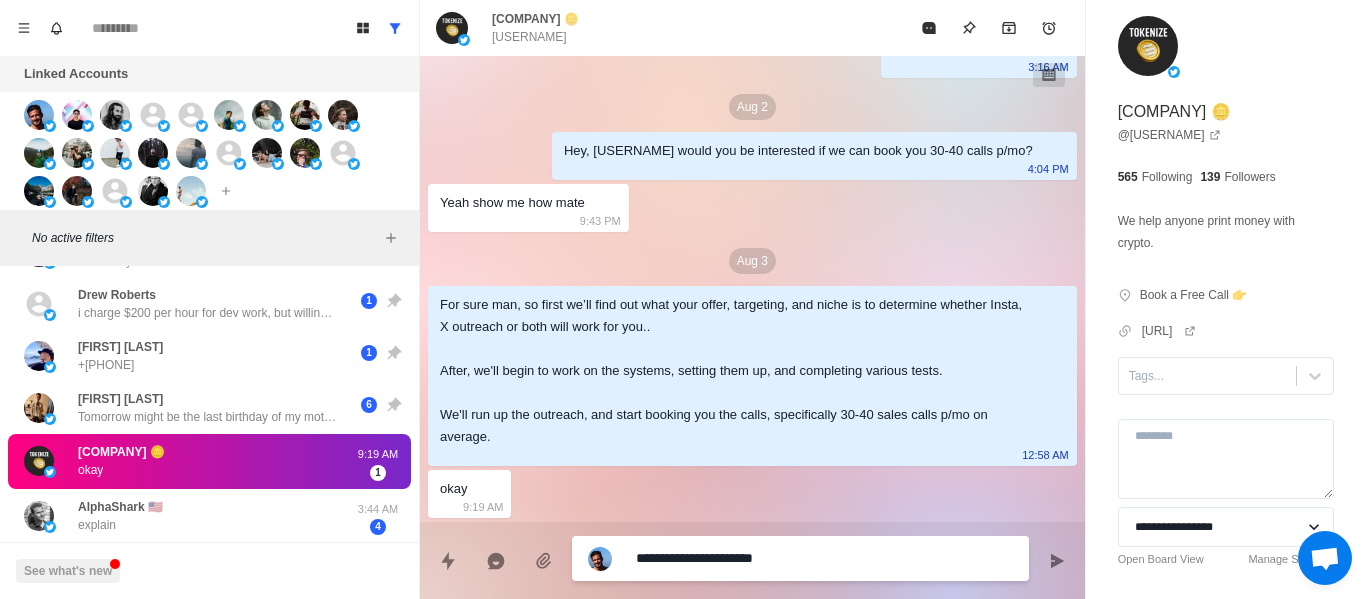 type on "**********" 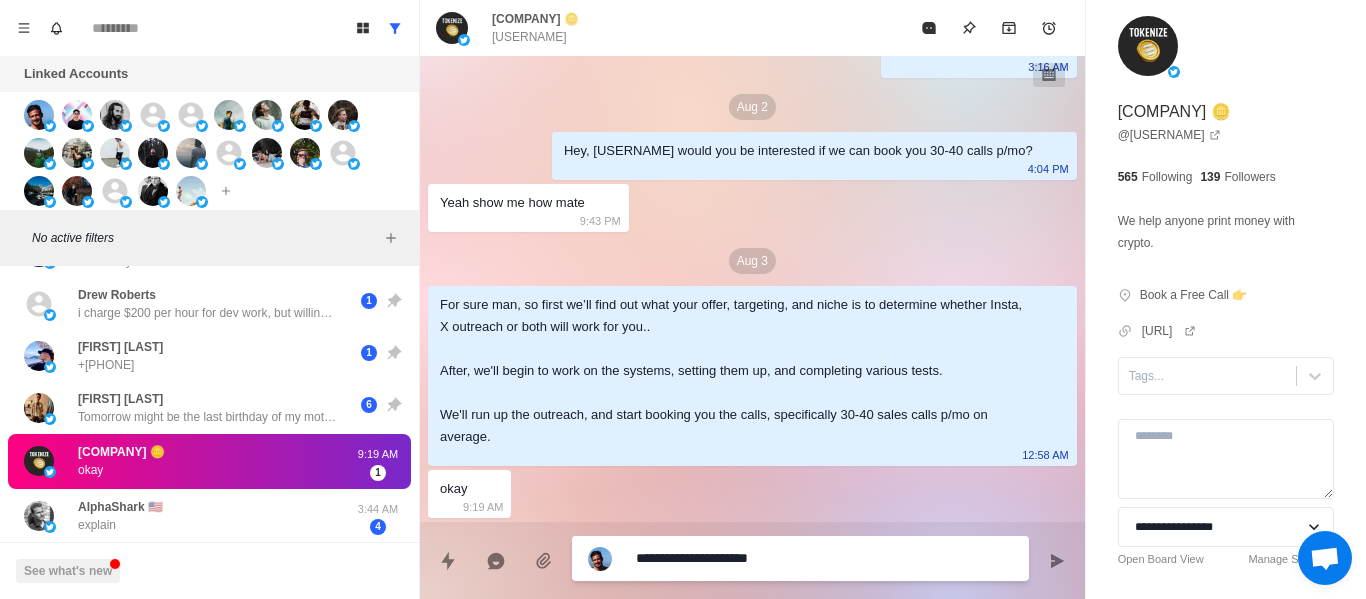 type on "**********" 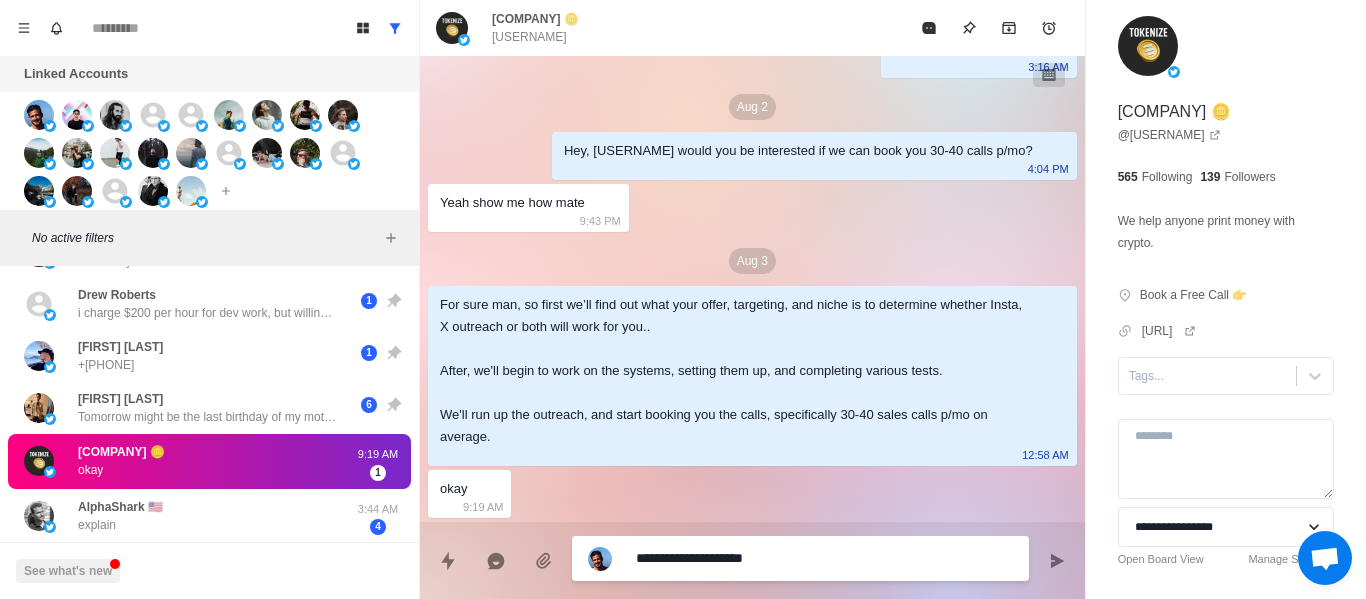 type on "**********" 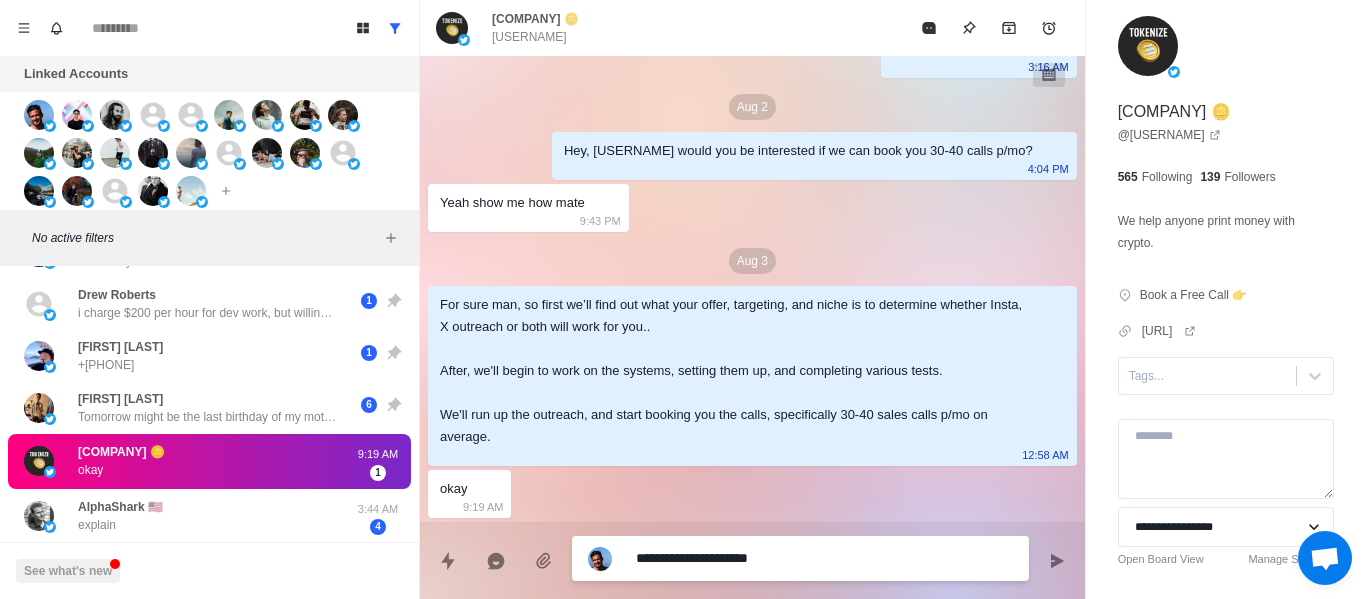 type on "**********" 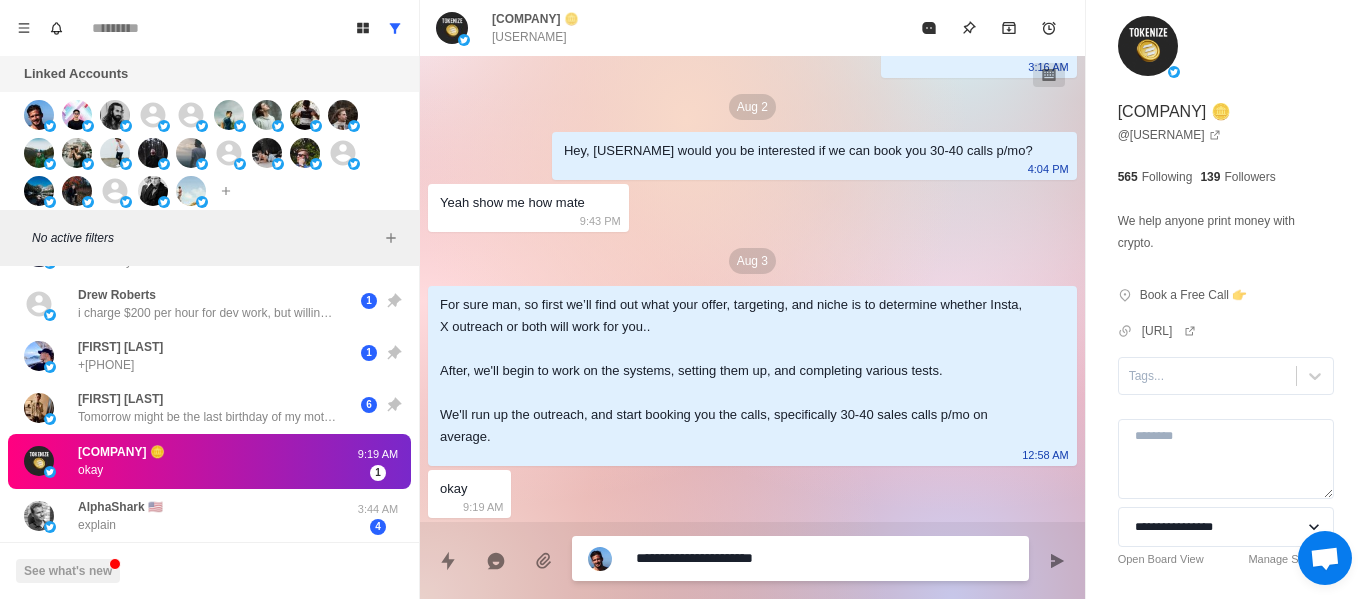 type on "**********" 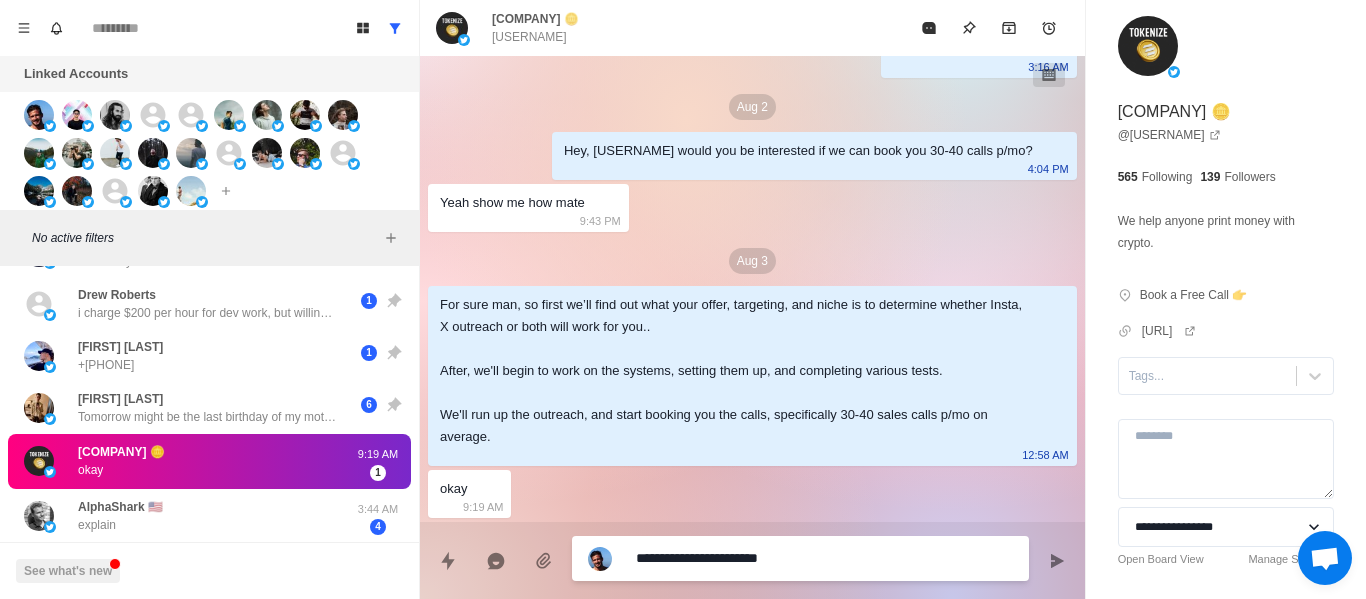 type on "**********" 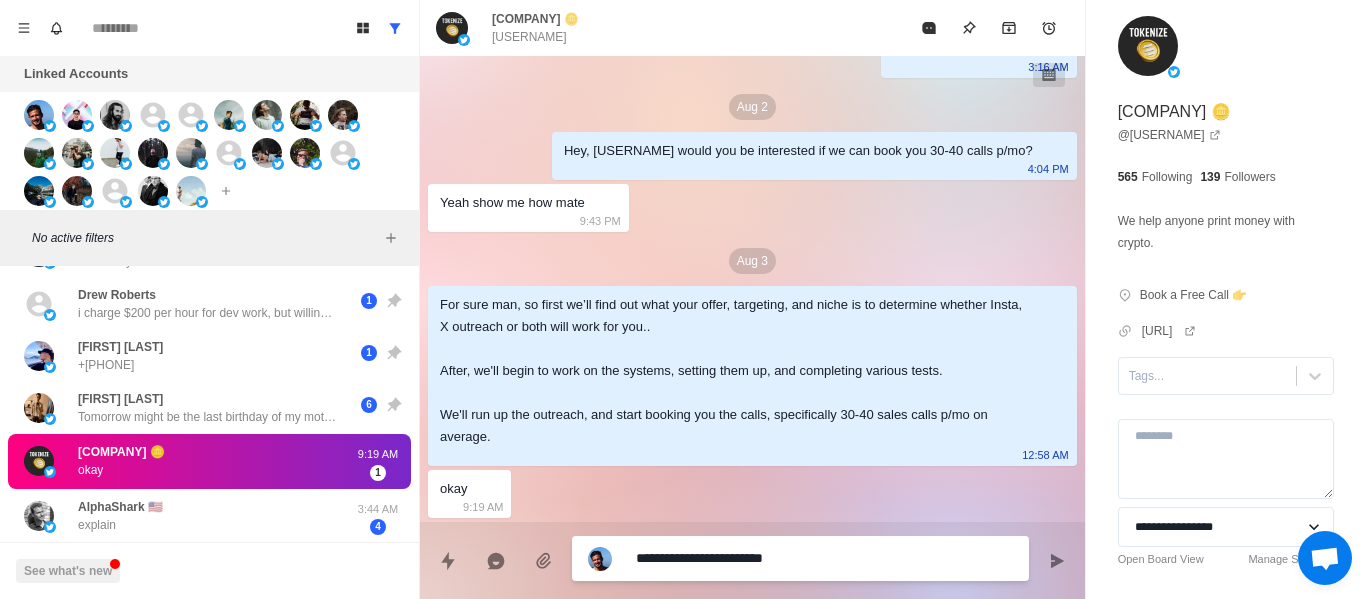 type on "**********" 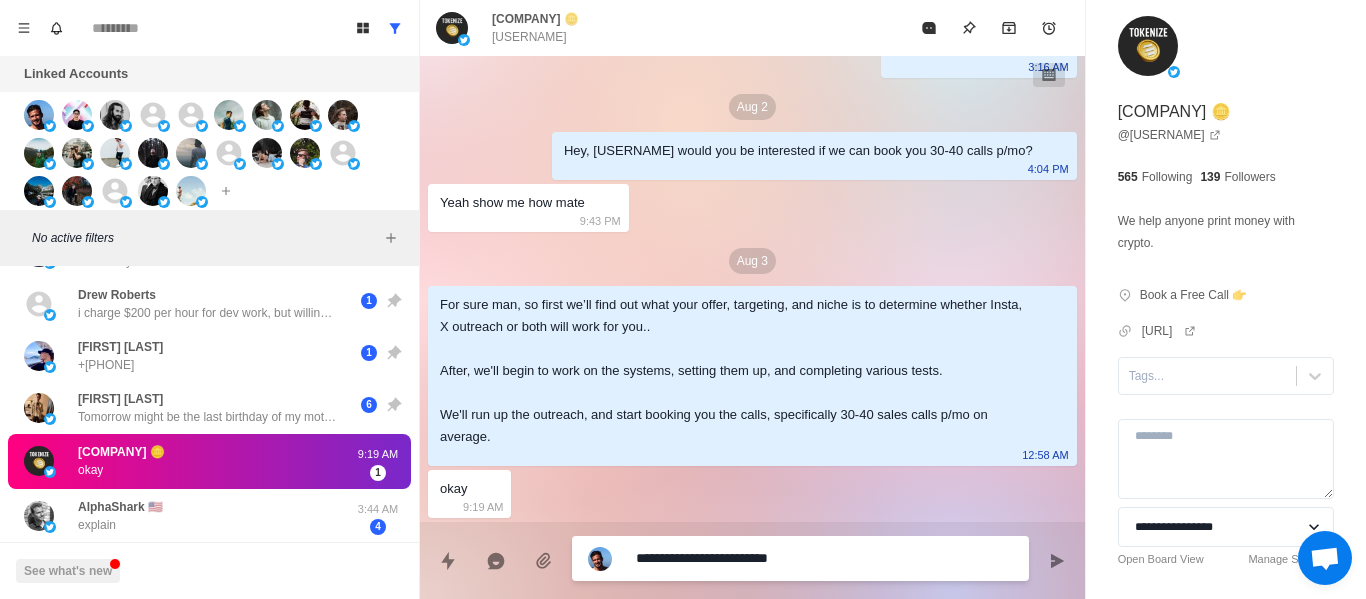 type on "**********" 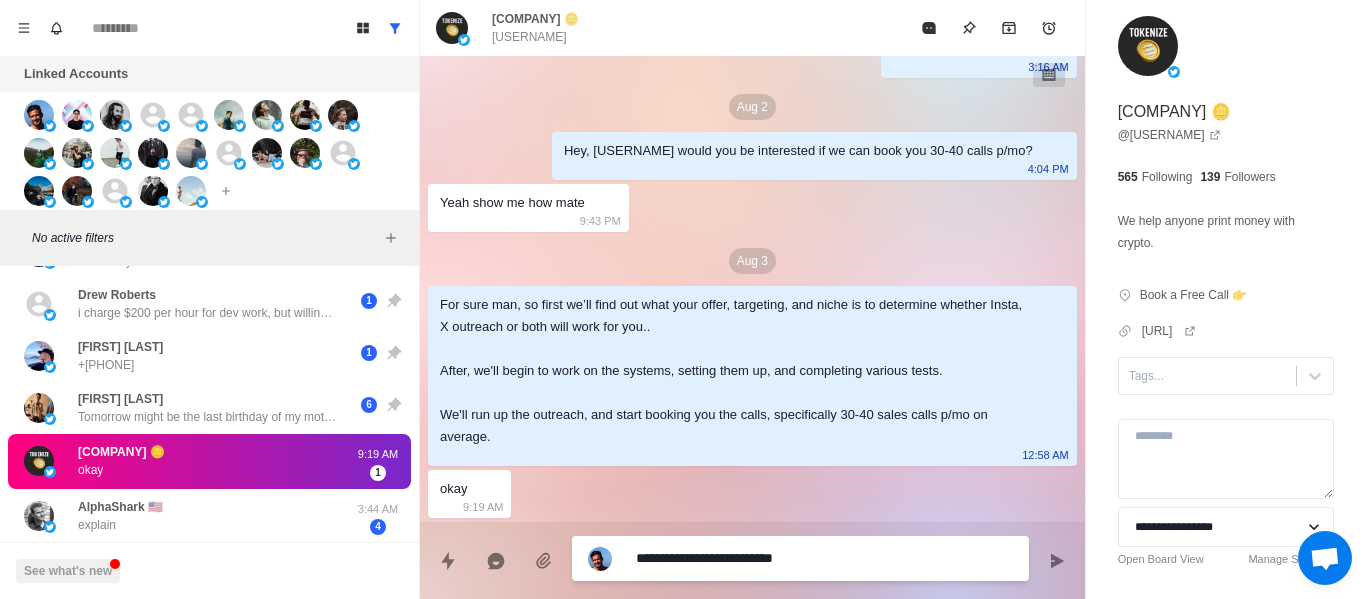 type on "**********" 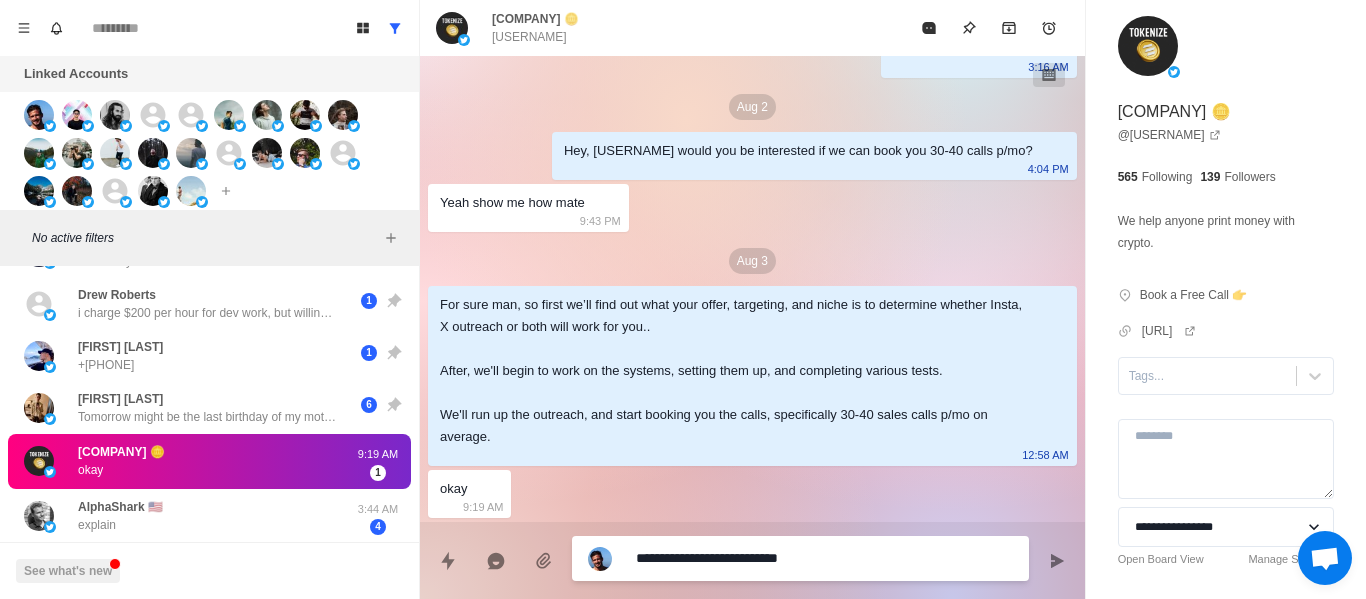type on "**********" 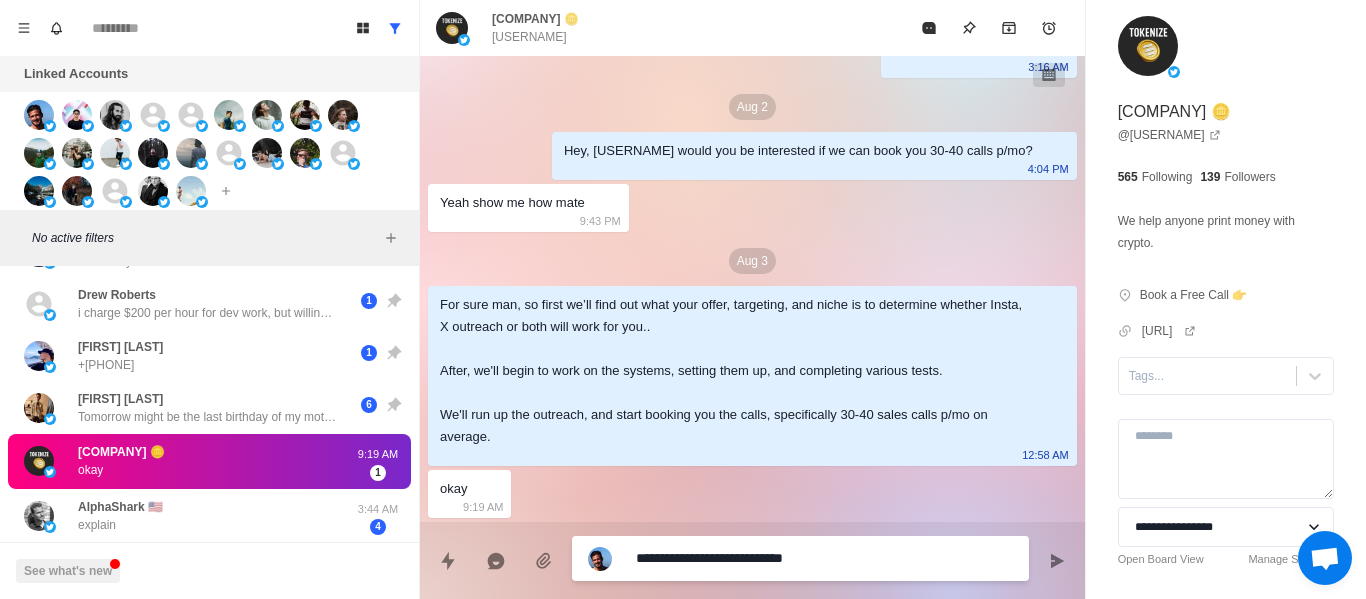 type on "**********" 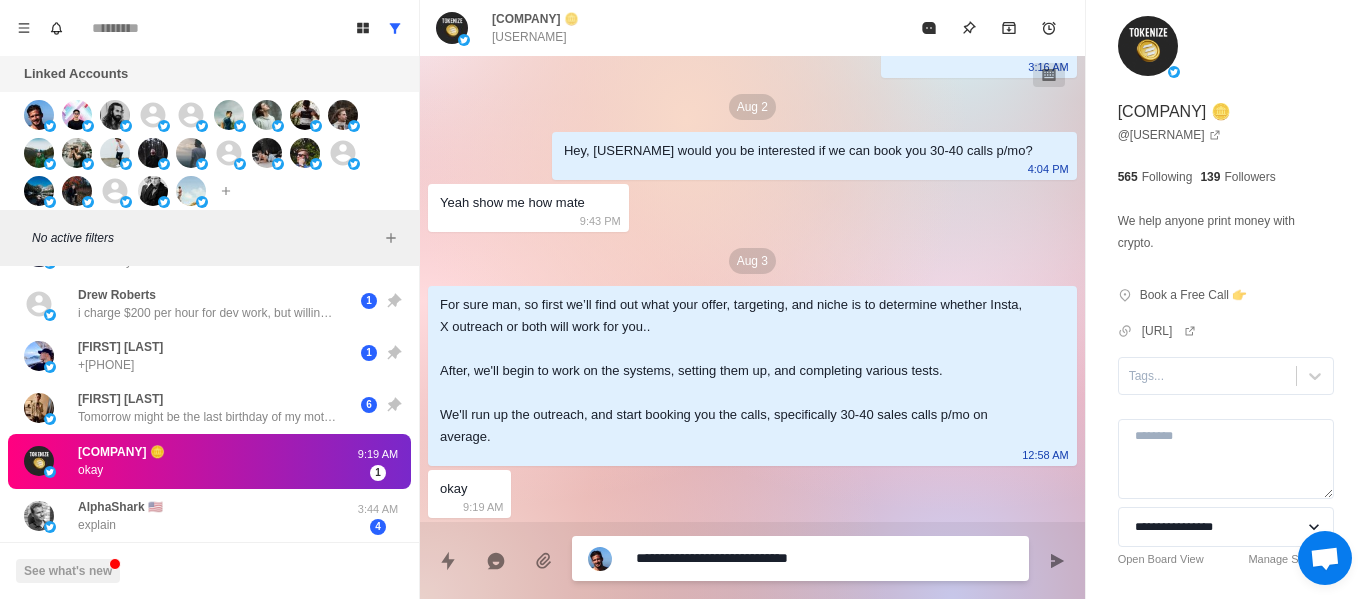 type on "**********" 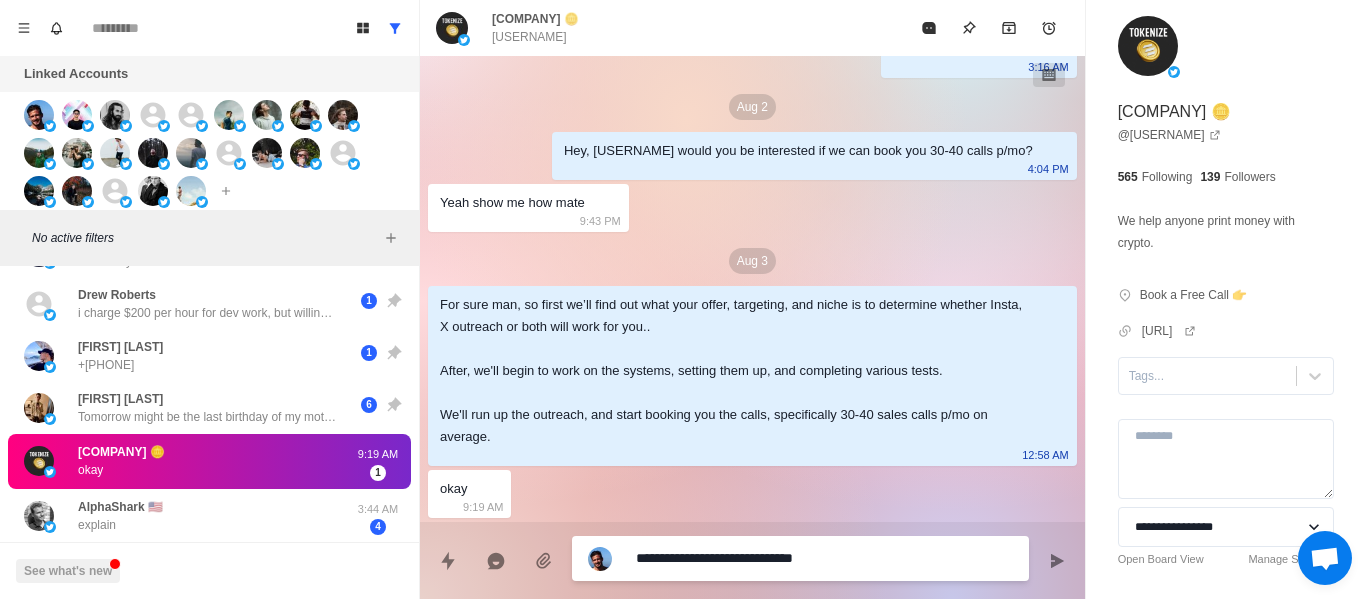 type on "**********" 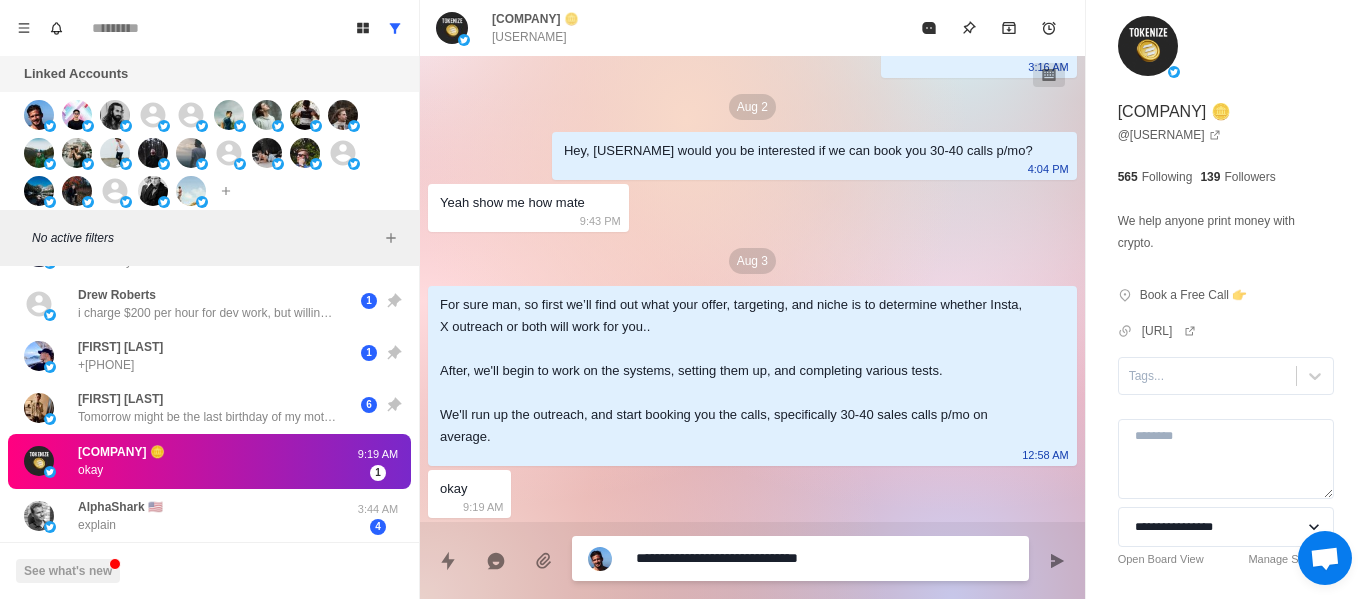 type on "**********" 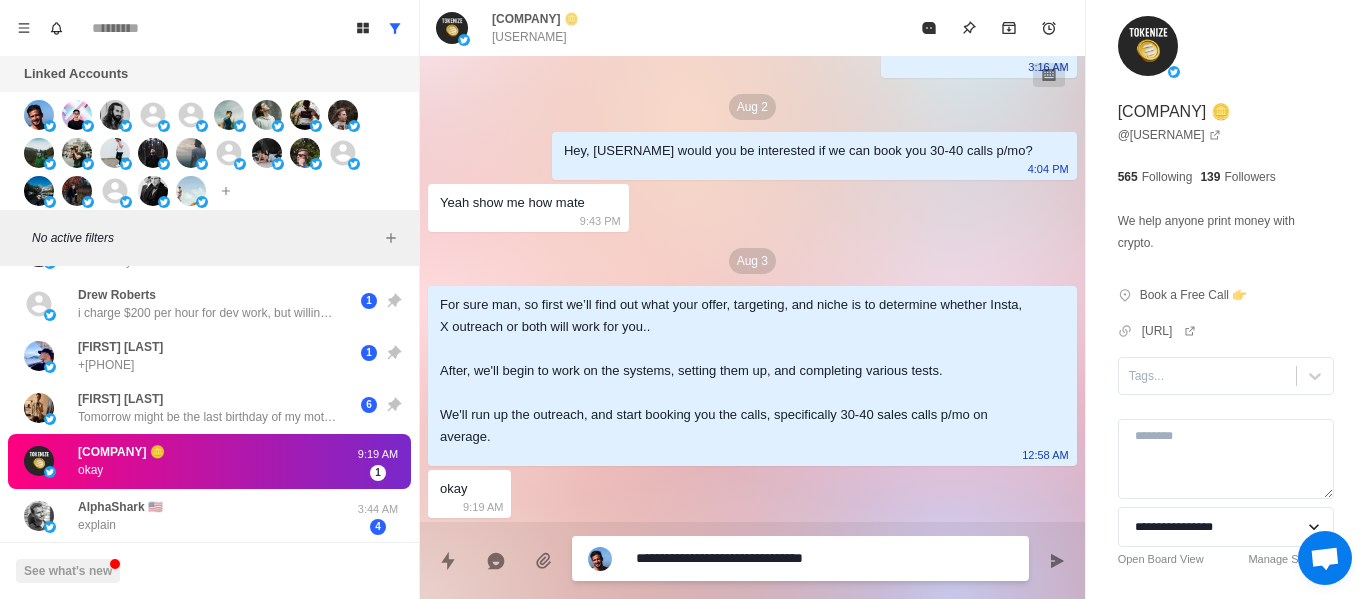 type on "**********" 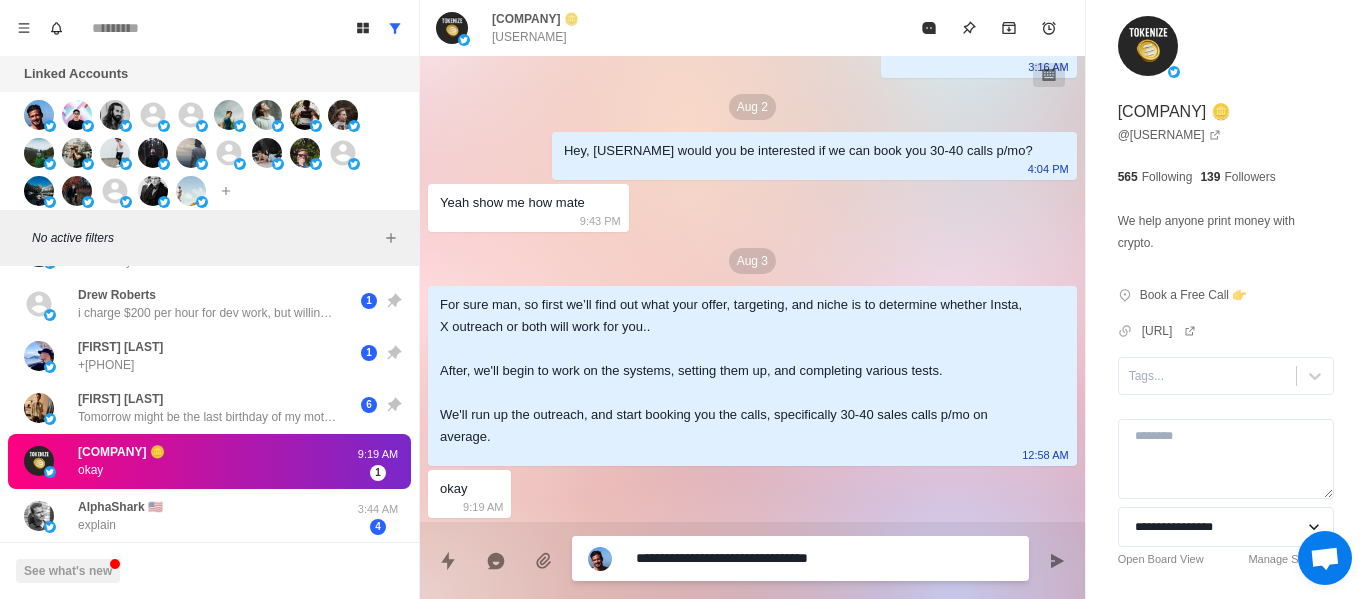 type on "**********" 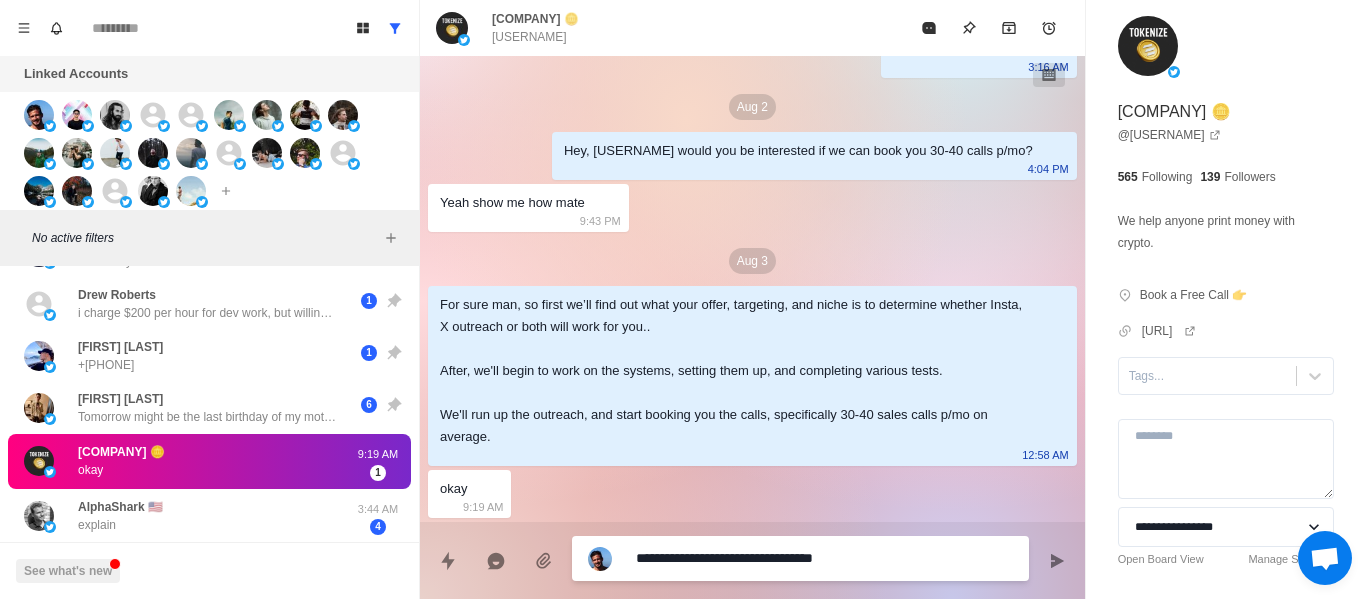 type on "**********" 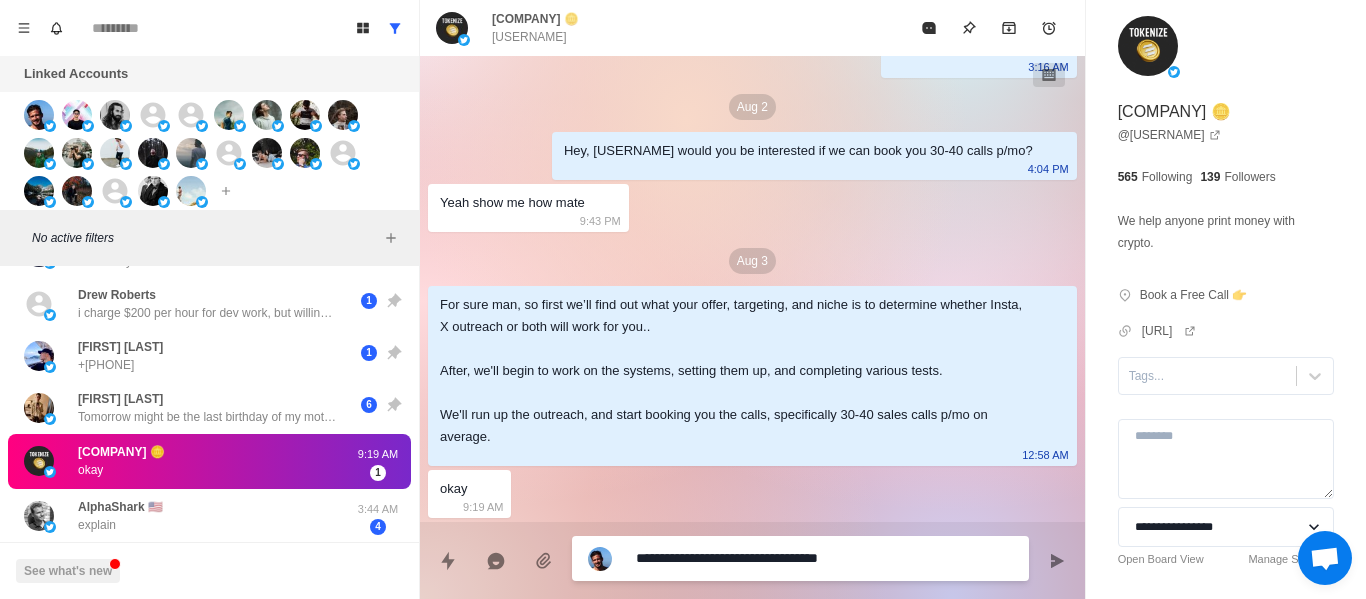type on "**********" 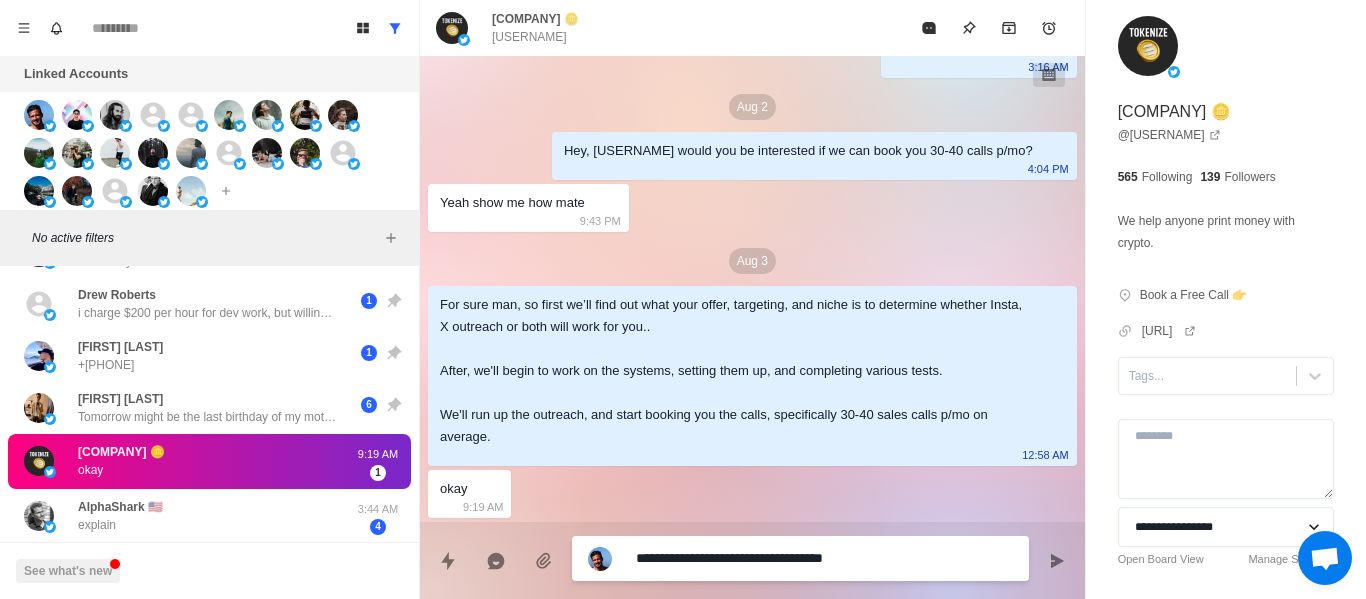 type on "**********" 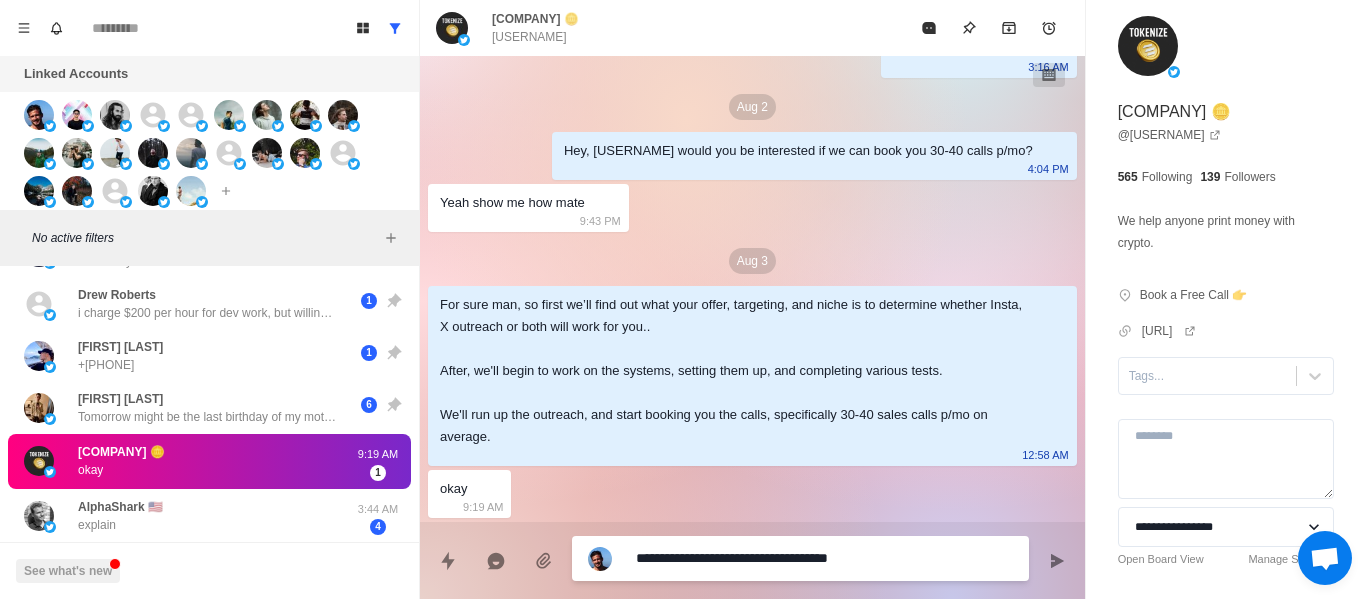 type on "**********" 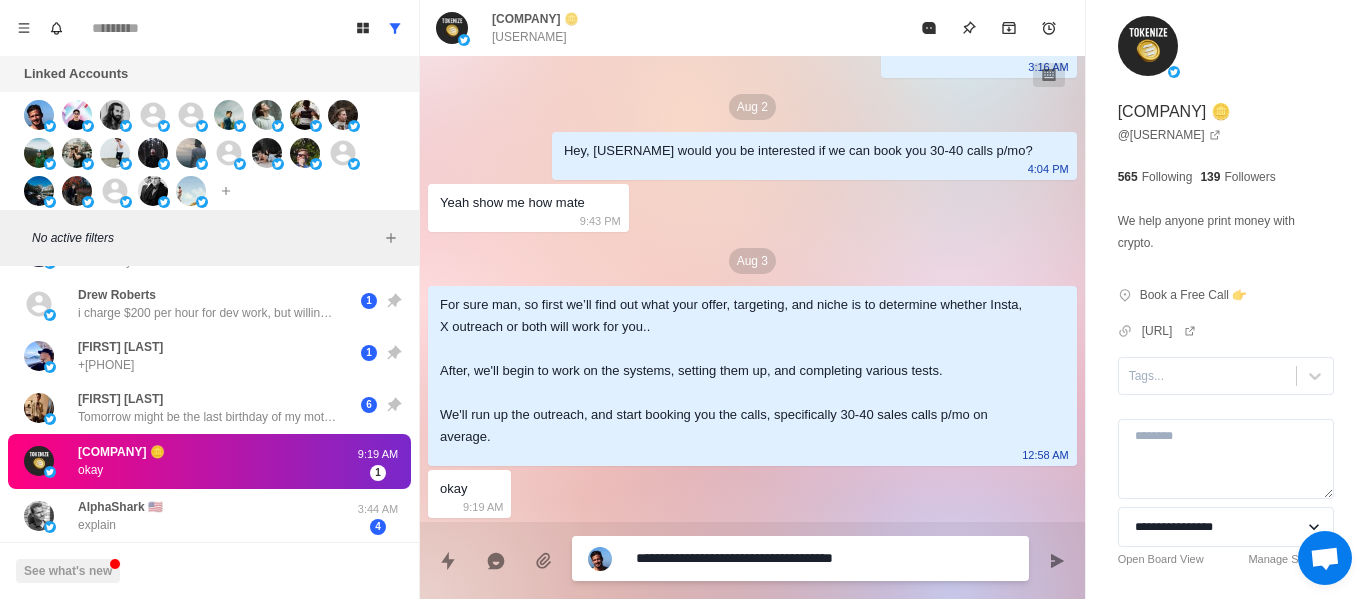 type on "**********" 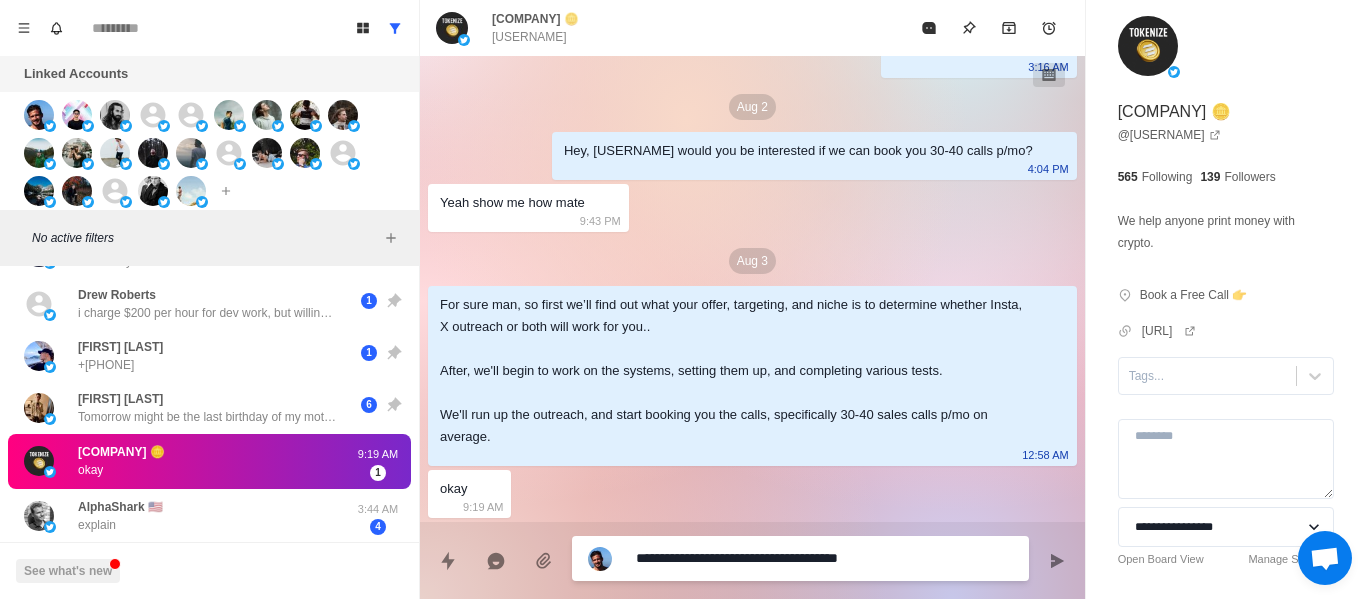 type on "*" 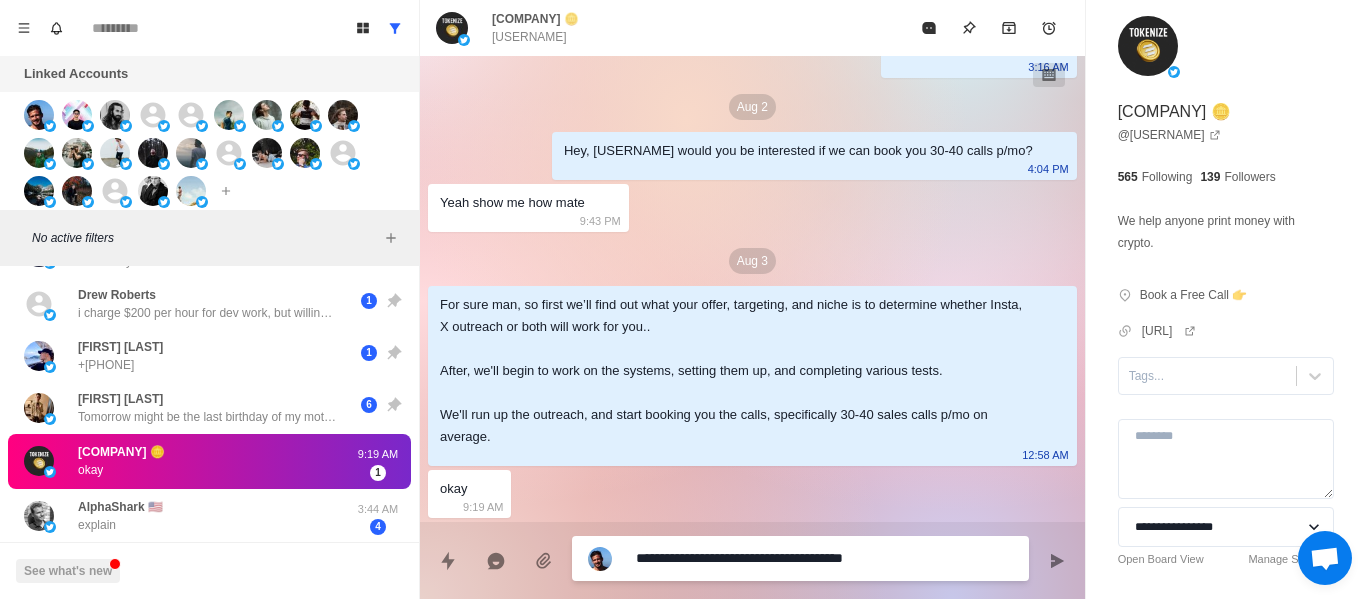 type on "**********" 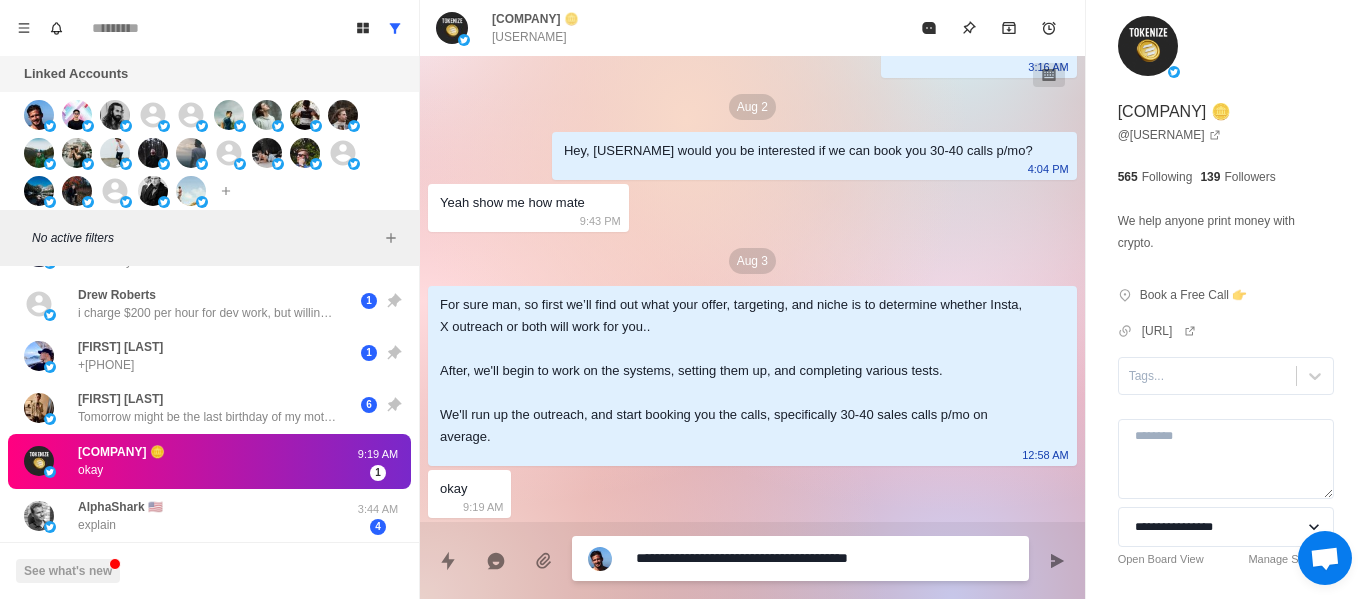 type on "**********" 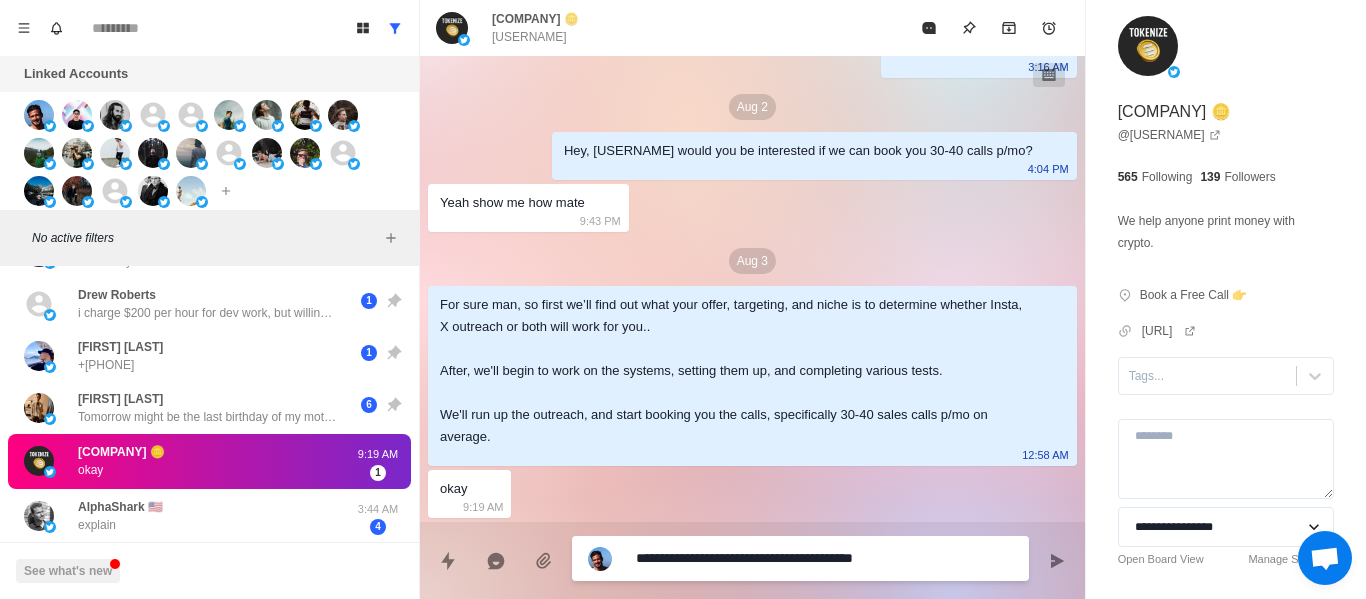 type on "**********" 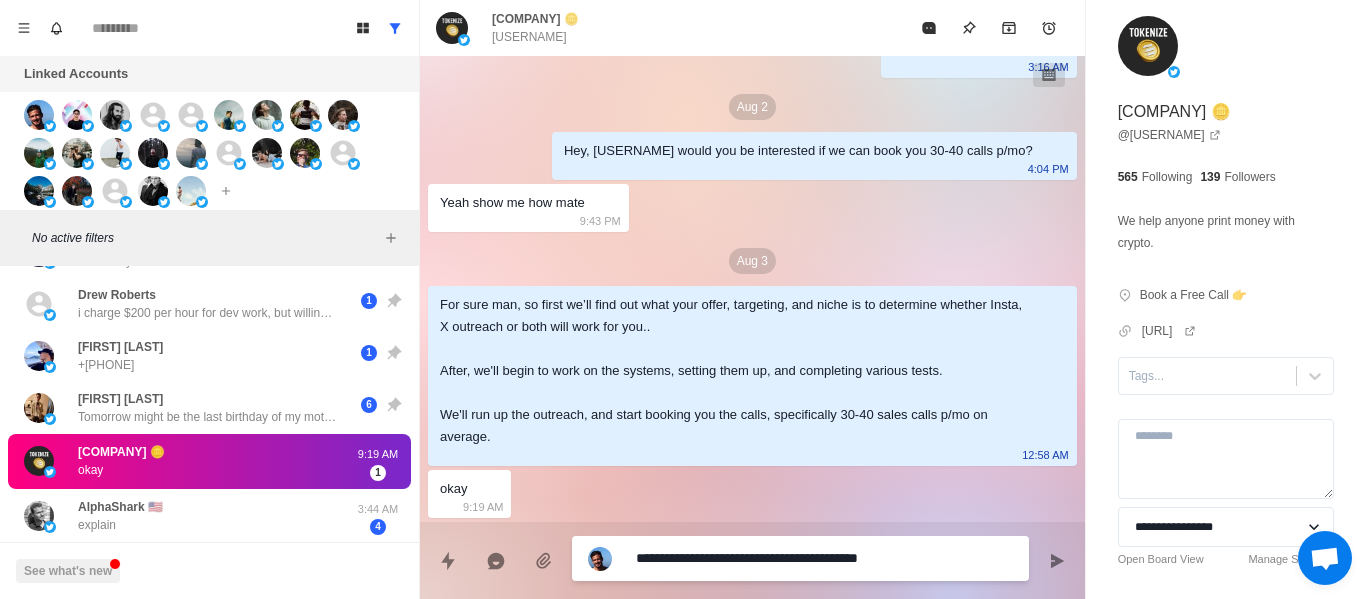 type on "**********" 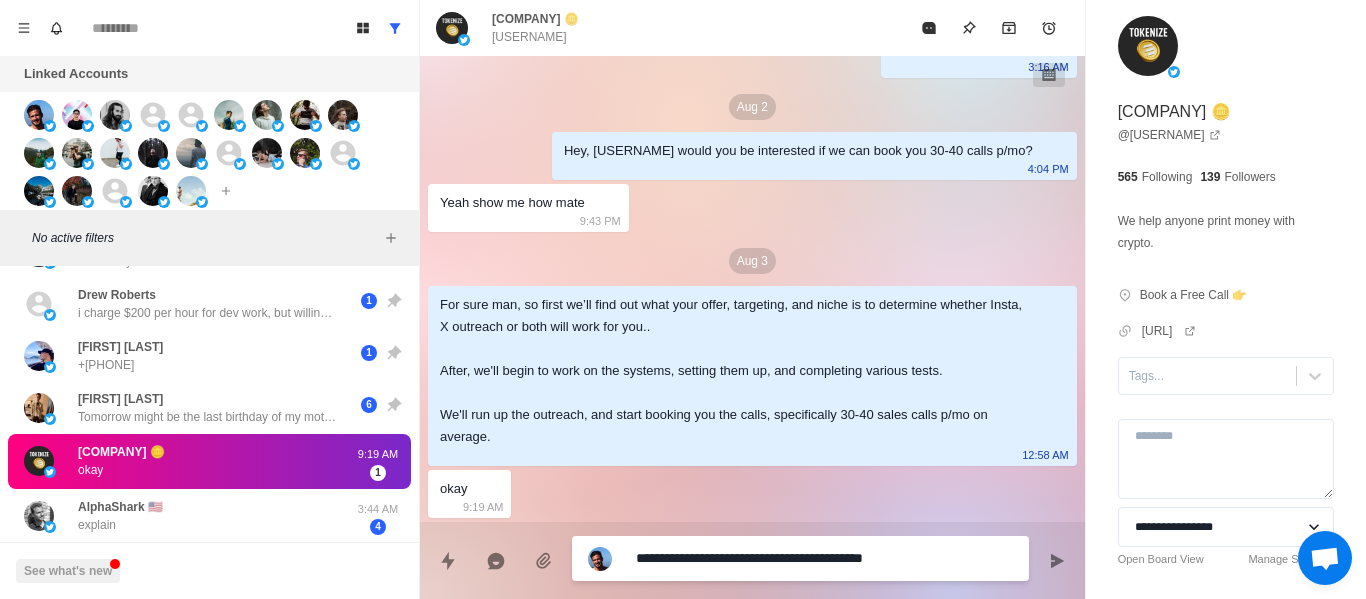 type on "*" 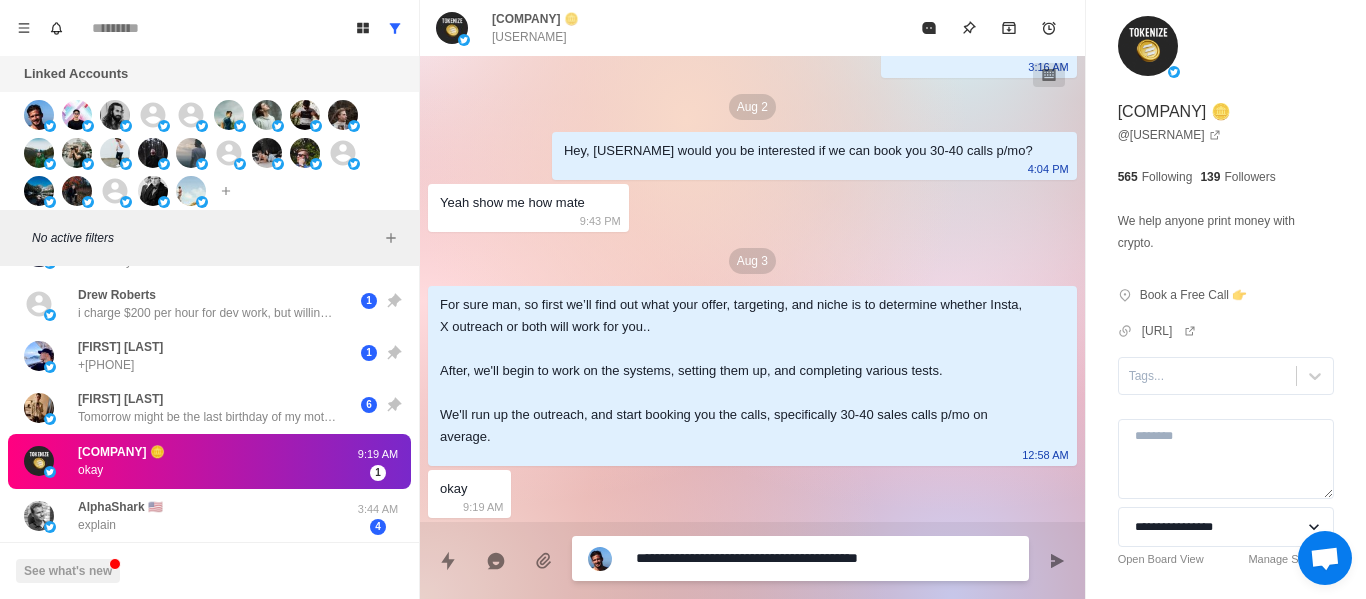 type on "**********" 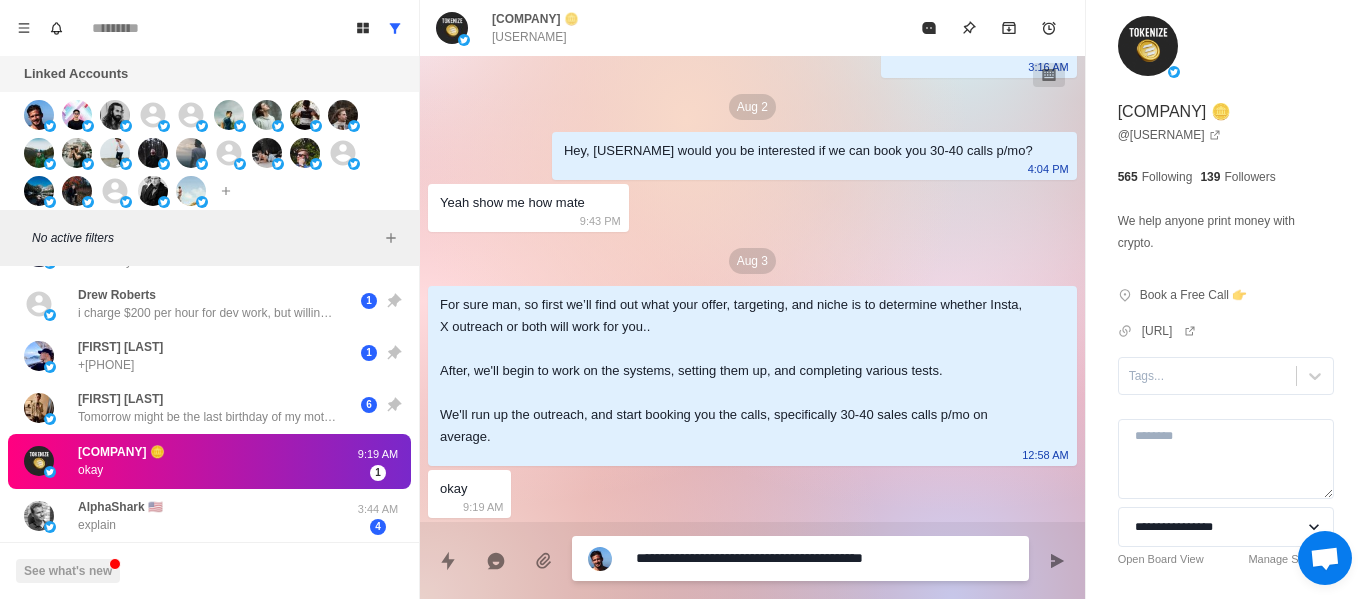 type on "**********" 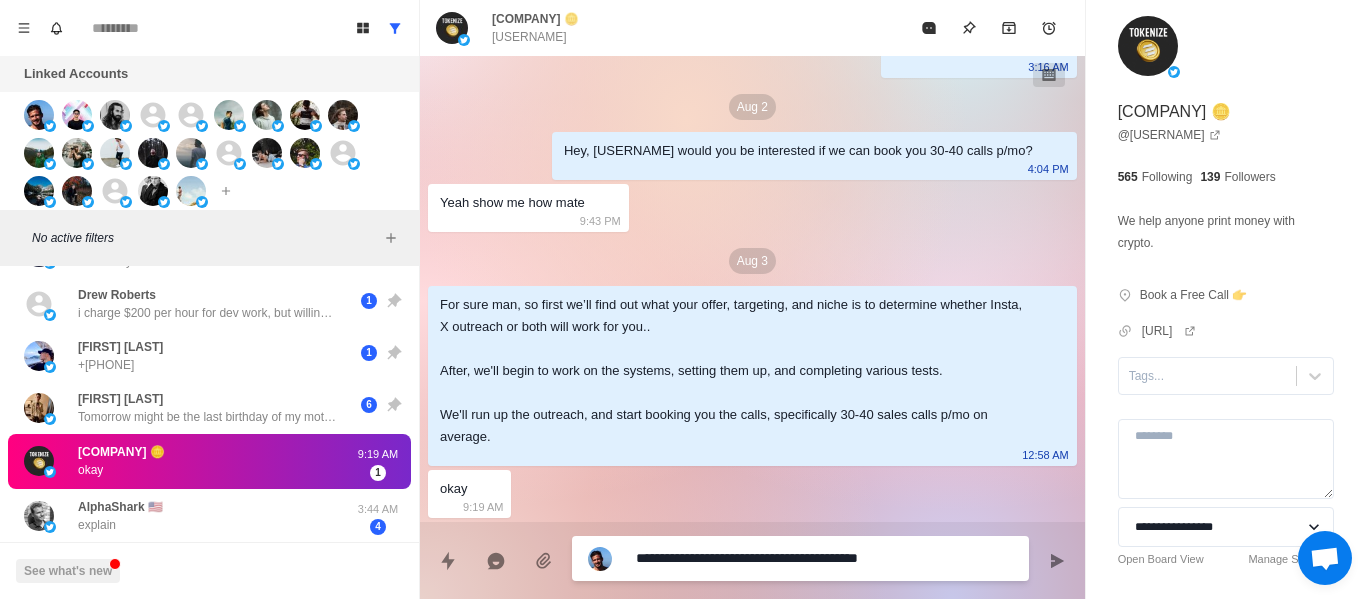 type on "**********" 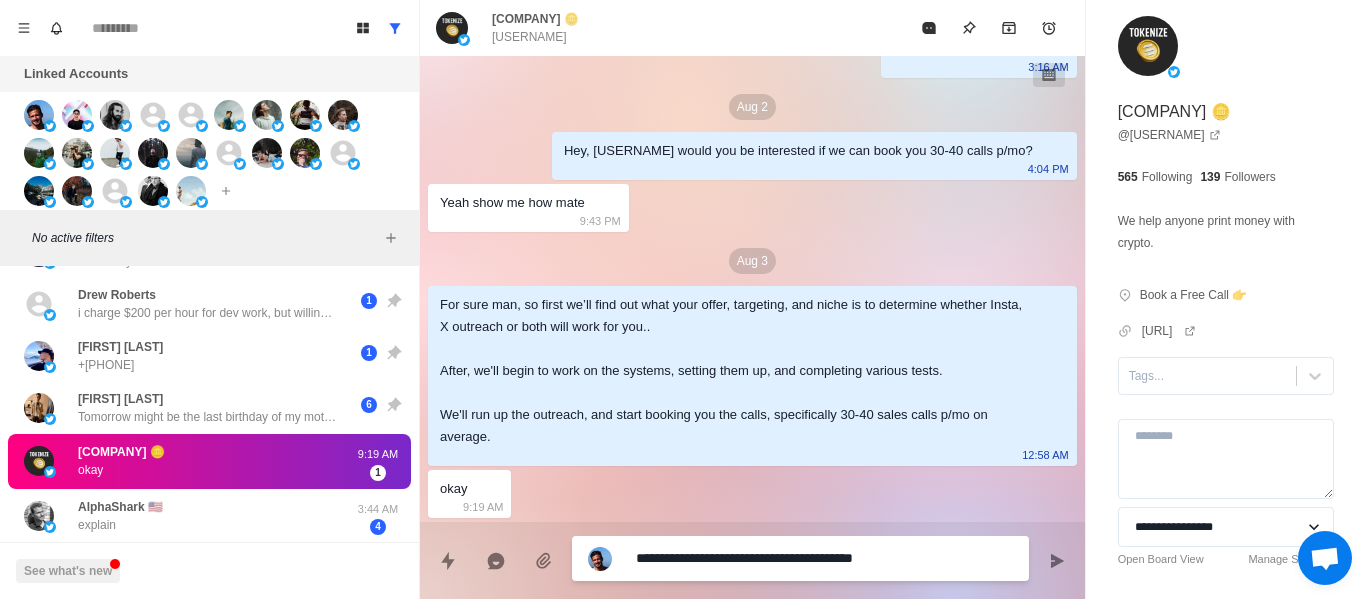 type on "**********" 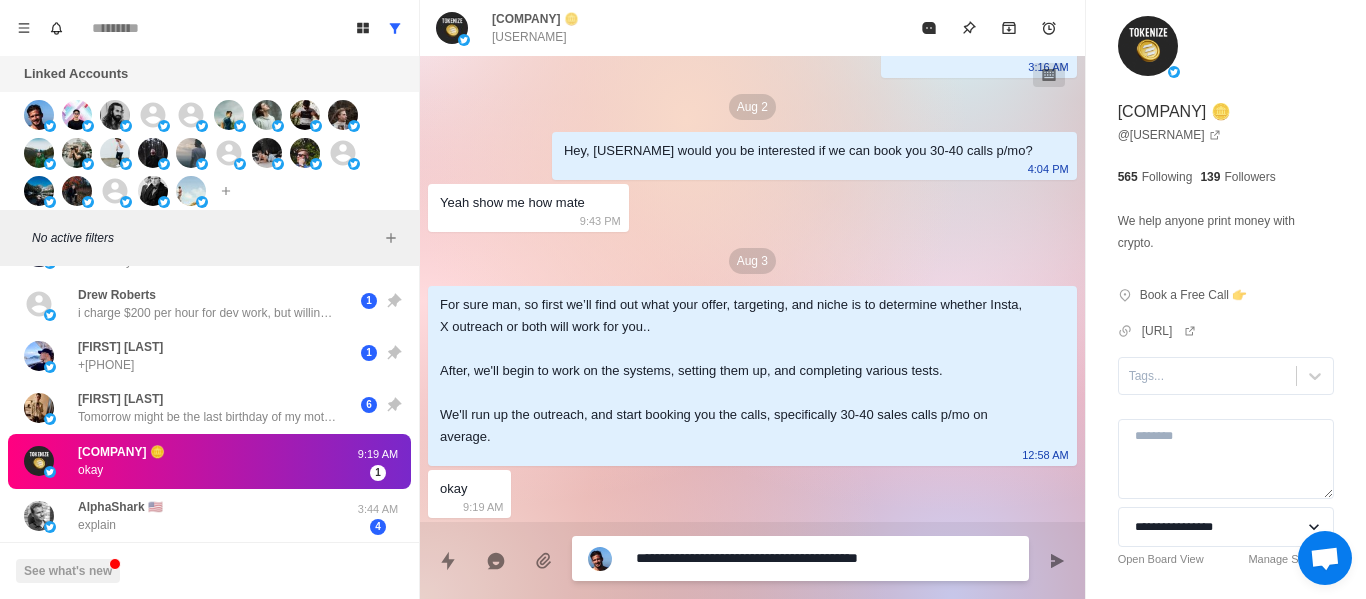 type on "**********" 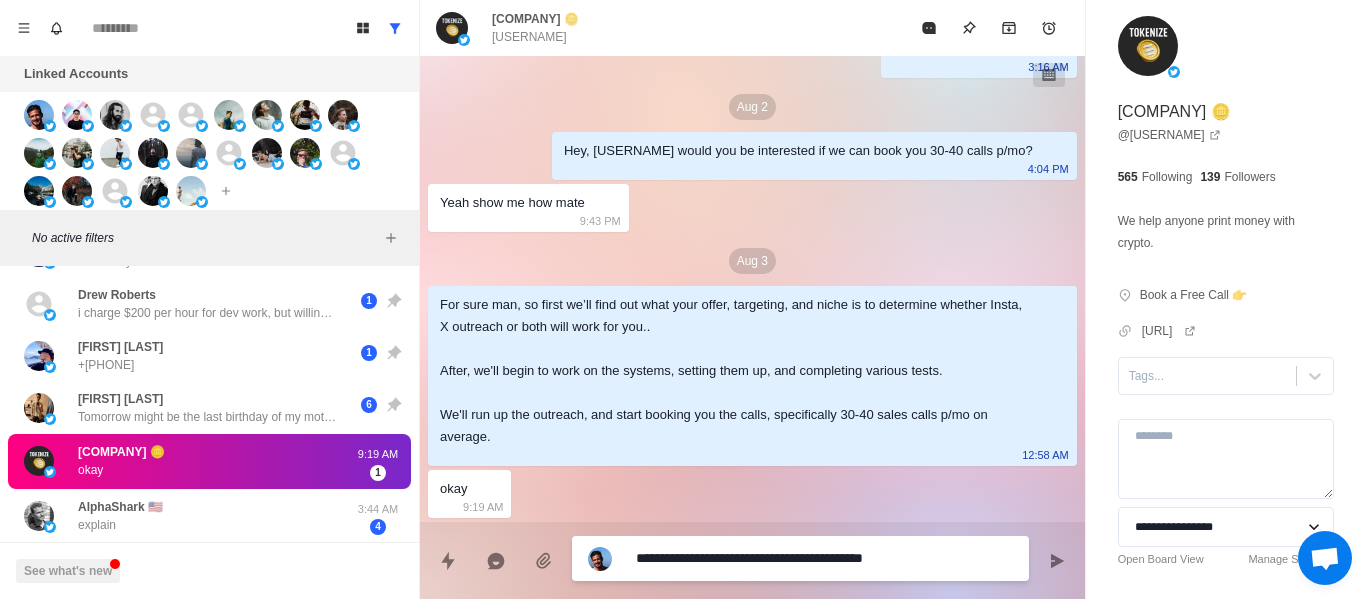 type on "**********" 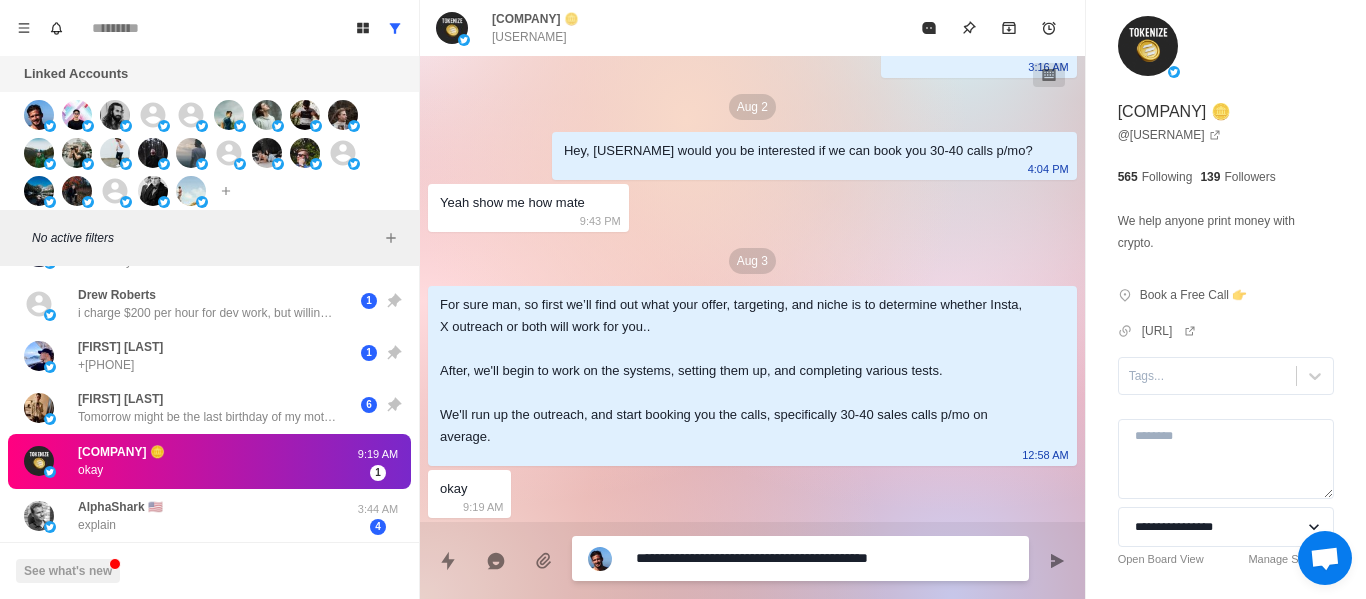 type on "**********" 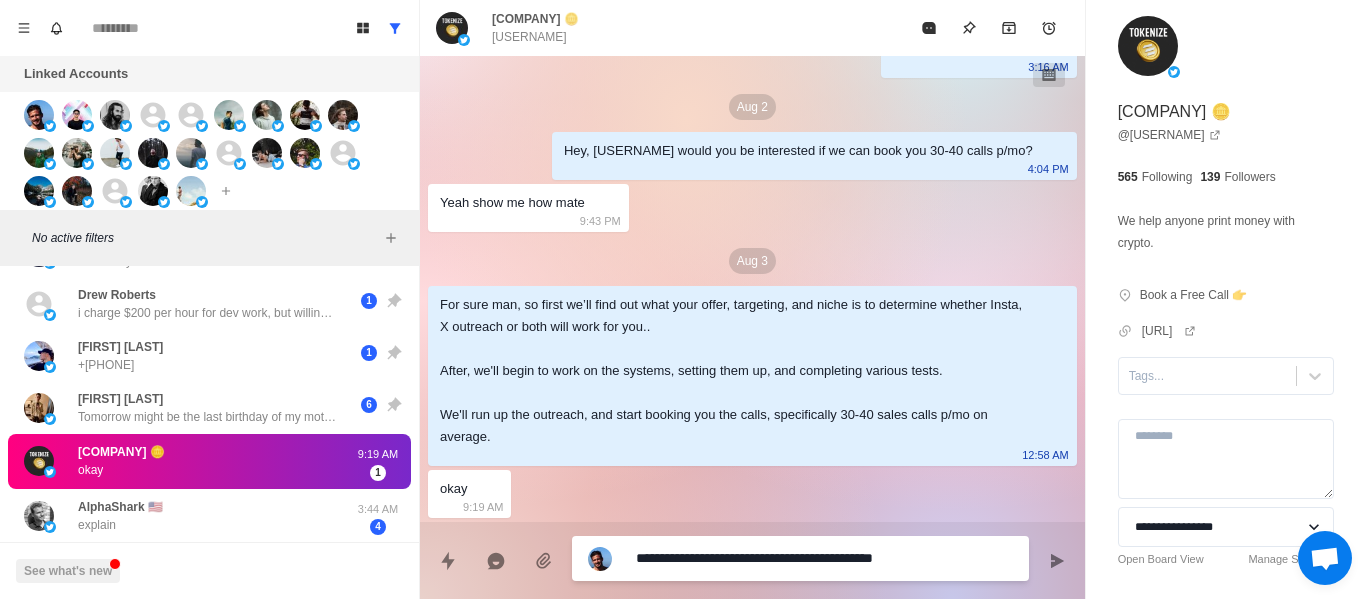 type on "**********" 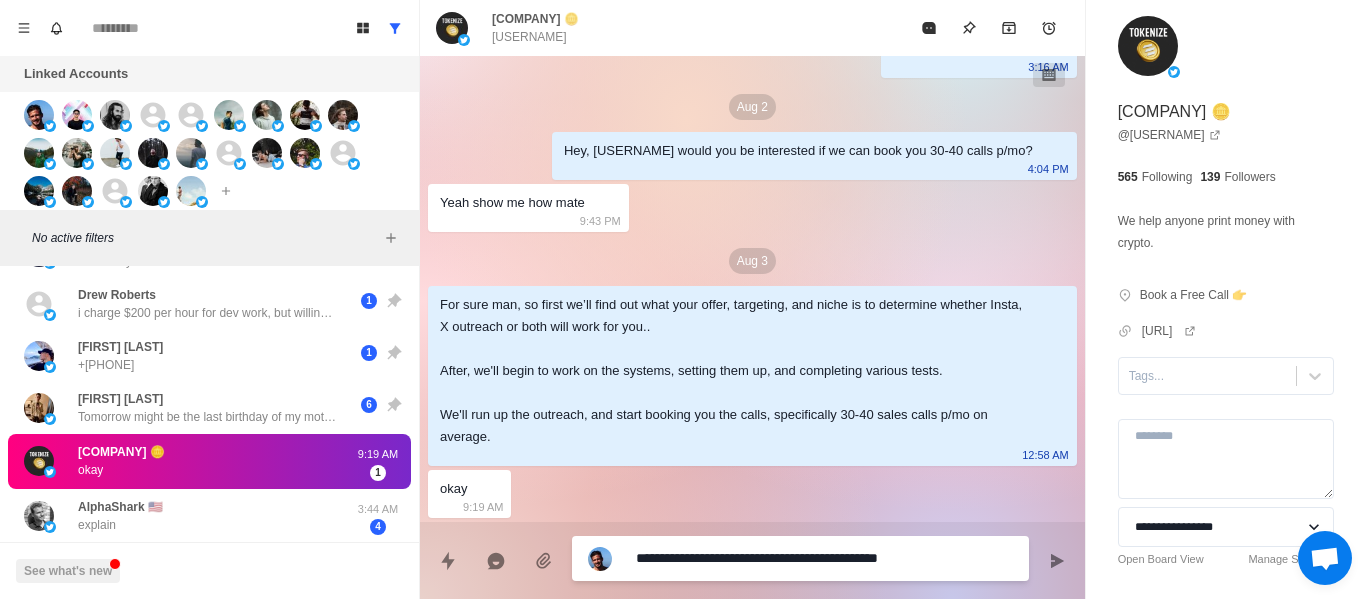 type on "**********" 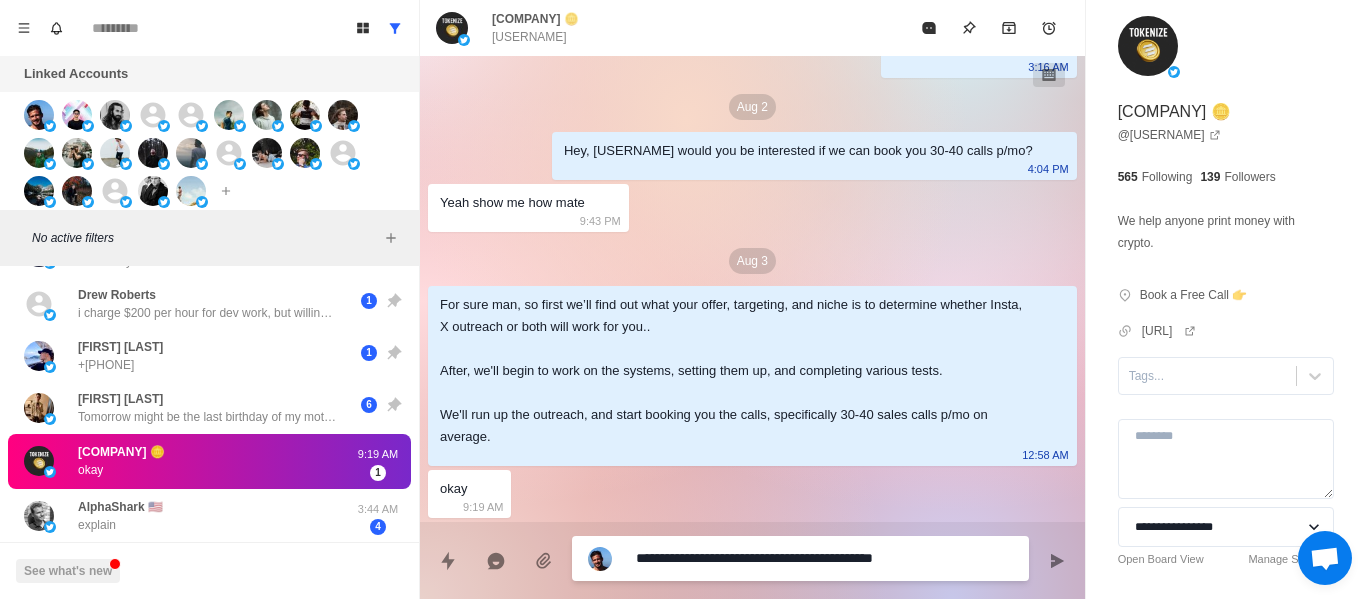 type on "**********" 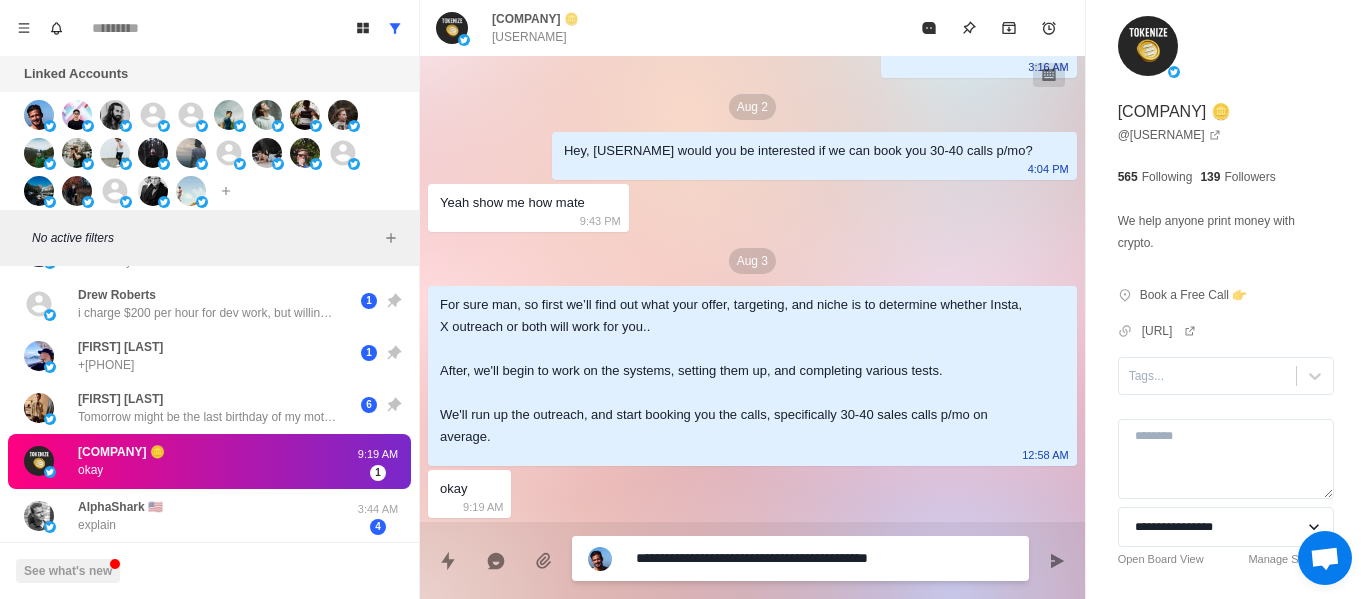 type on "**********" 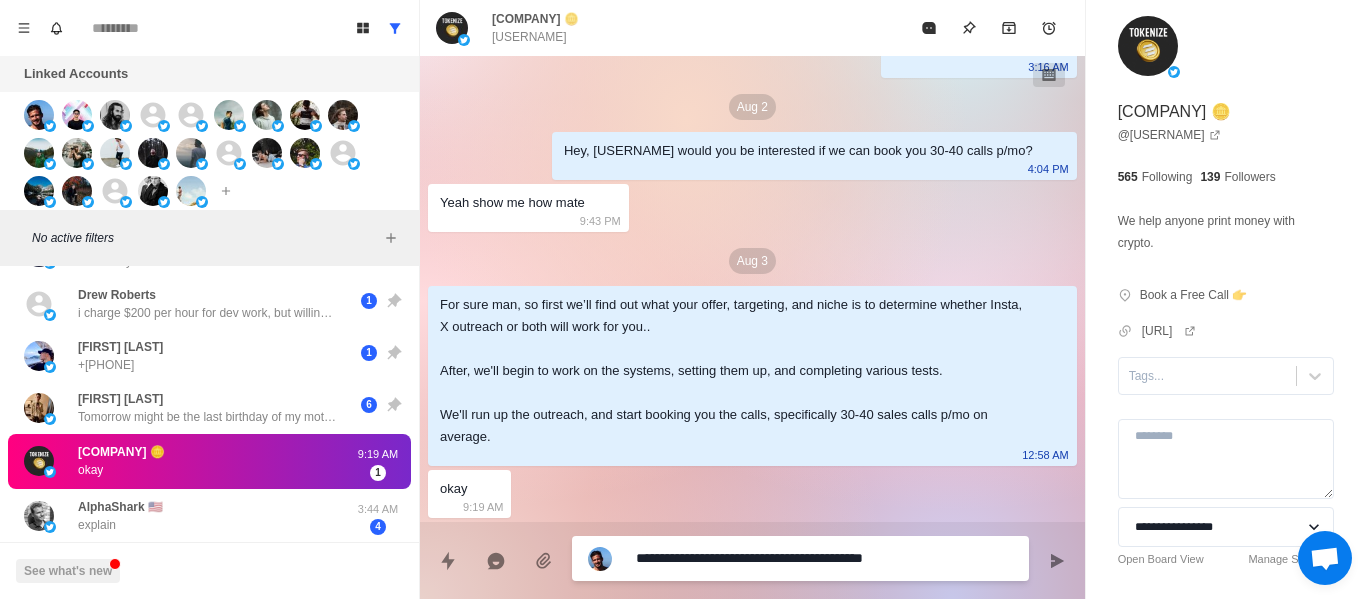 type on "**********" 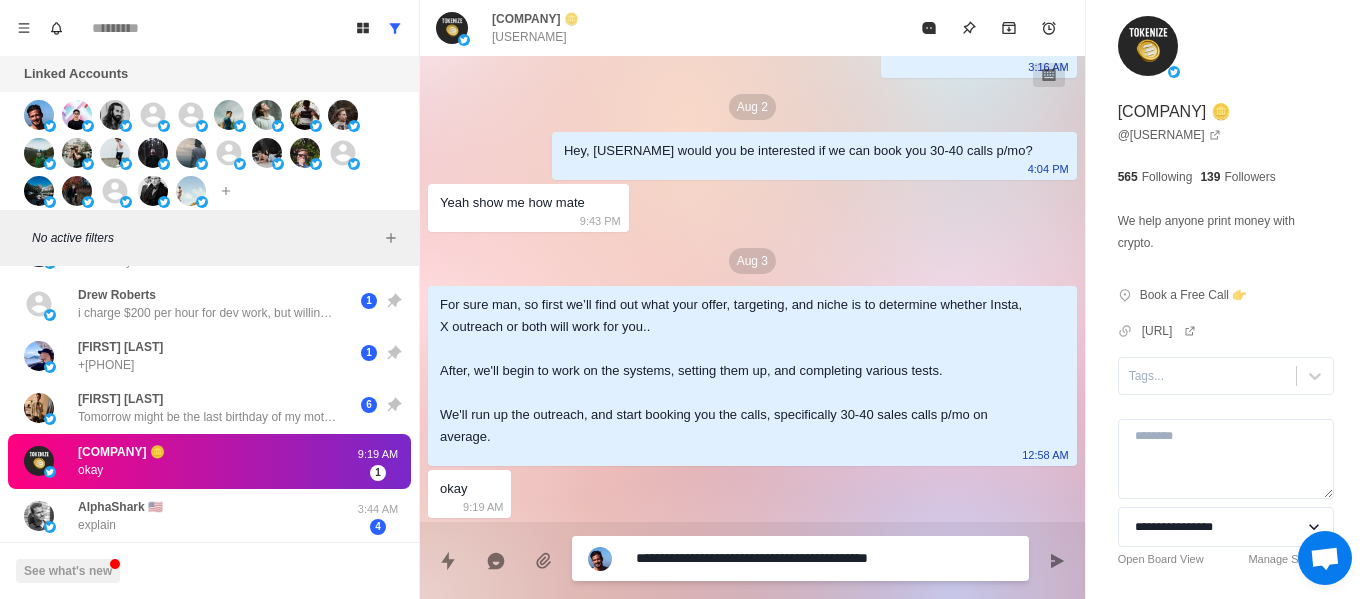 type on "**********" 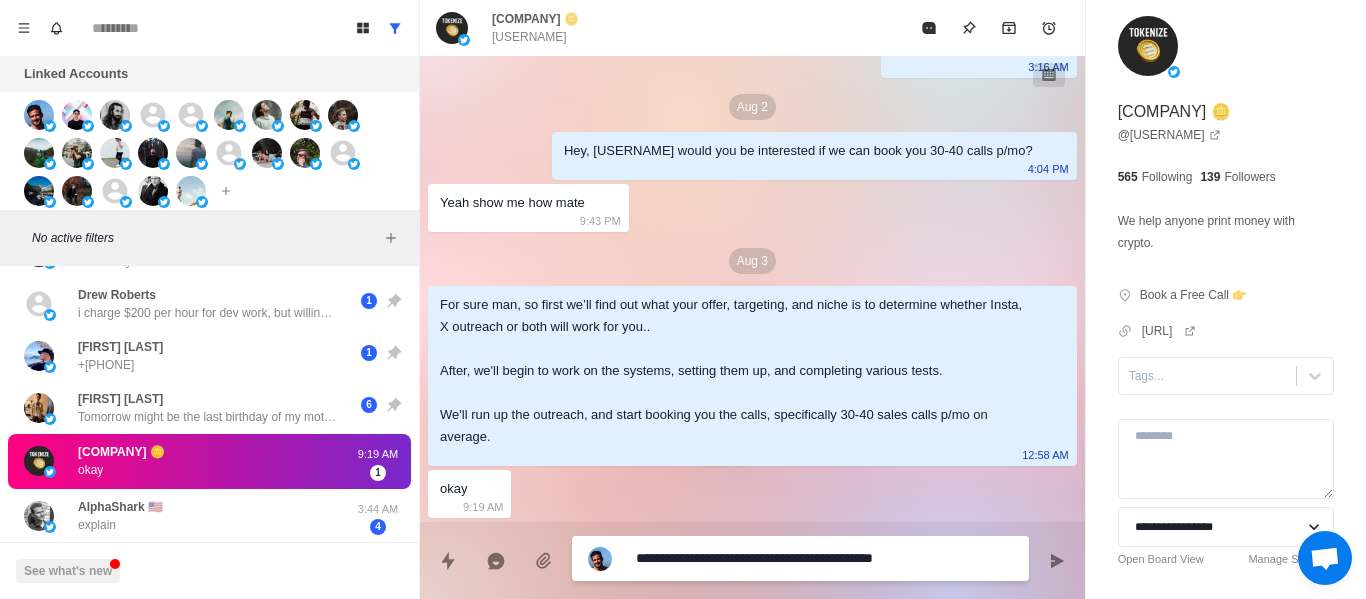 type on "**********" 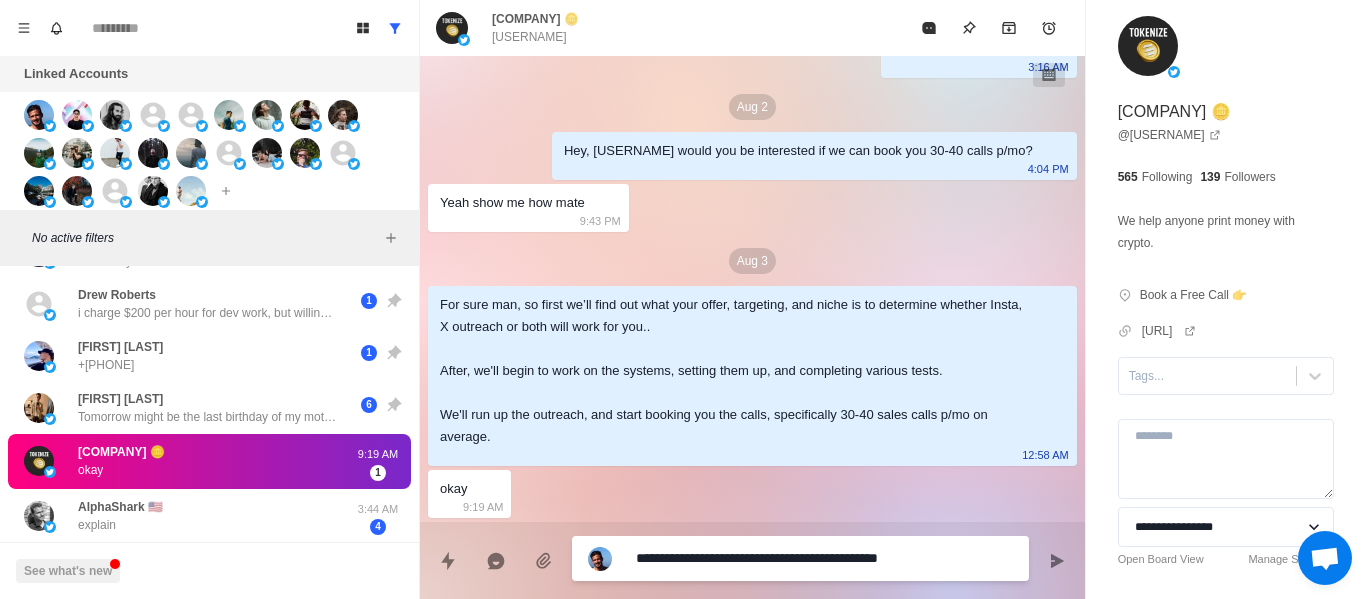 type on "**********" 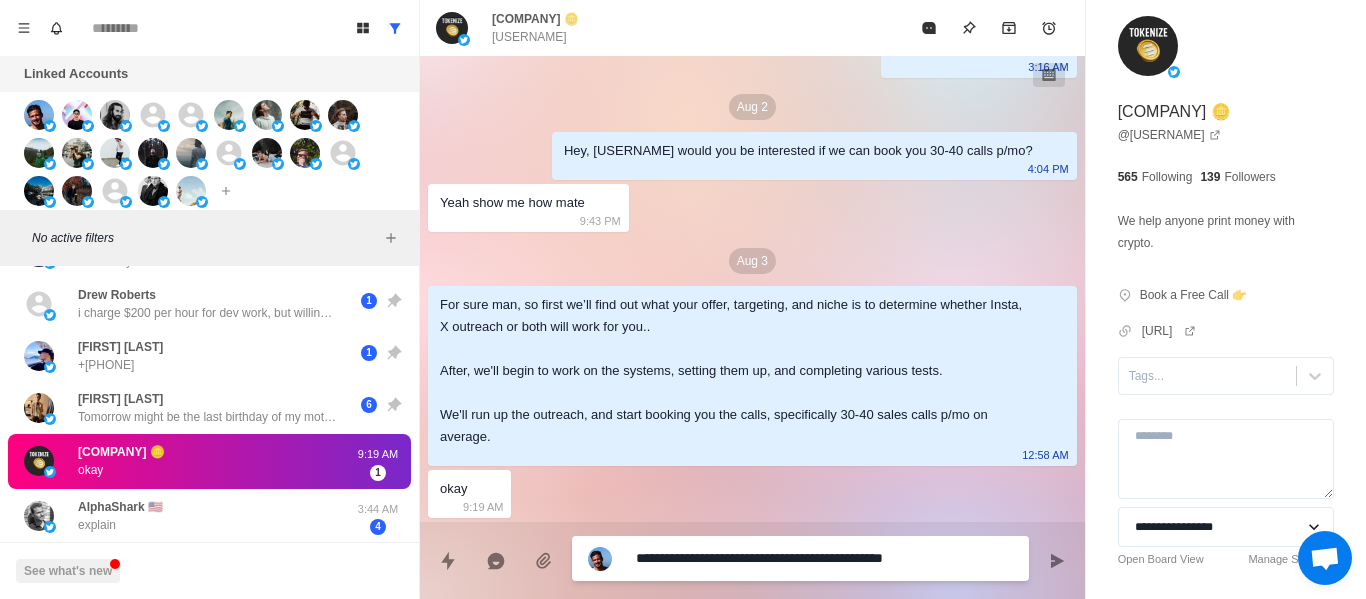 type on "**********" 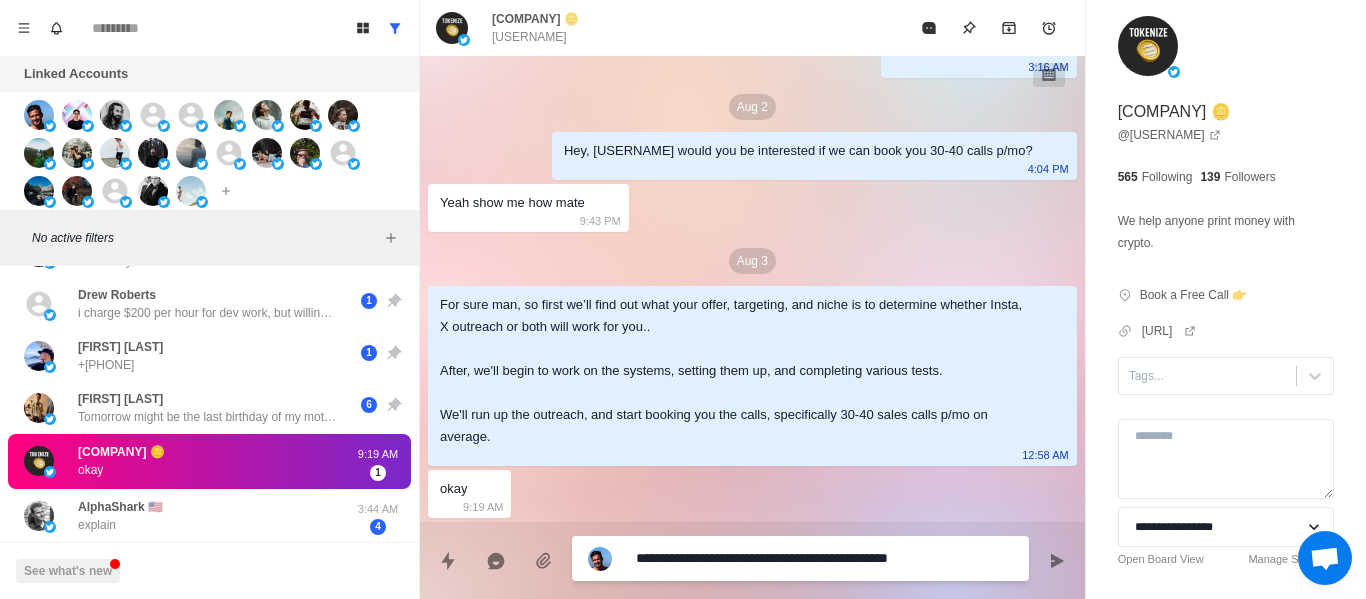 type on "**********" 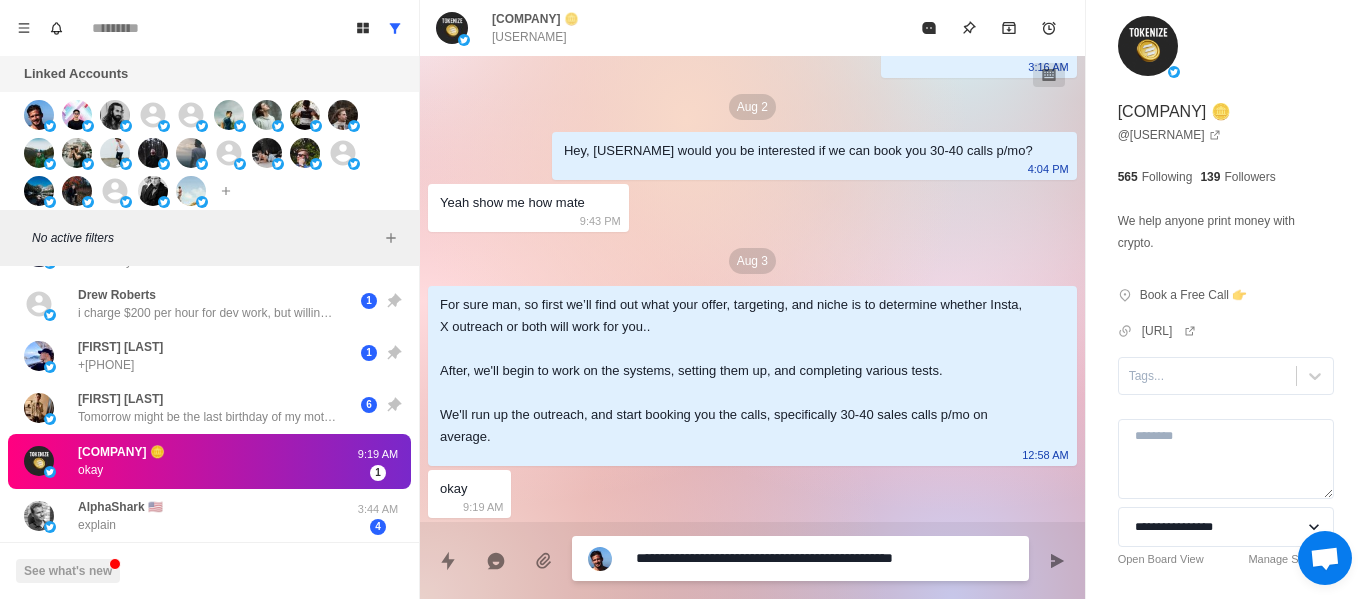 type on "**********" 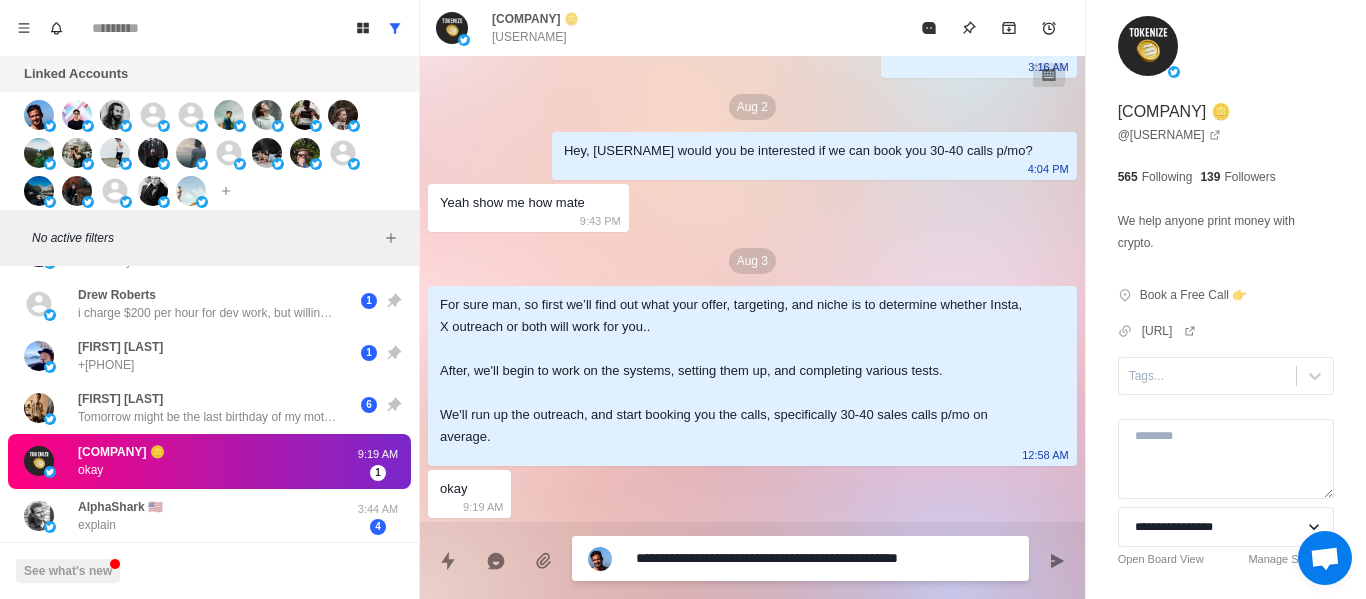 type on "**********" 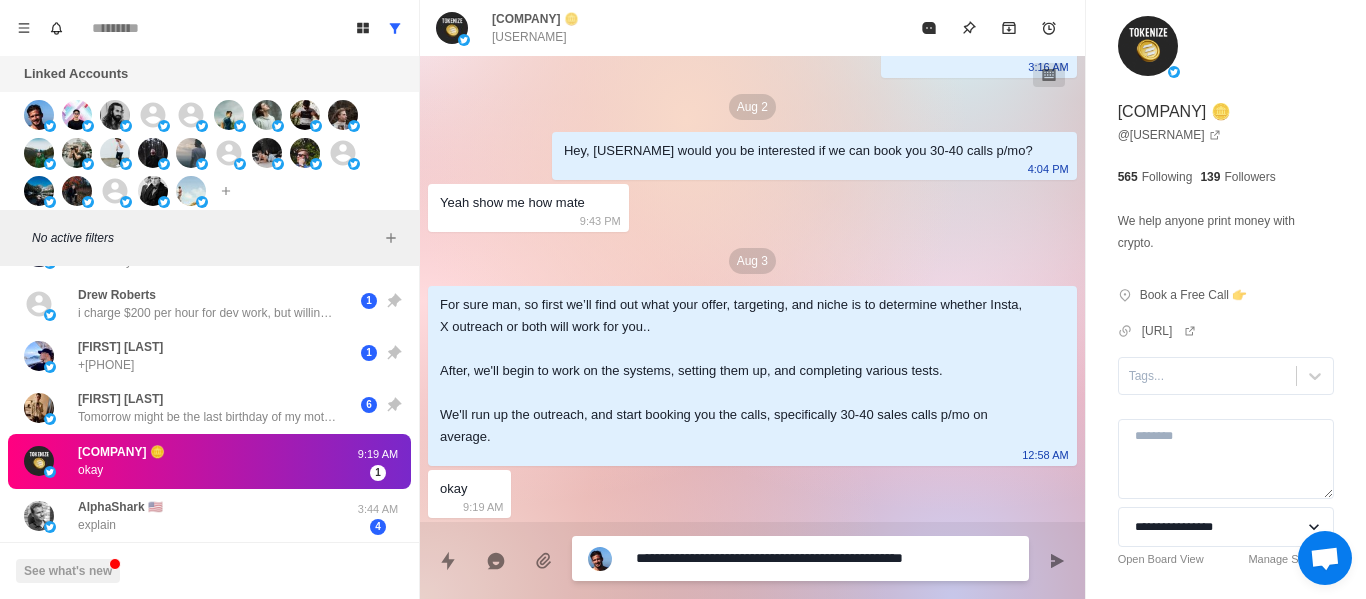 type on "**********" 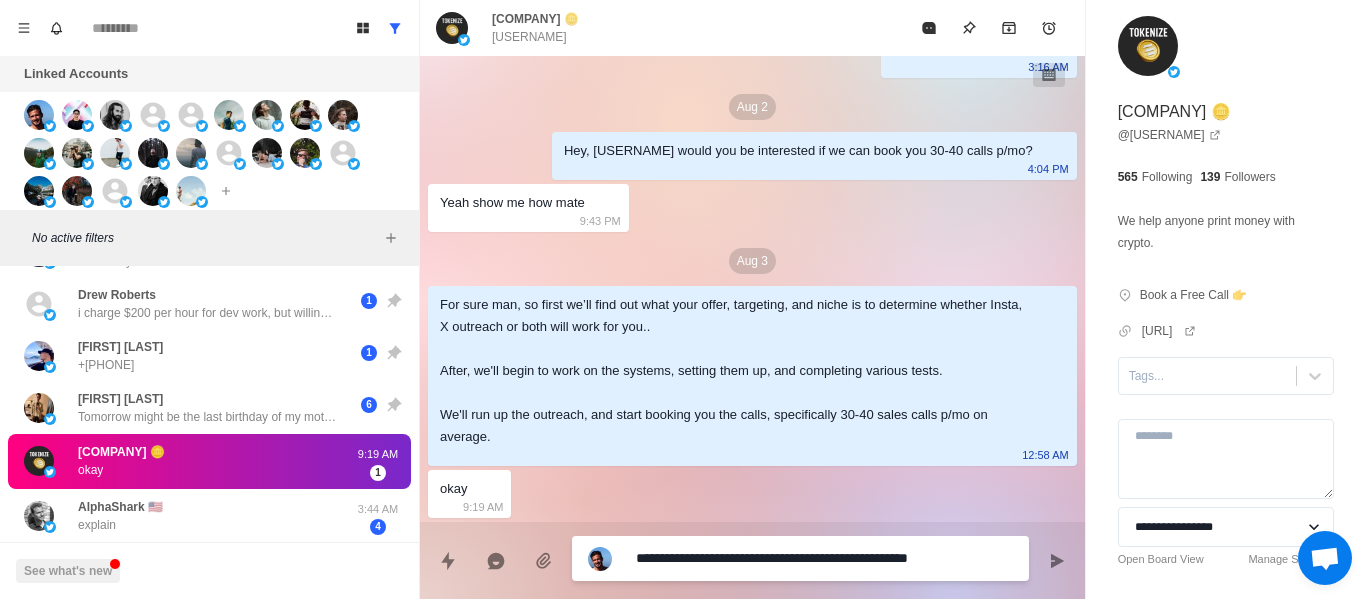 type on "**********" 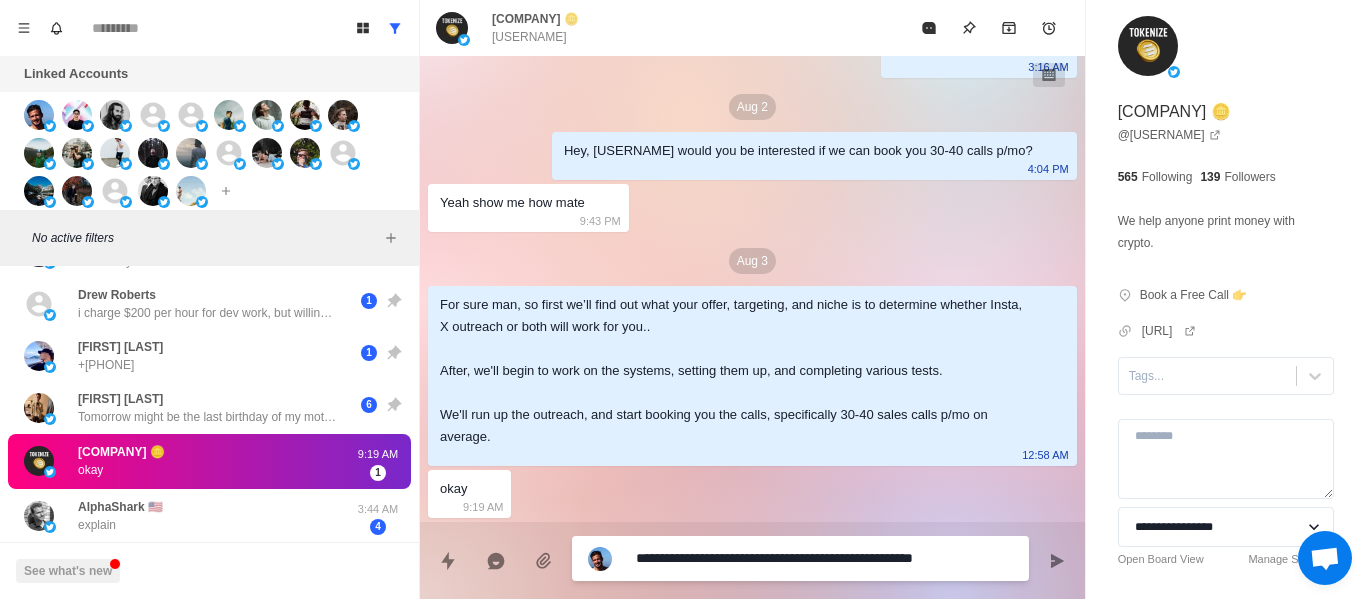 type on "**********" 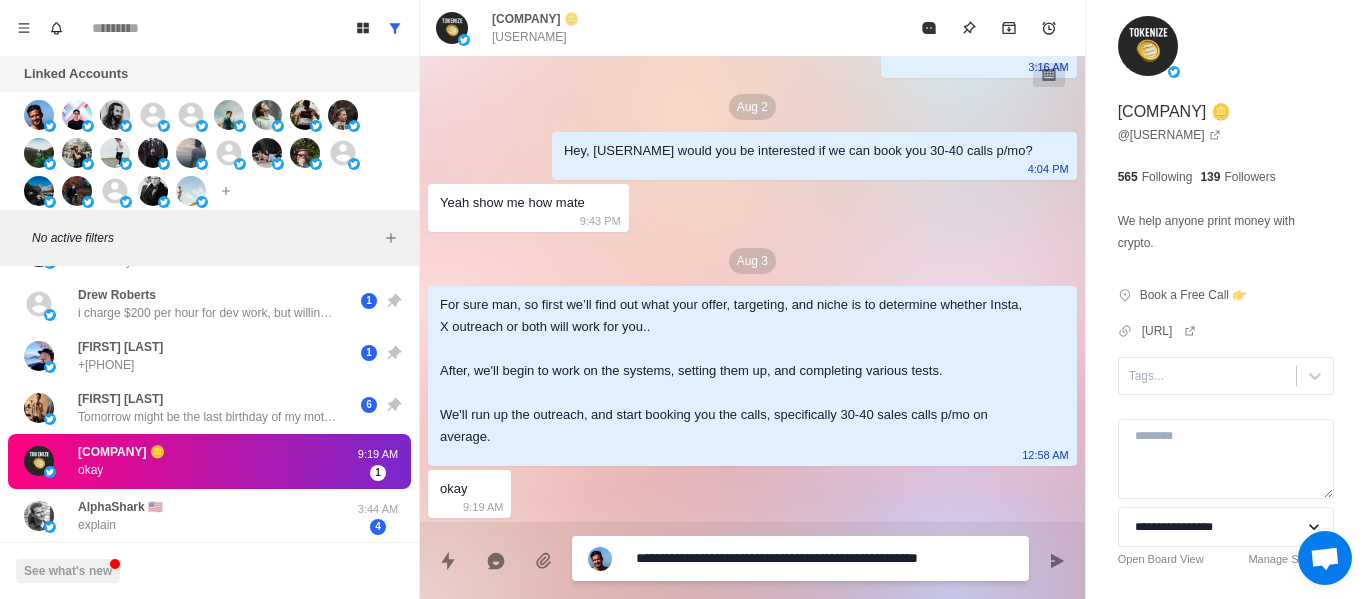 type on "**********" 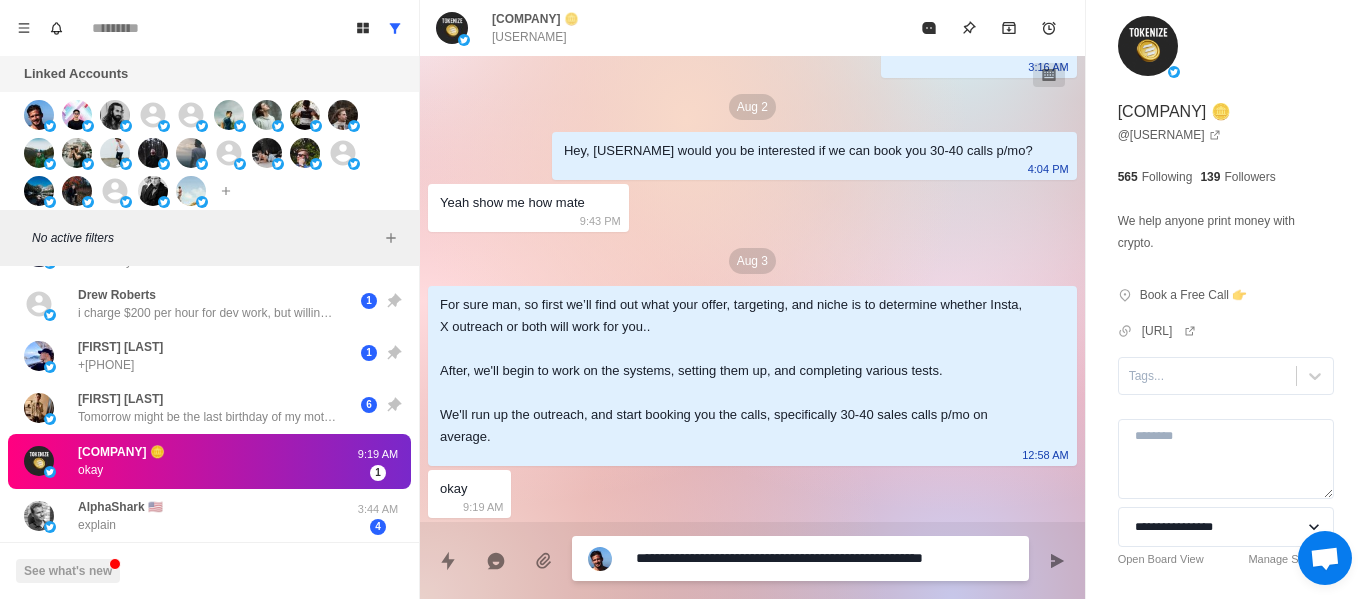 type on "**********" 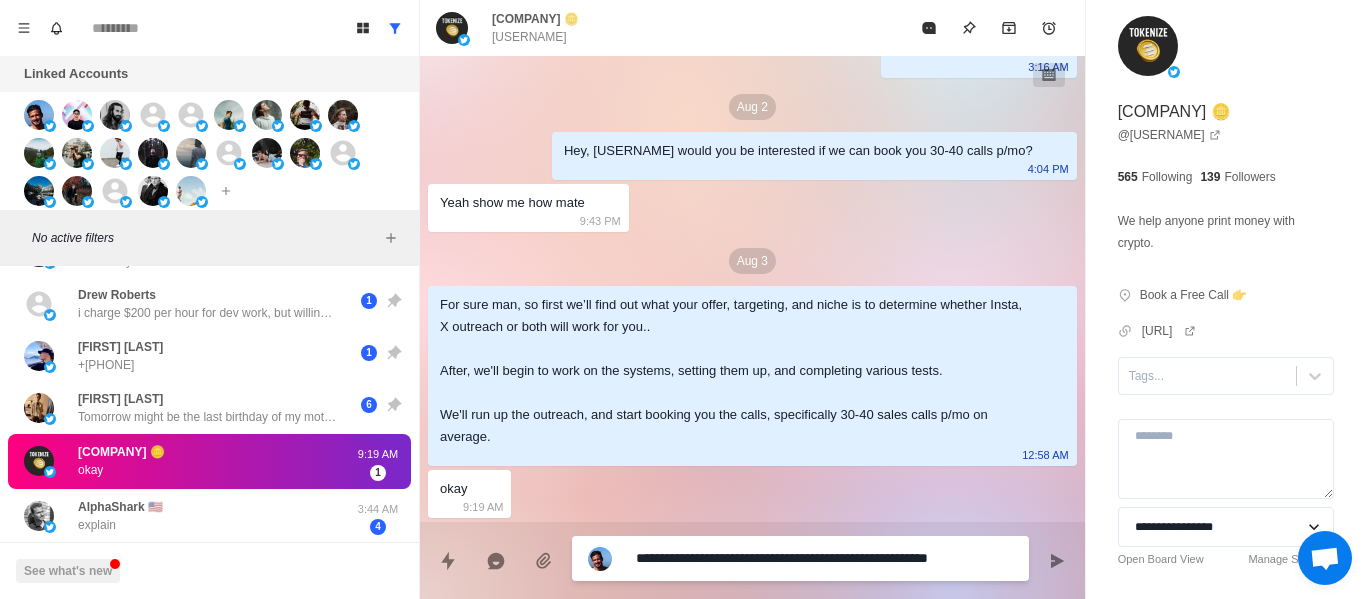 type on "**********" 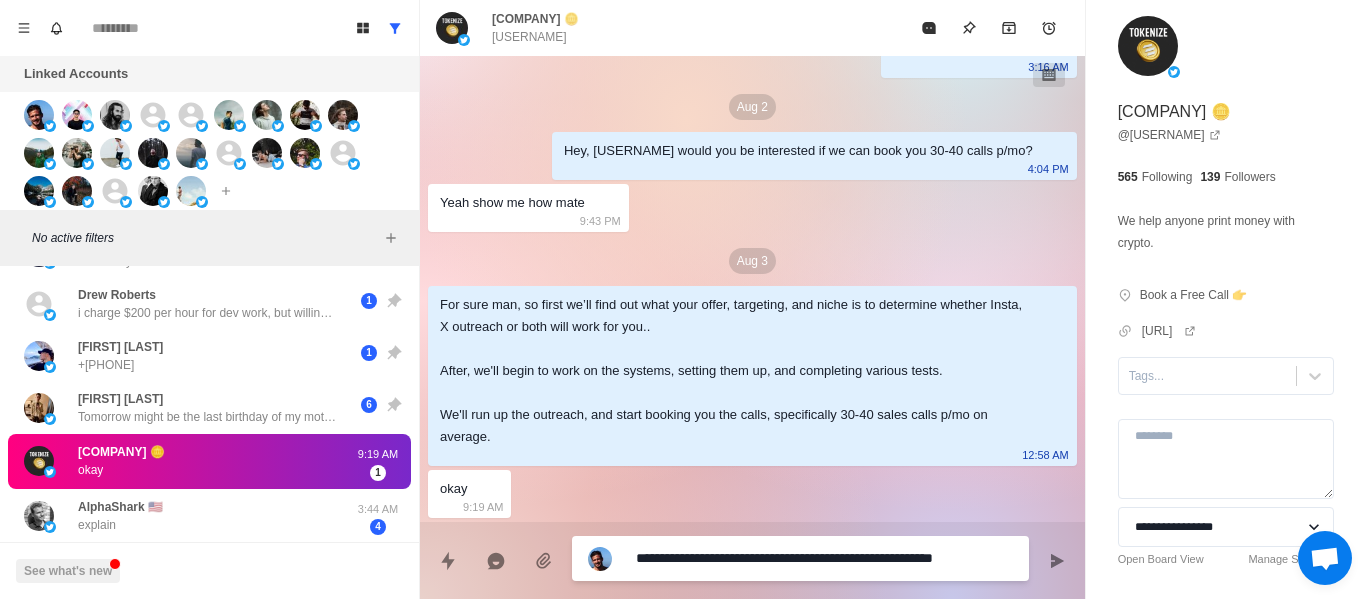 type on "**********" 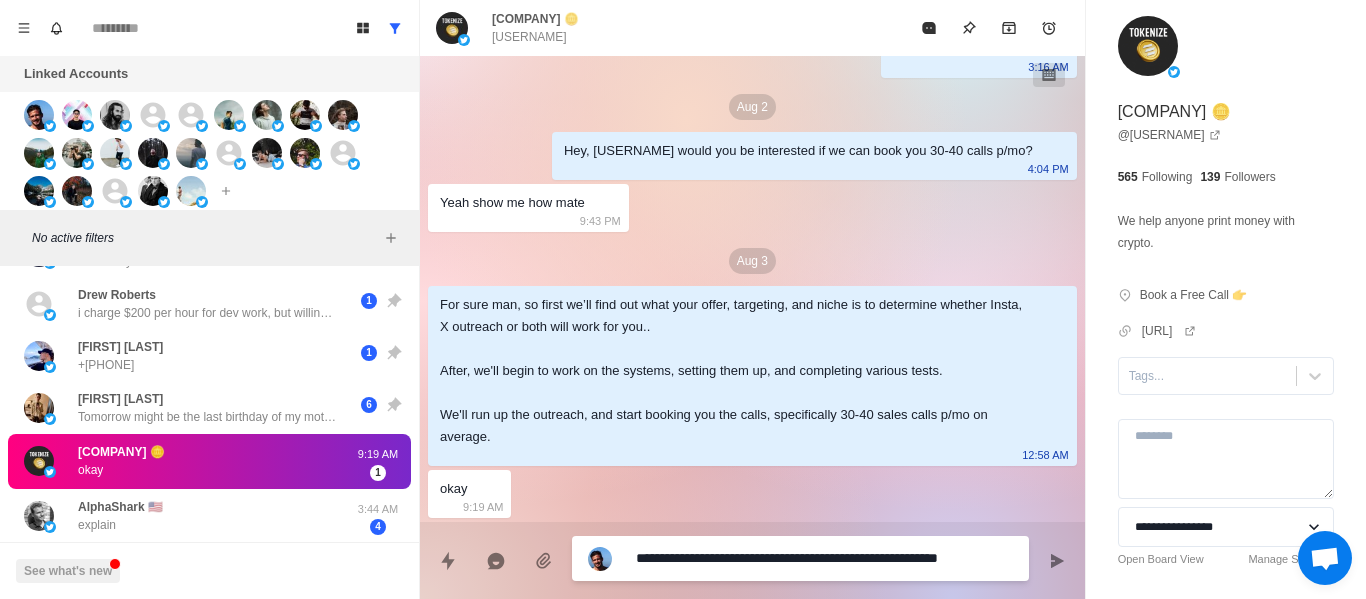 type on "**********" 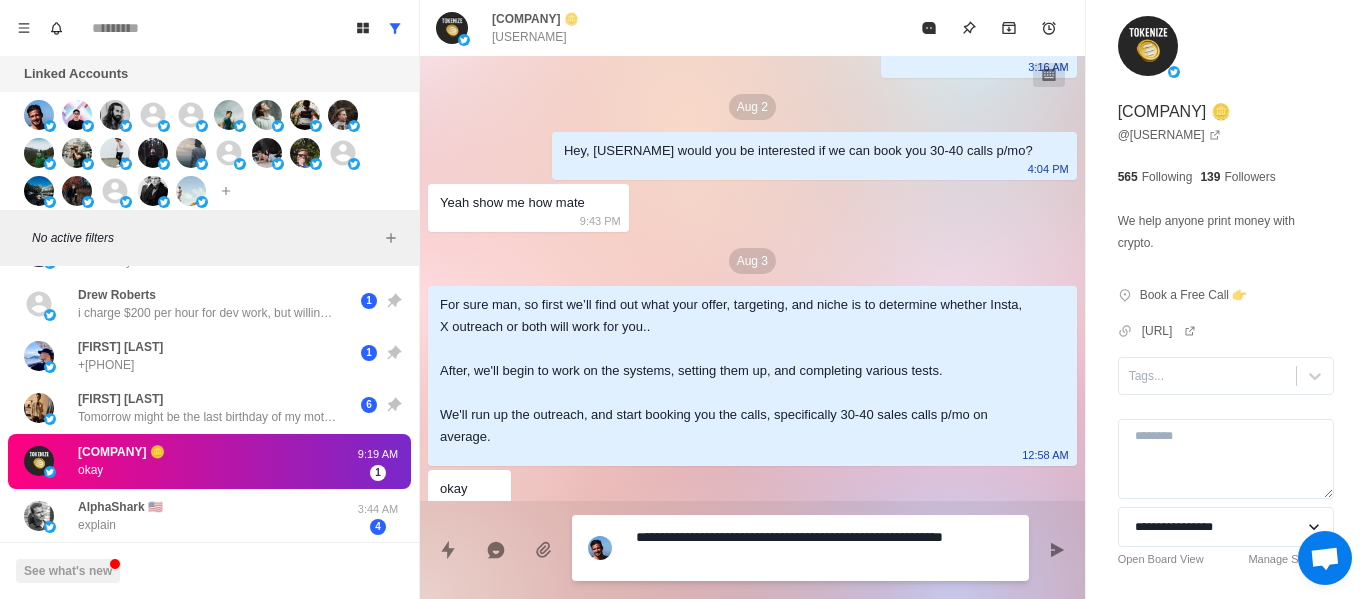 type on "**********" 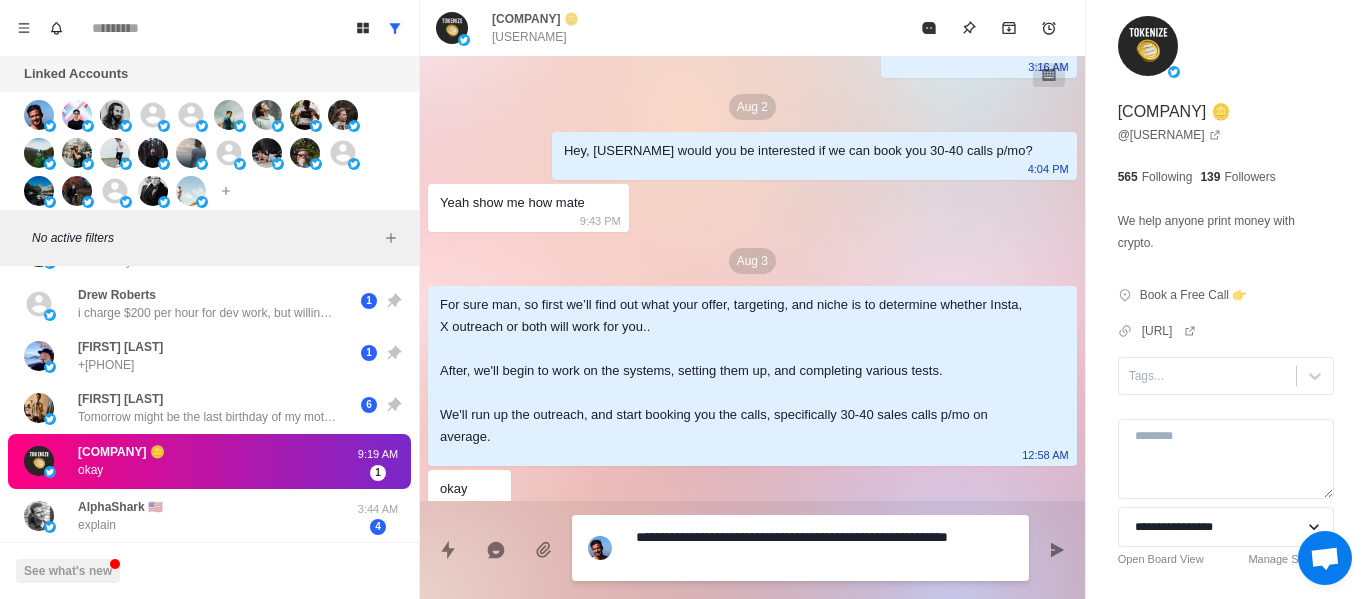 type on "*" 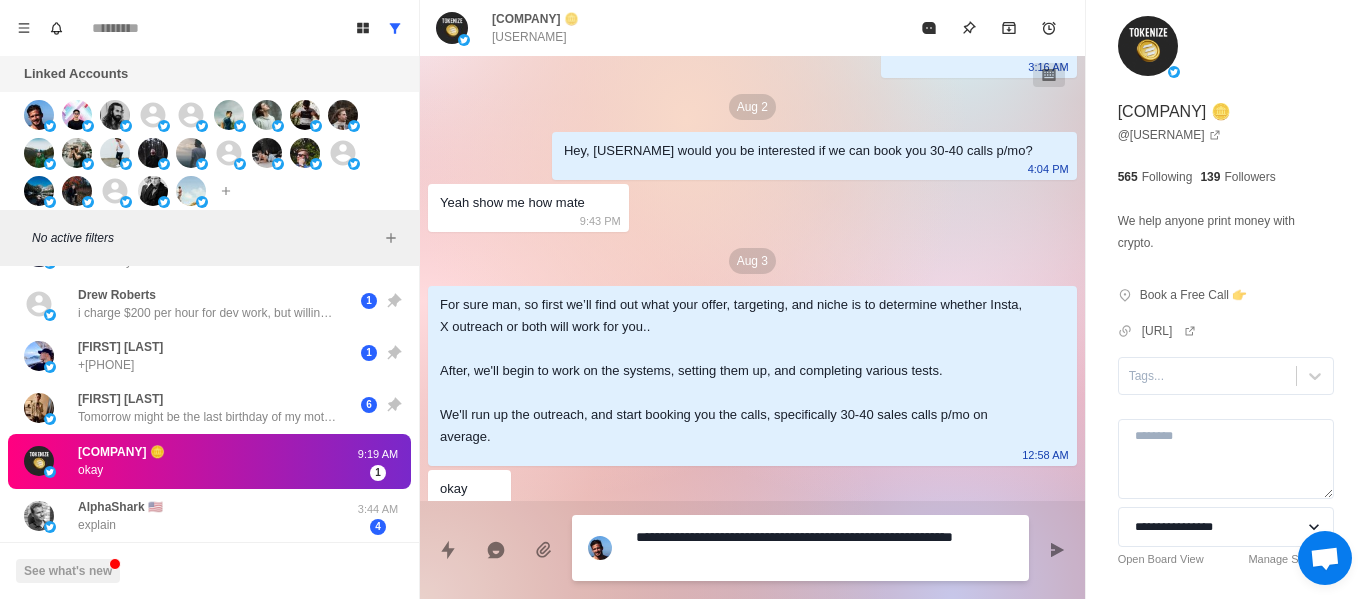 type on "**********" 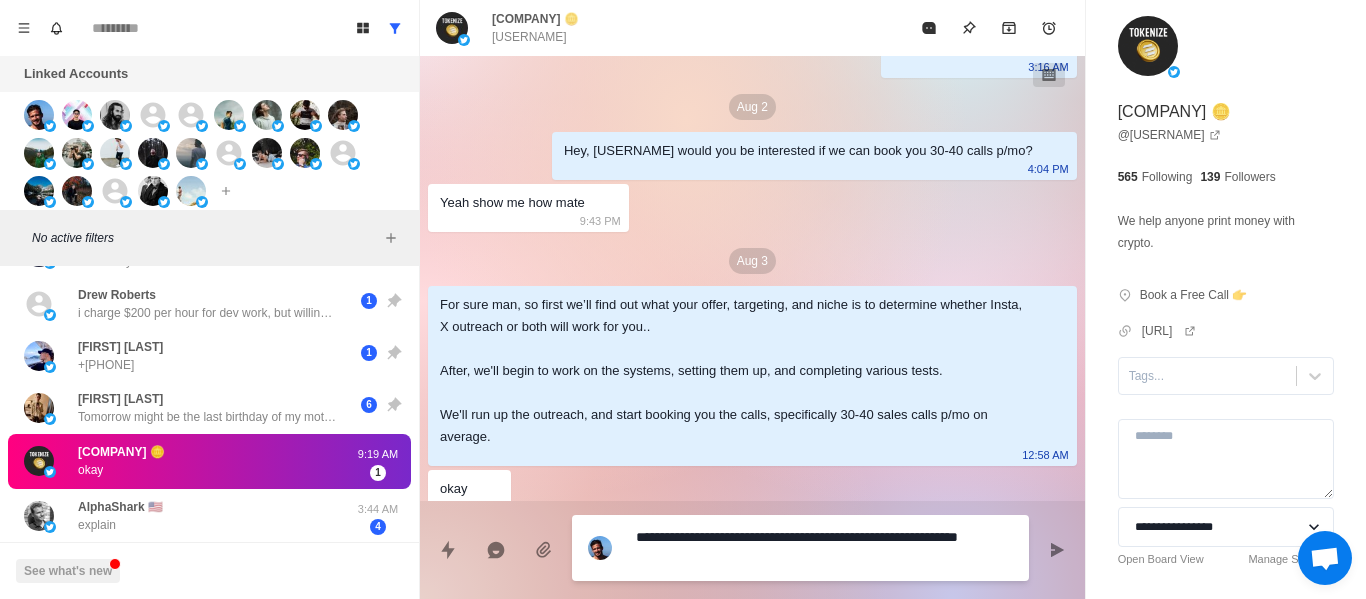 type on "**********" 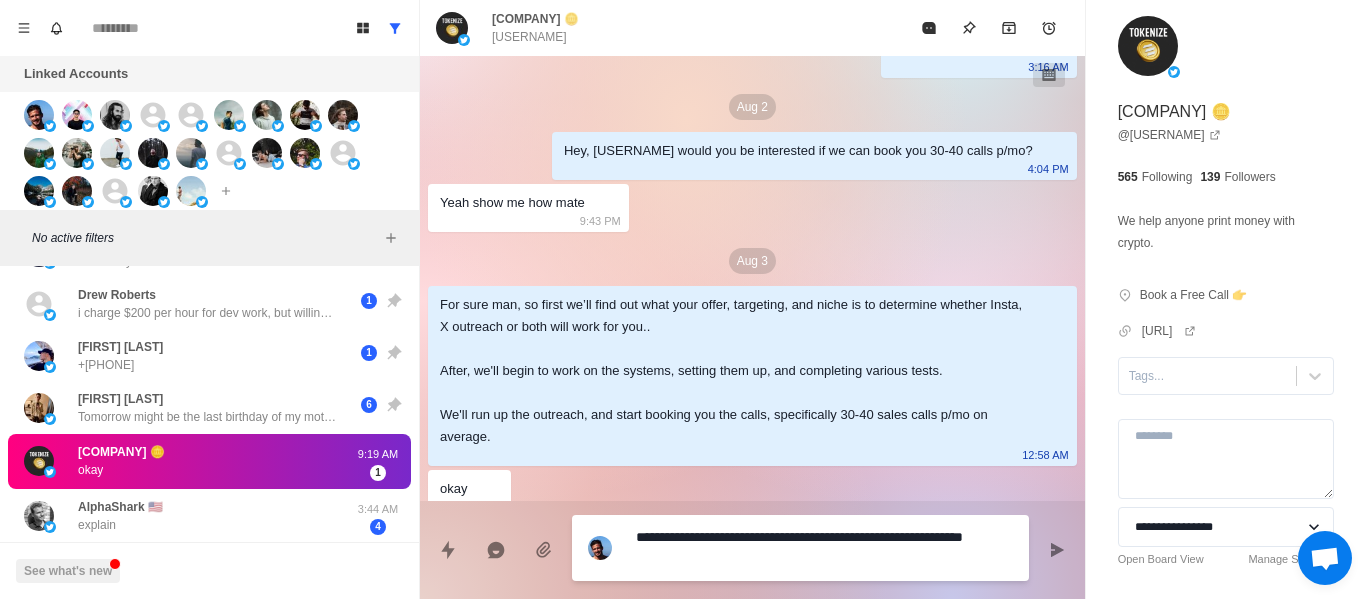 type on "**********" 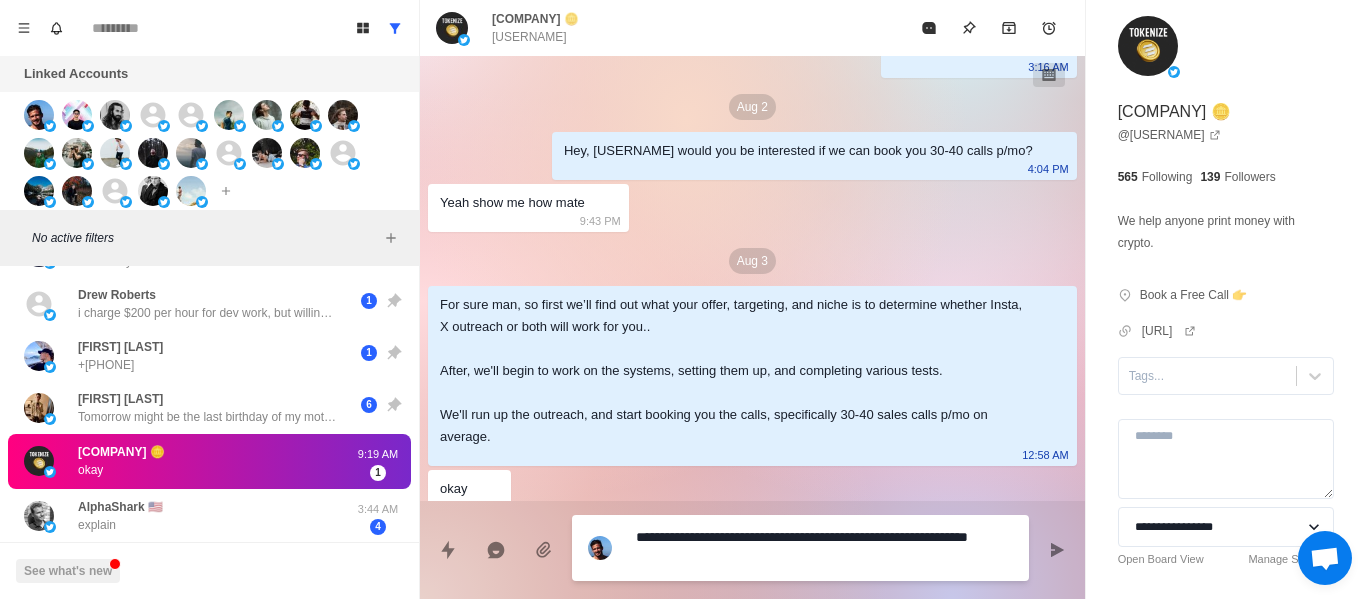 type on "**********" 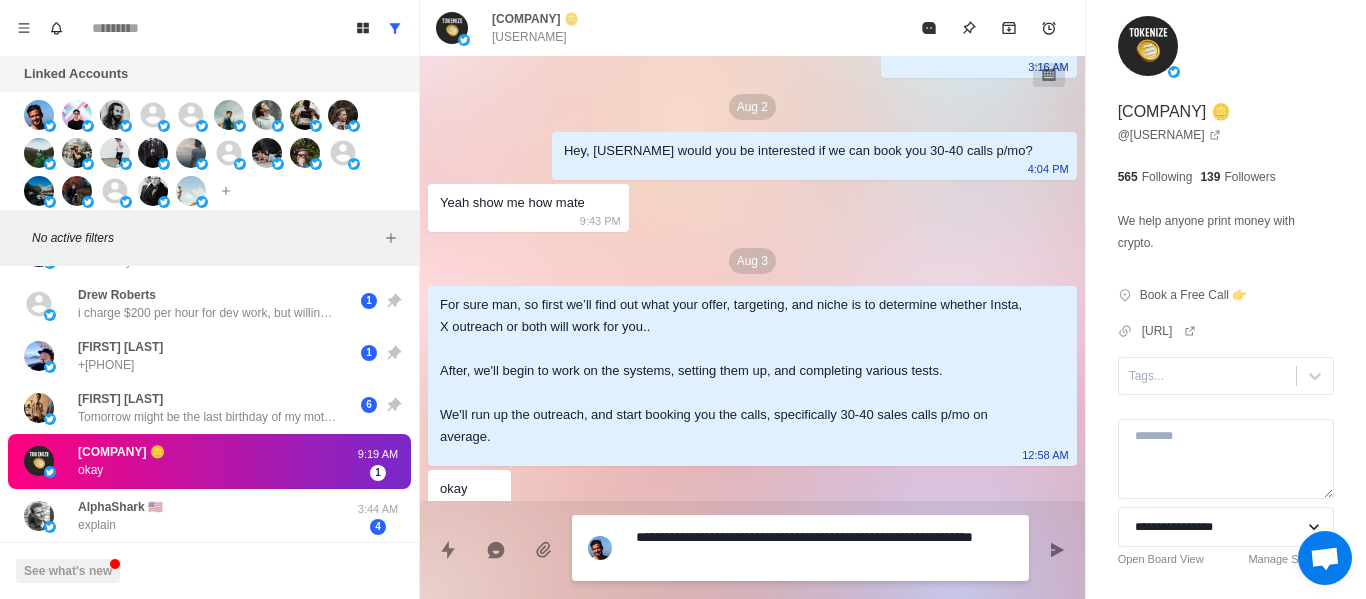 type on "**********" 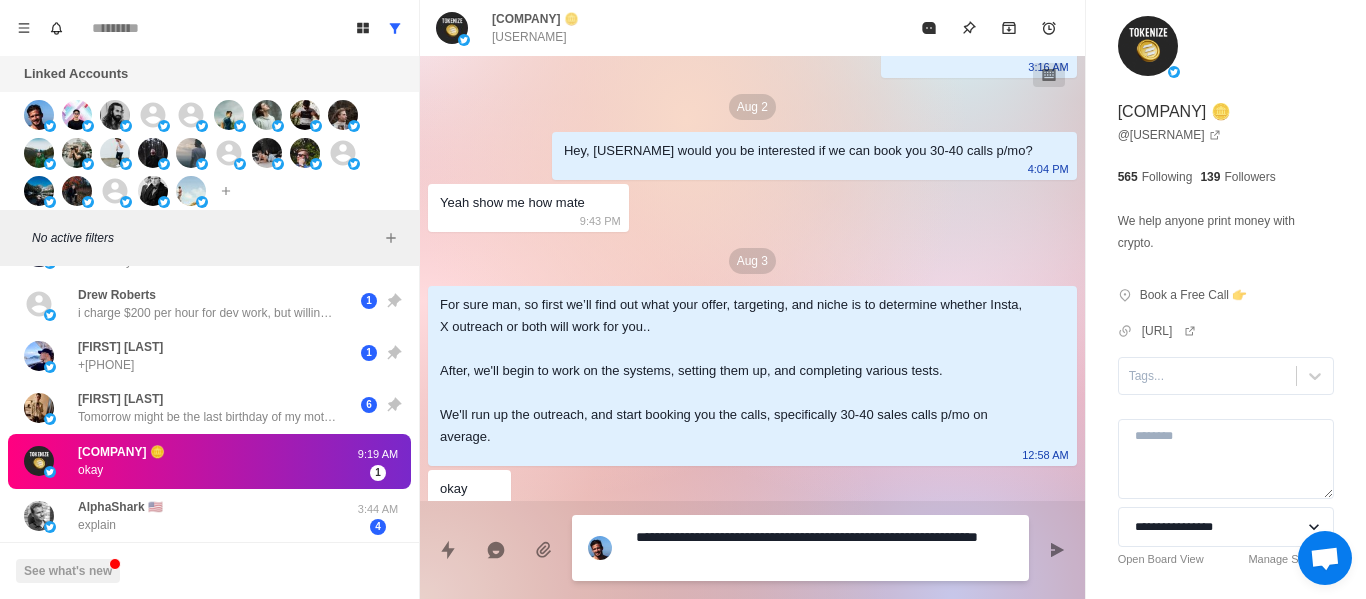 type on "**********" 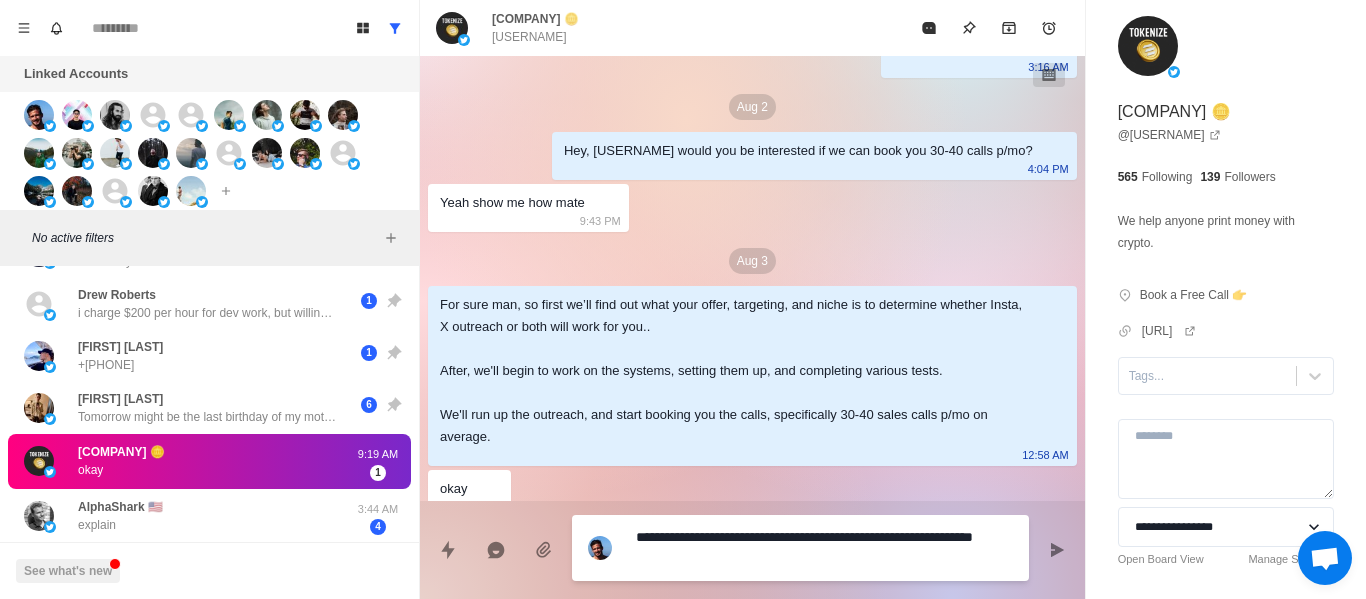 type on "**********" 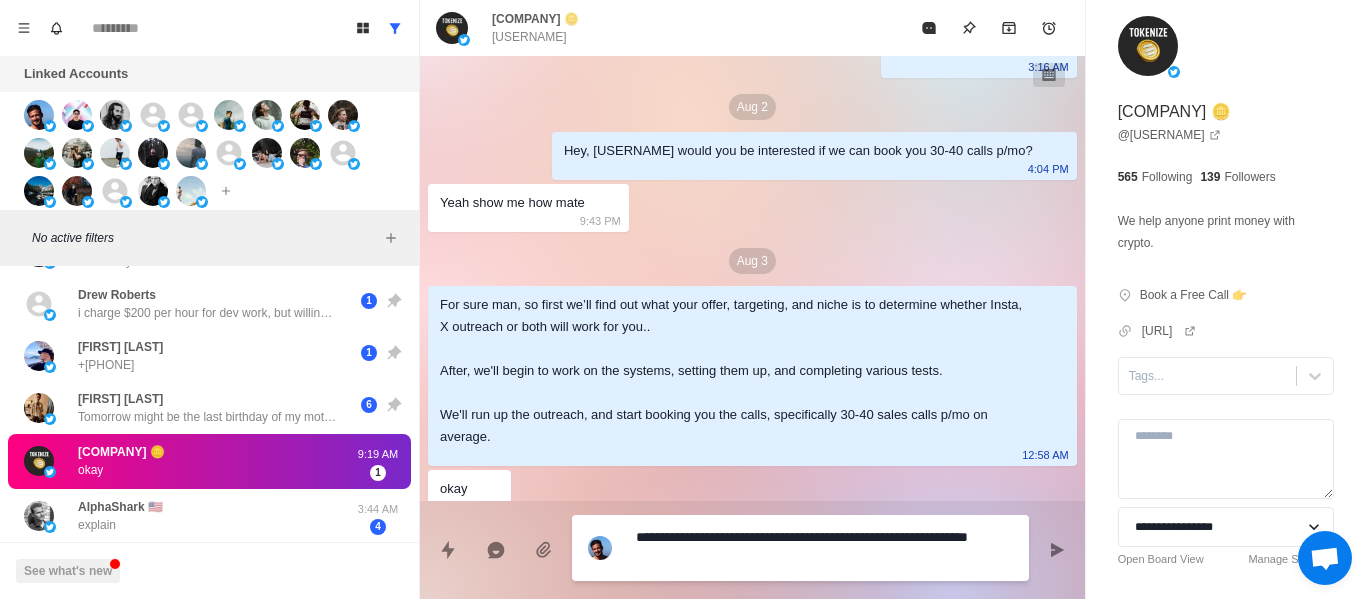 type on "**********" 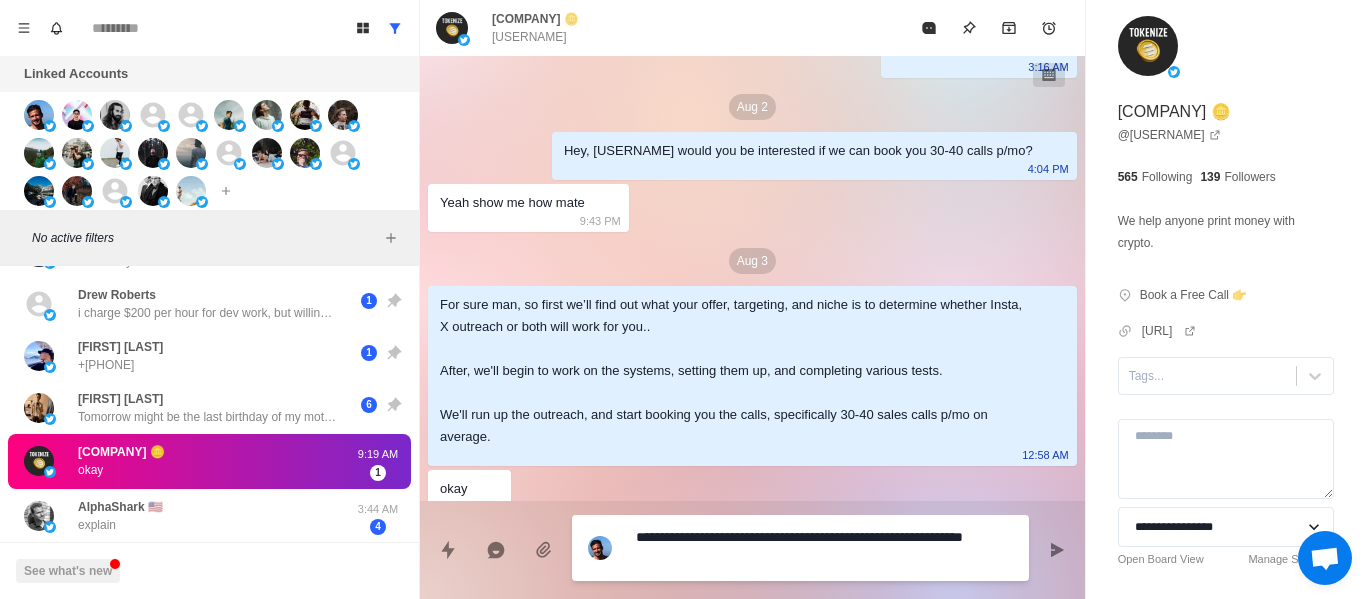 type on "**********" 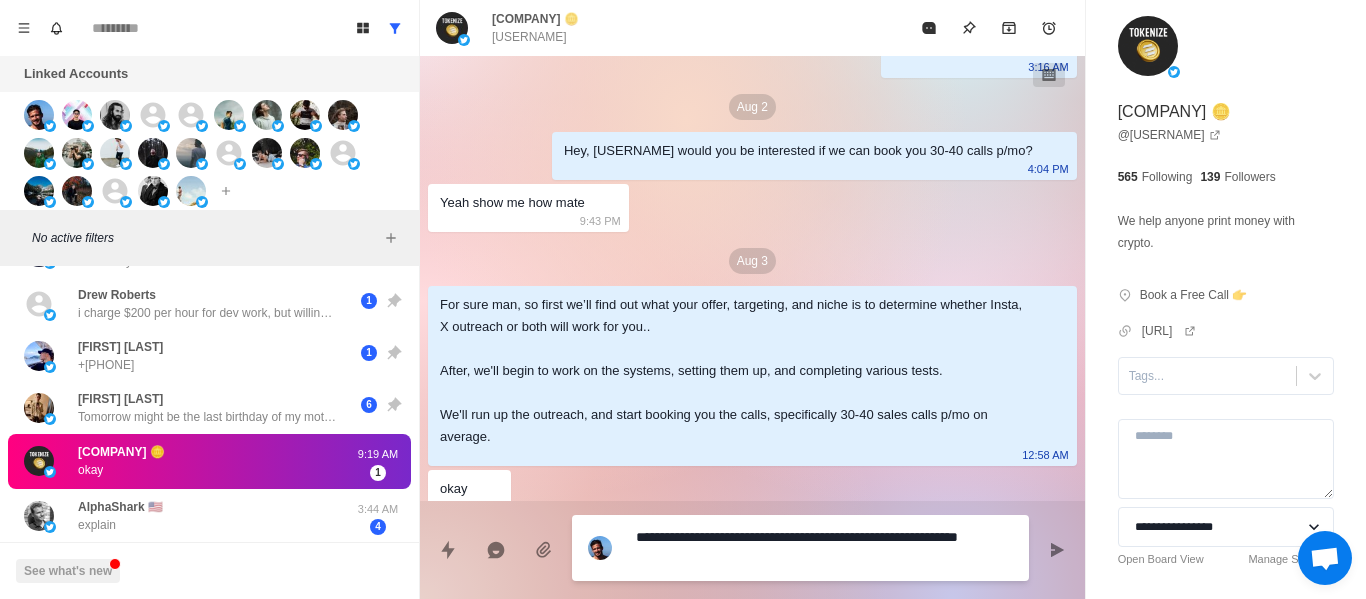 type on "**********" 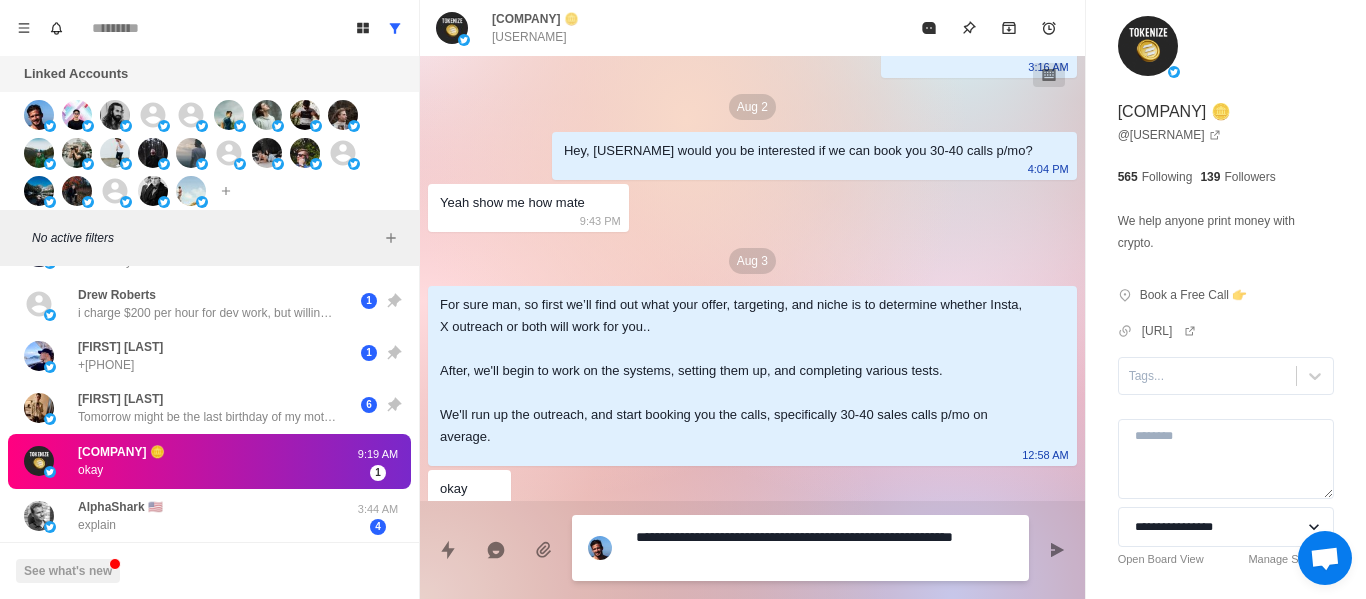 type on "**********" 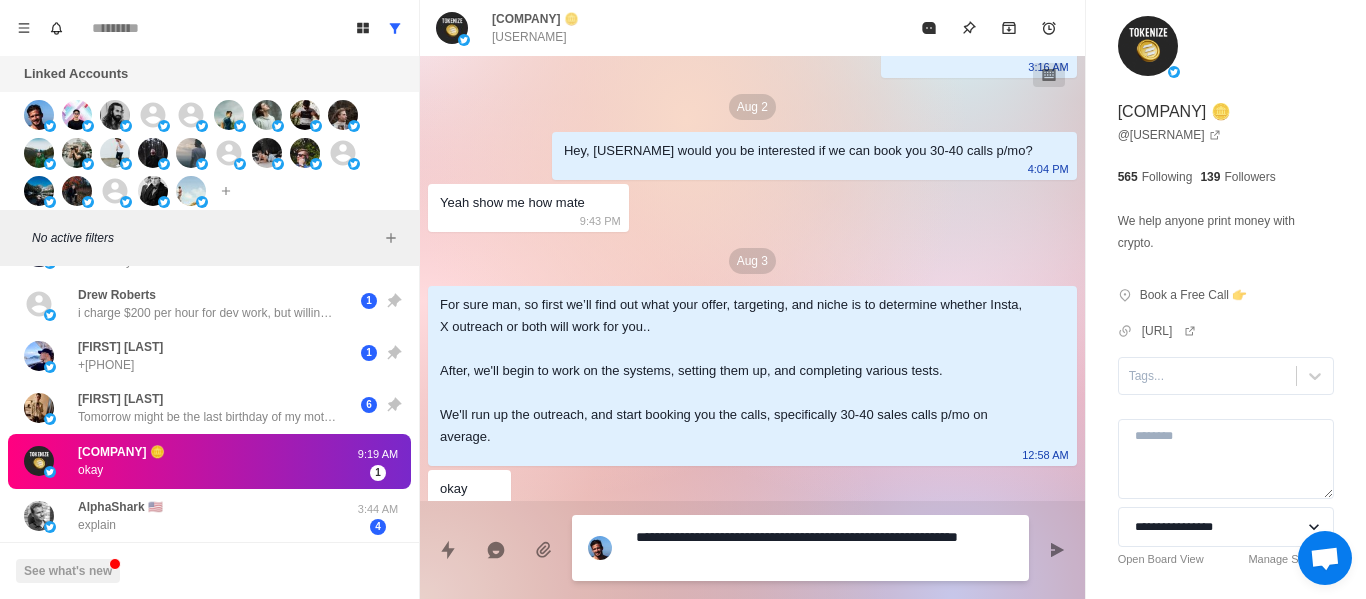 type on "**********" 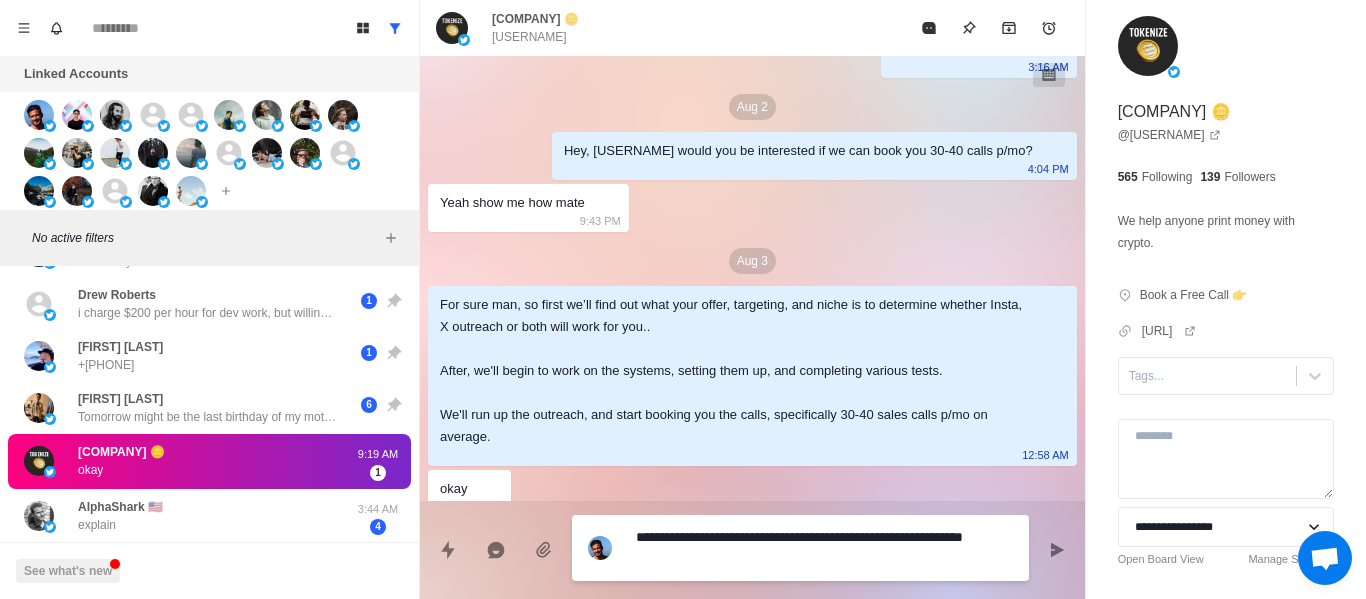 type on "**********" 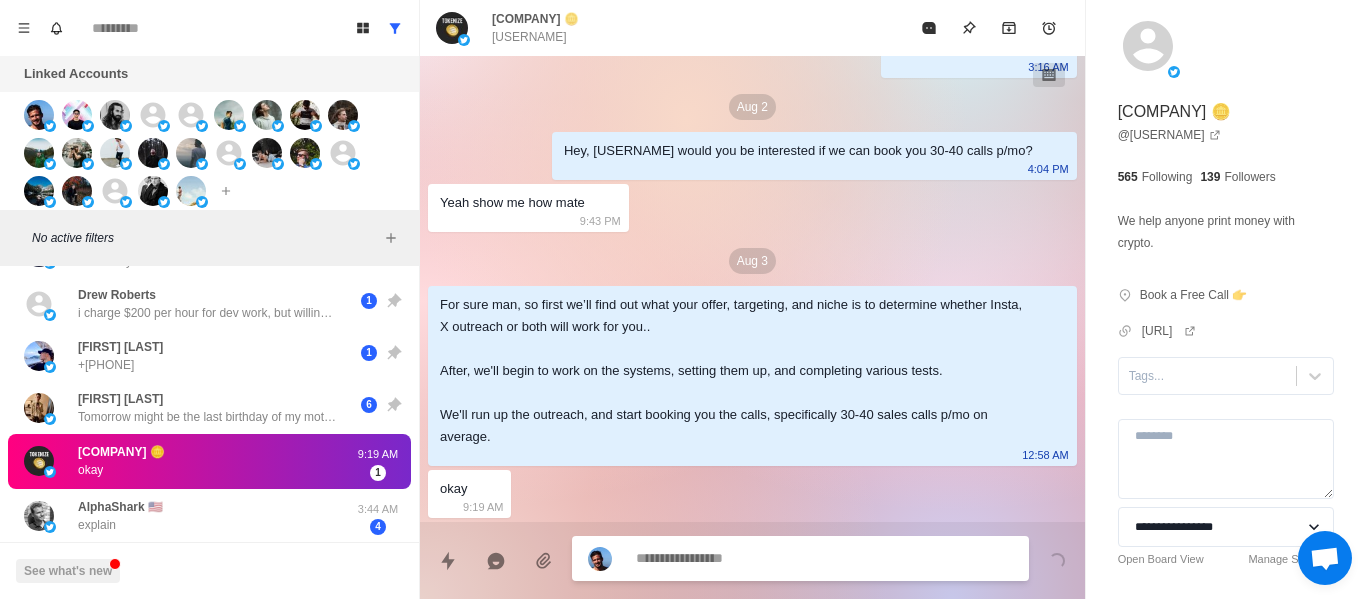 scroll, scrollTop: 168, scrollLeft: 0, axis: vertical 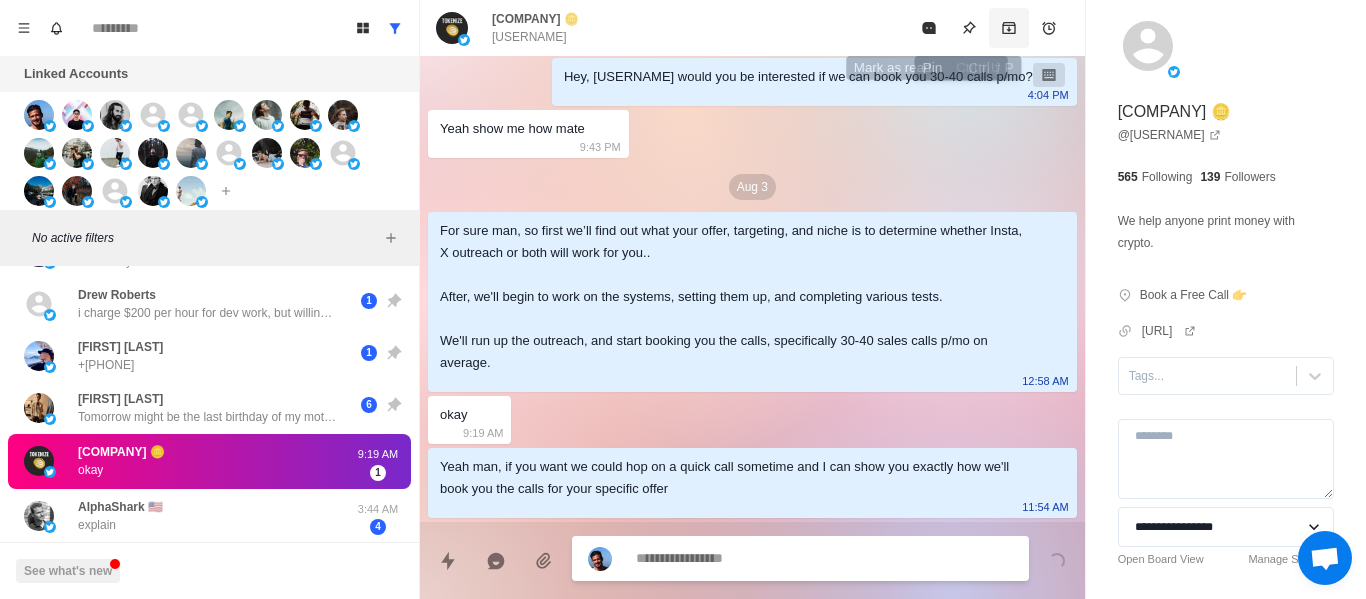 click at bounding box center (1009, 28) 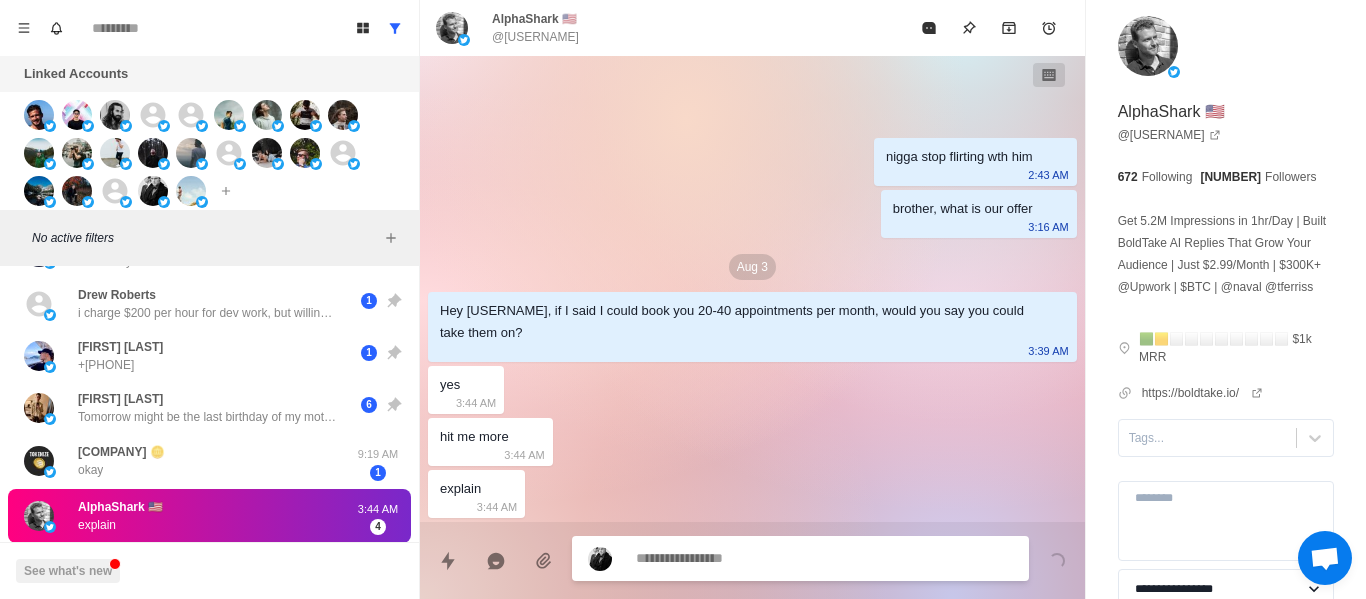 scroll, scrollTop: 0, scrollLeft: 0, axis: both 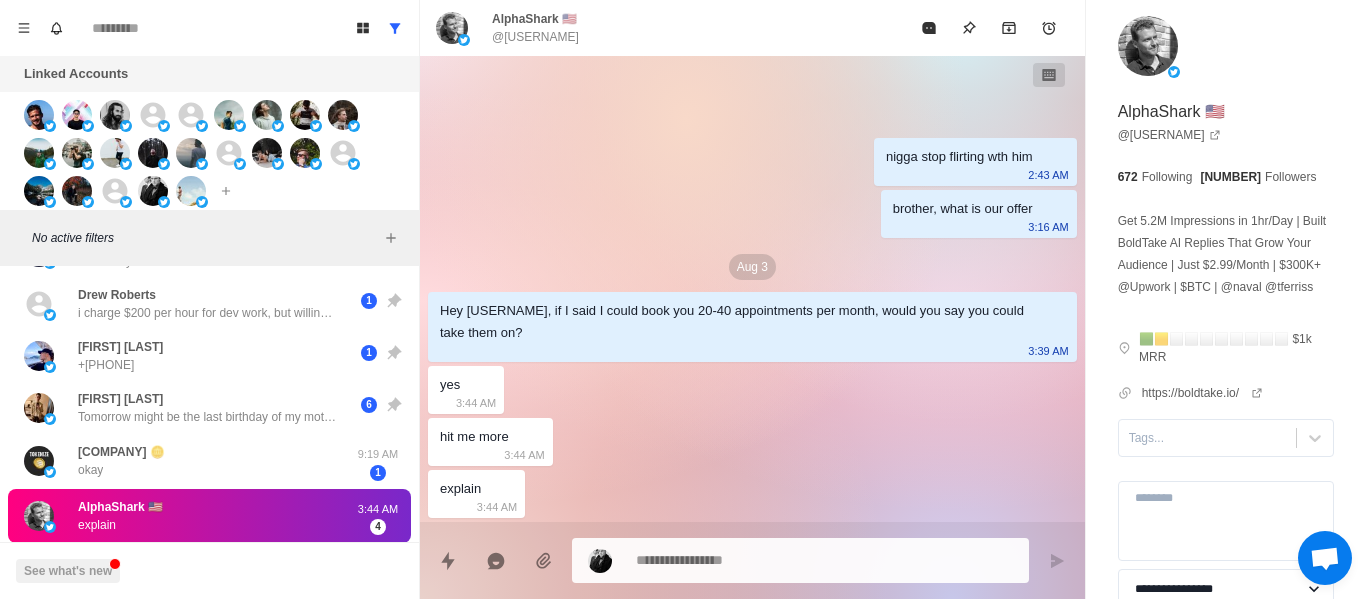 drag, startPoint x: 126, startPoint y: 431, endPoint x: 418, endPoint y: 423, distance: 292.10956 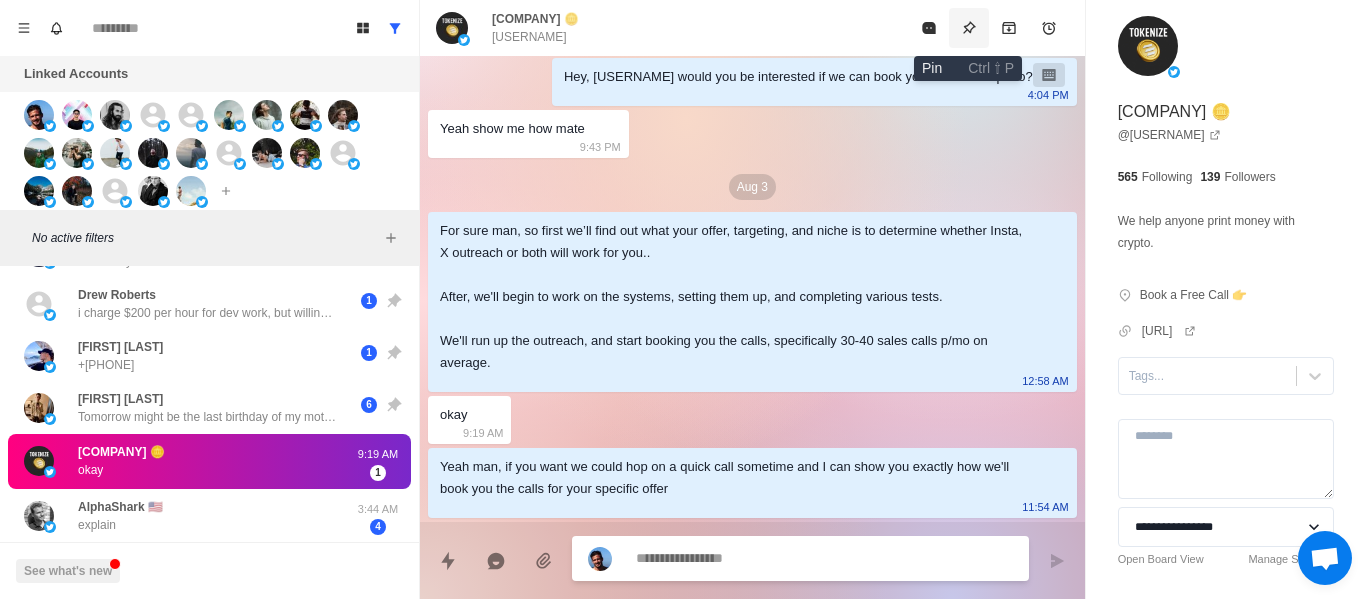 click 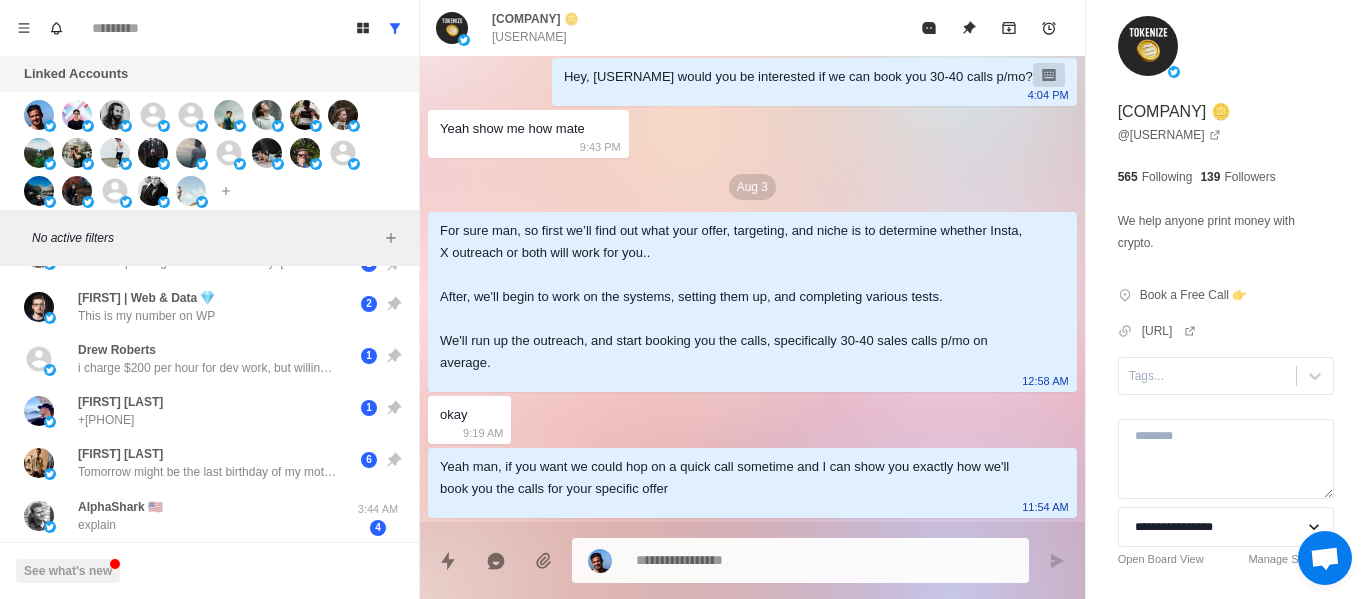 scroll, scrollTop: 403, scrollLeft: 0, axis: vertical 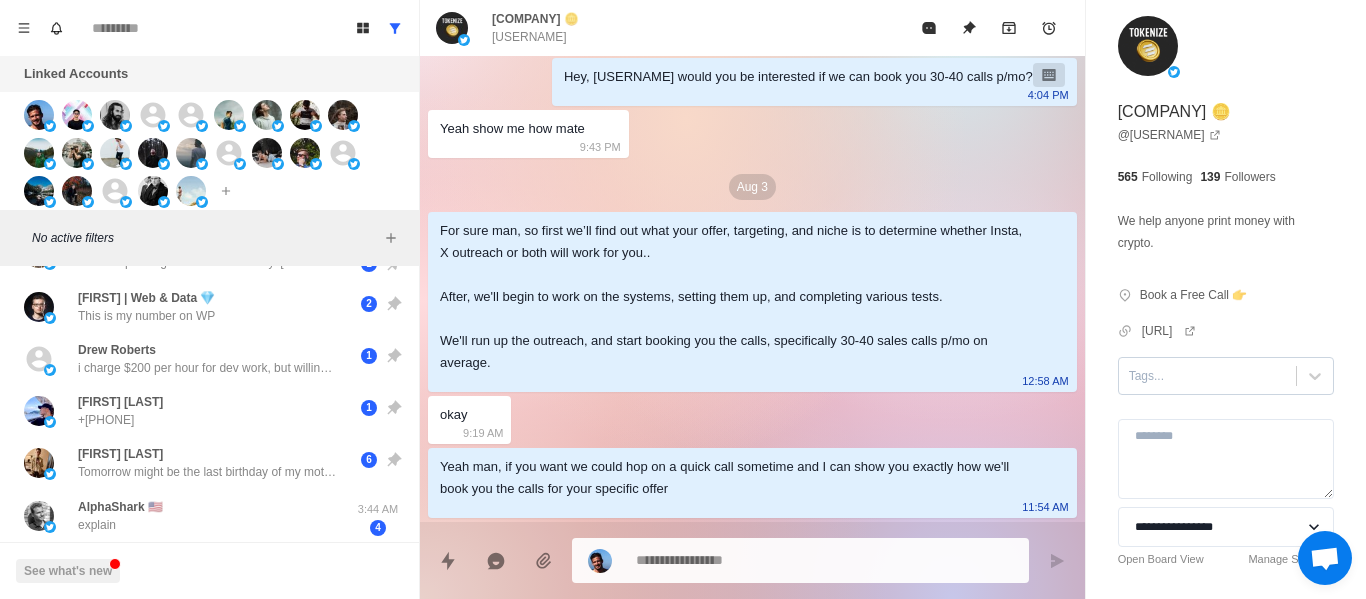 click at bounding box center [1207, 376] 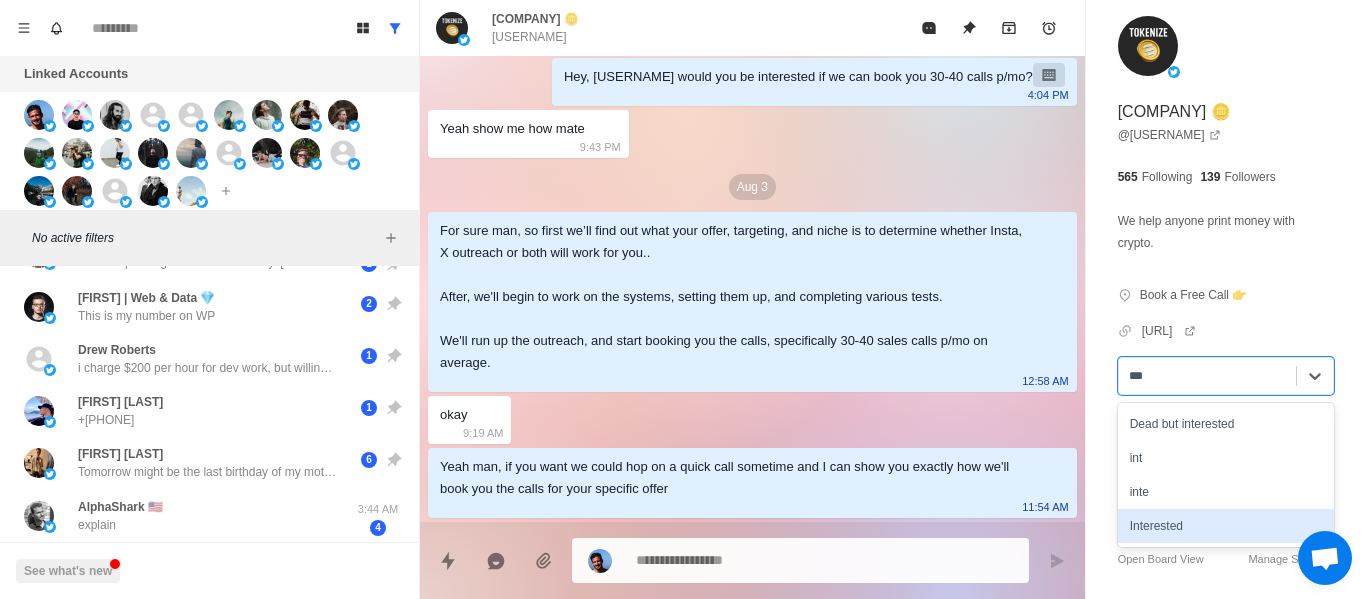 click on "Interested" at bounding box center (1226, 526) 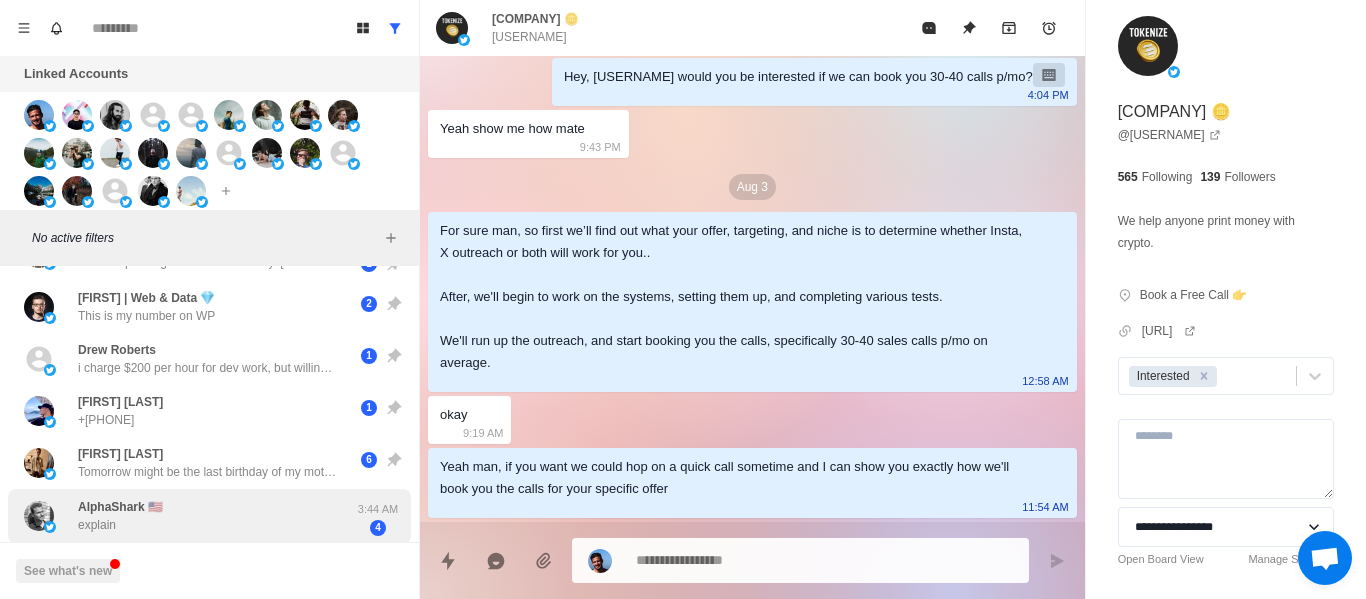 click on "[FIRST] [USERNAME] explain" at bounding box center (188, 516) 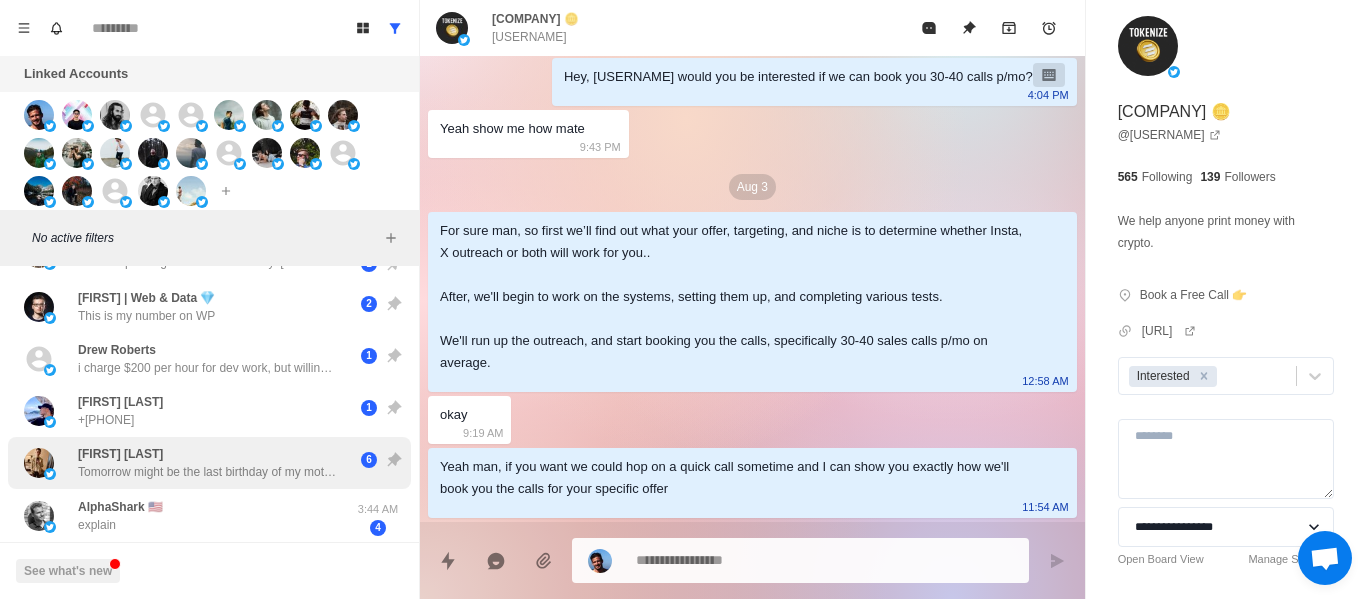 scroll, scrollTop: 0, scrollLeft: 0, axis: both 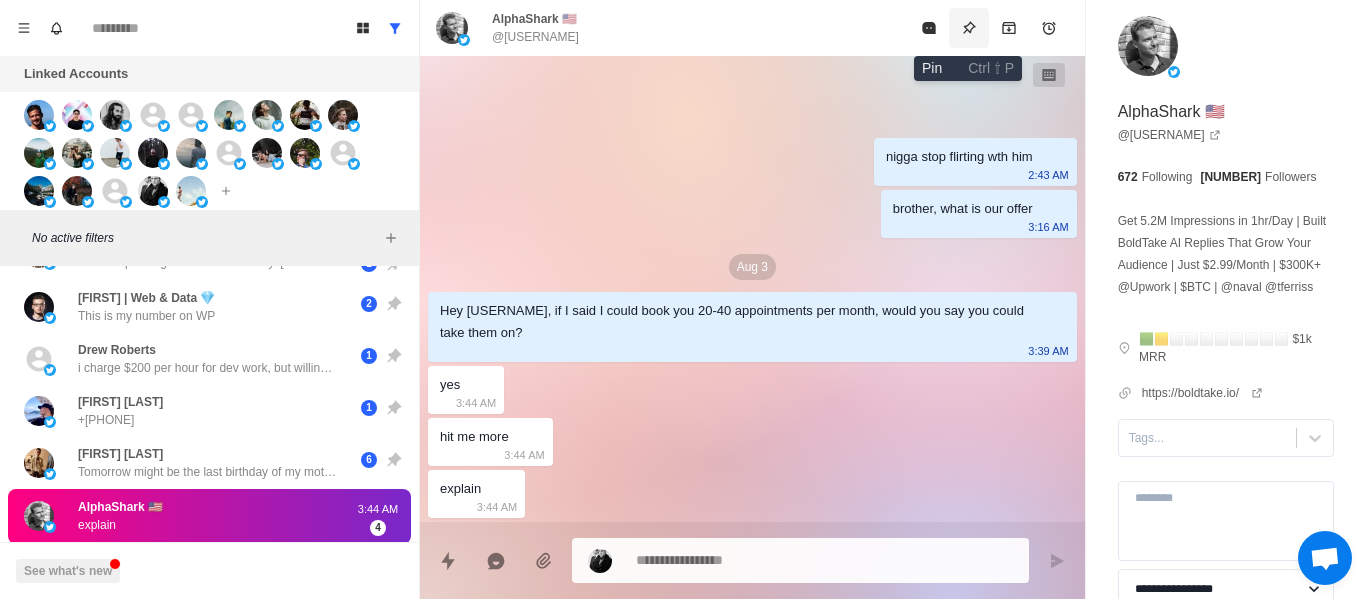 click at bounding box center (969, 28) 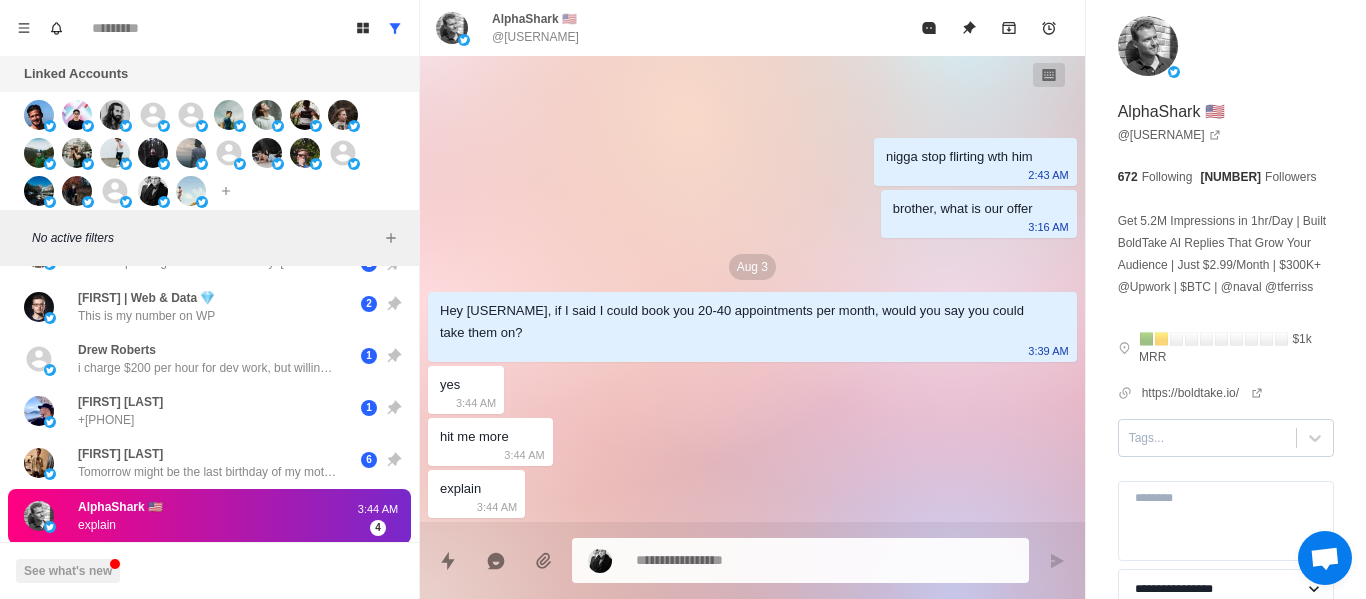 click at bounding box center (1207, 438) 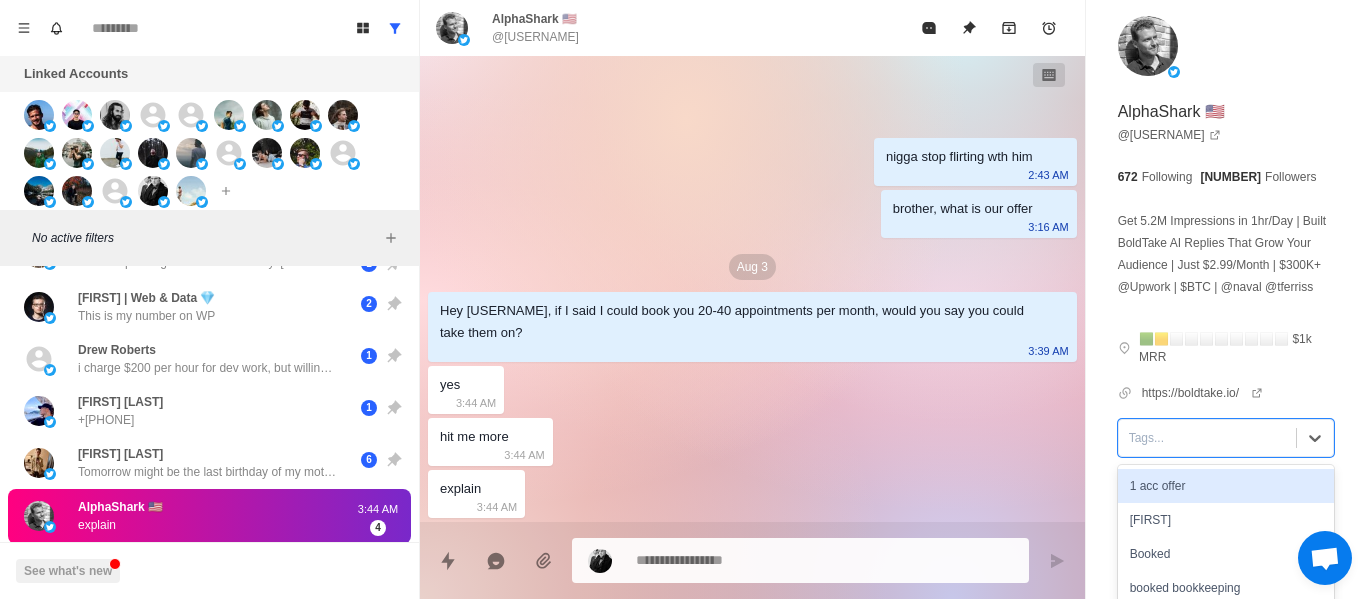 scroll, scrollTop: 188, scrollLeft: 0, axis: vertical 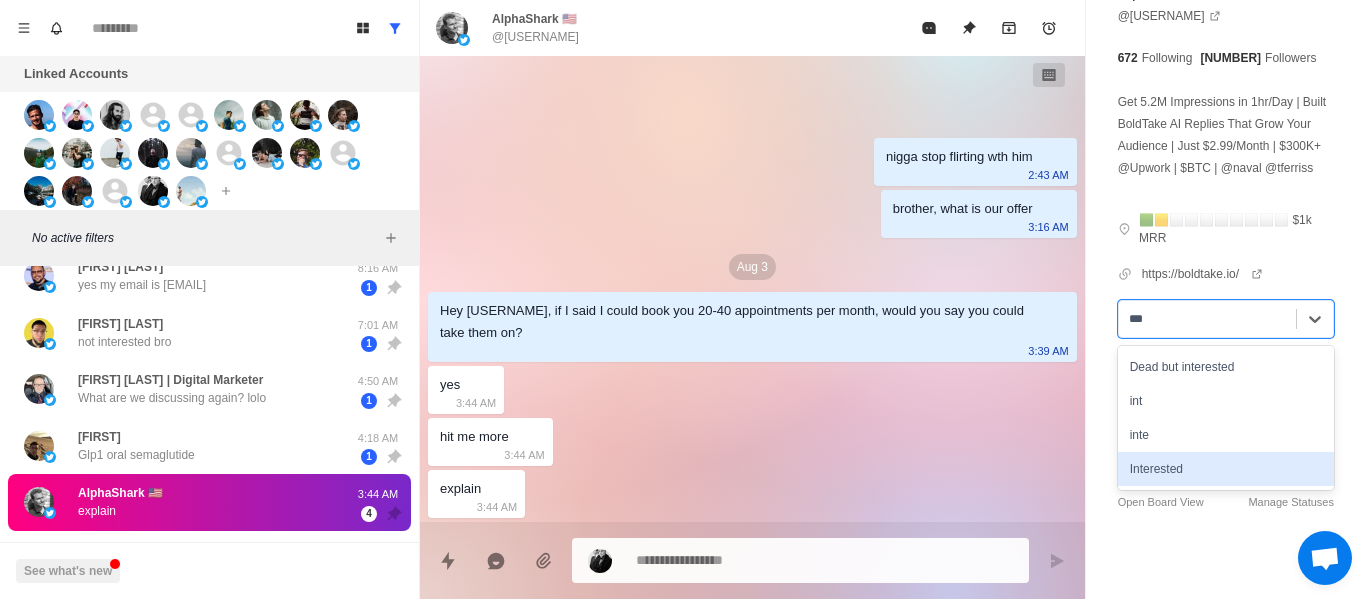 click on "Interested" at bounding box center (1226, 469) 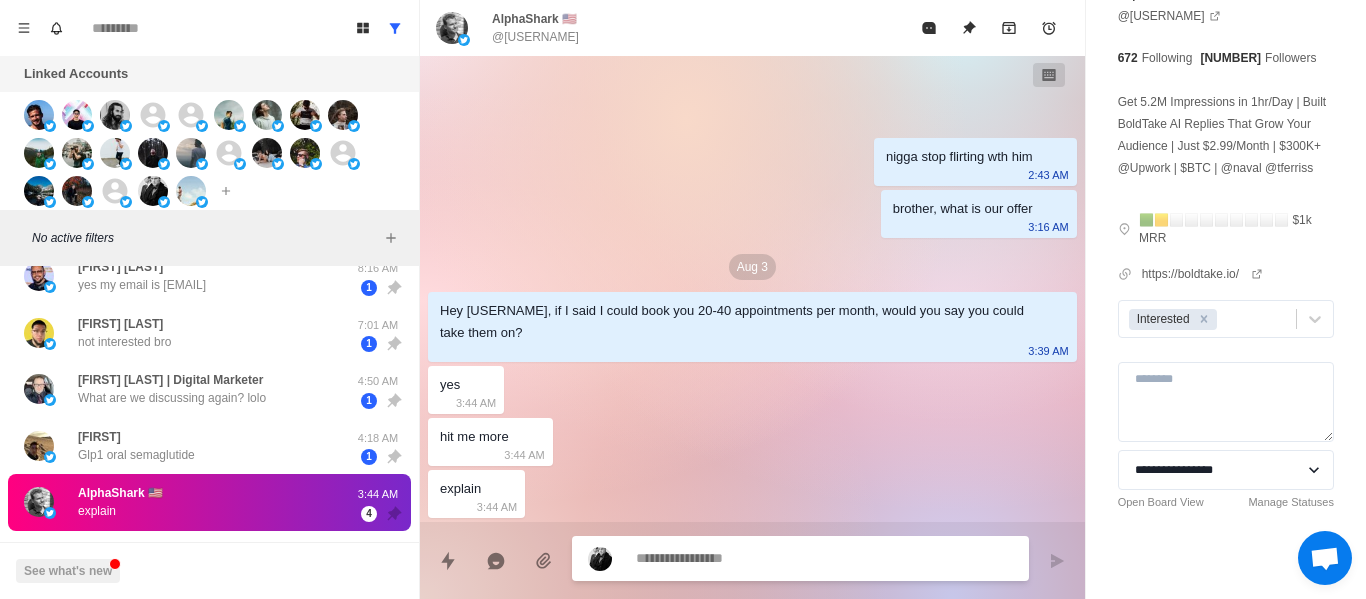 paste on "**********" 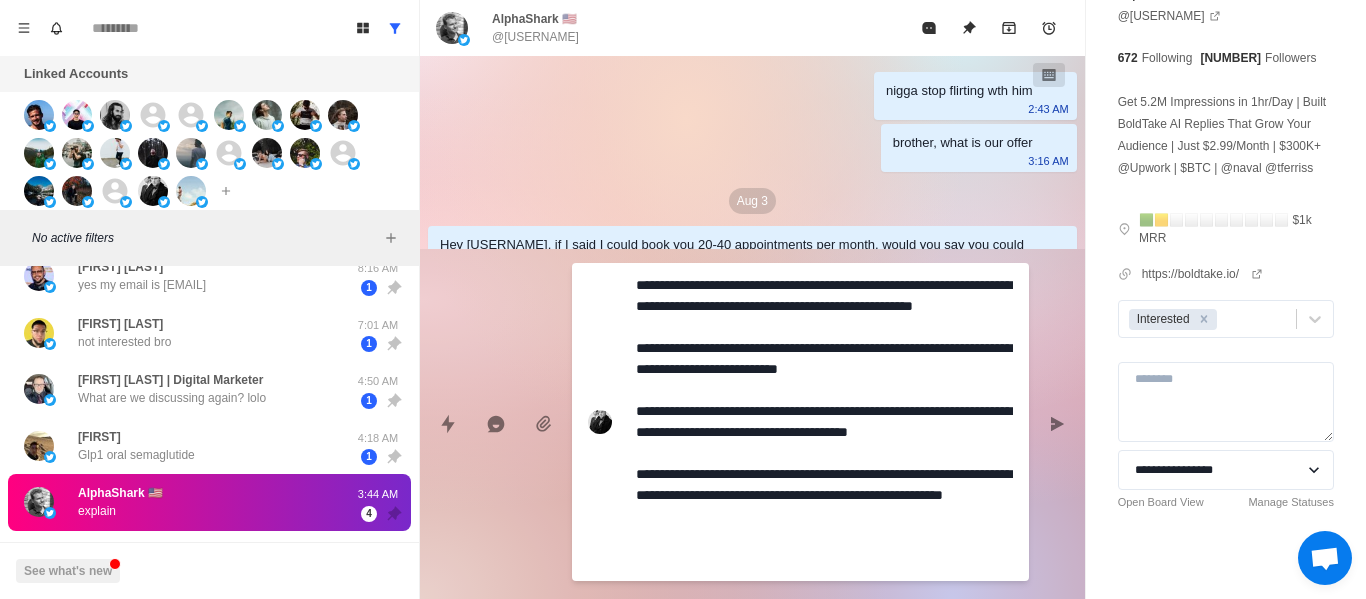 scroll, scrollTop: 16, scrollLeft: 0, axis: vertical 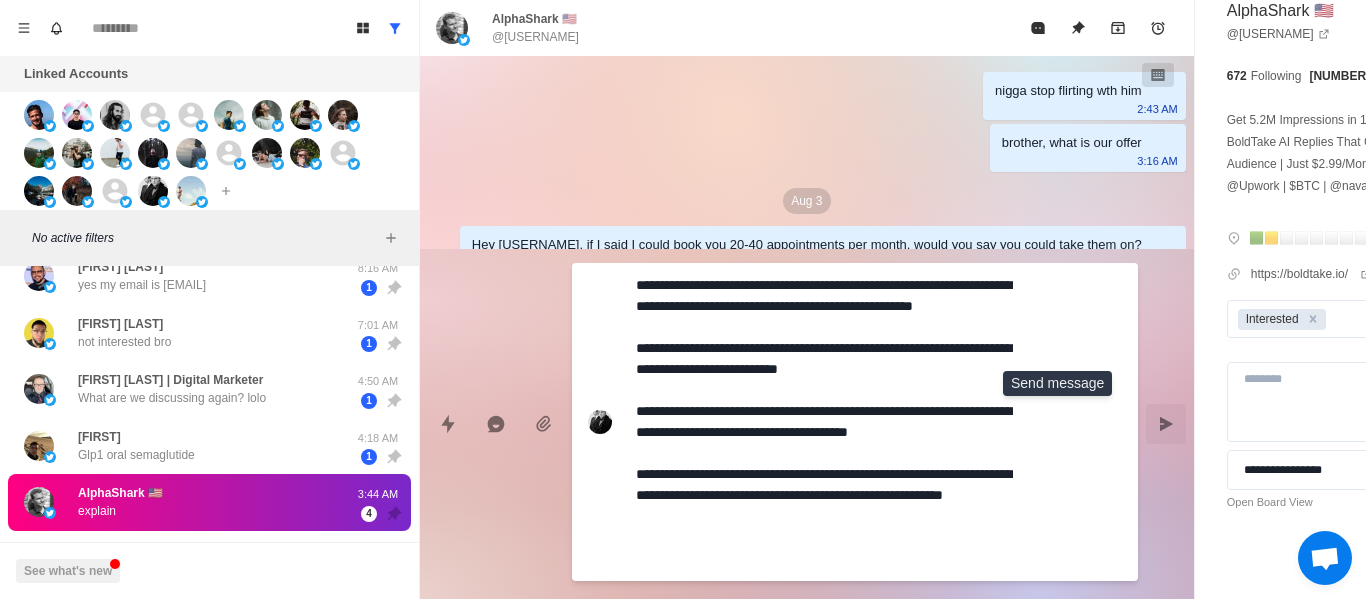click at bounding box center (1166, 424) 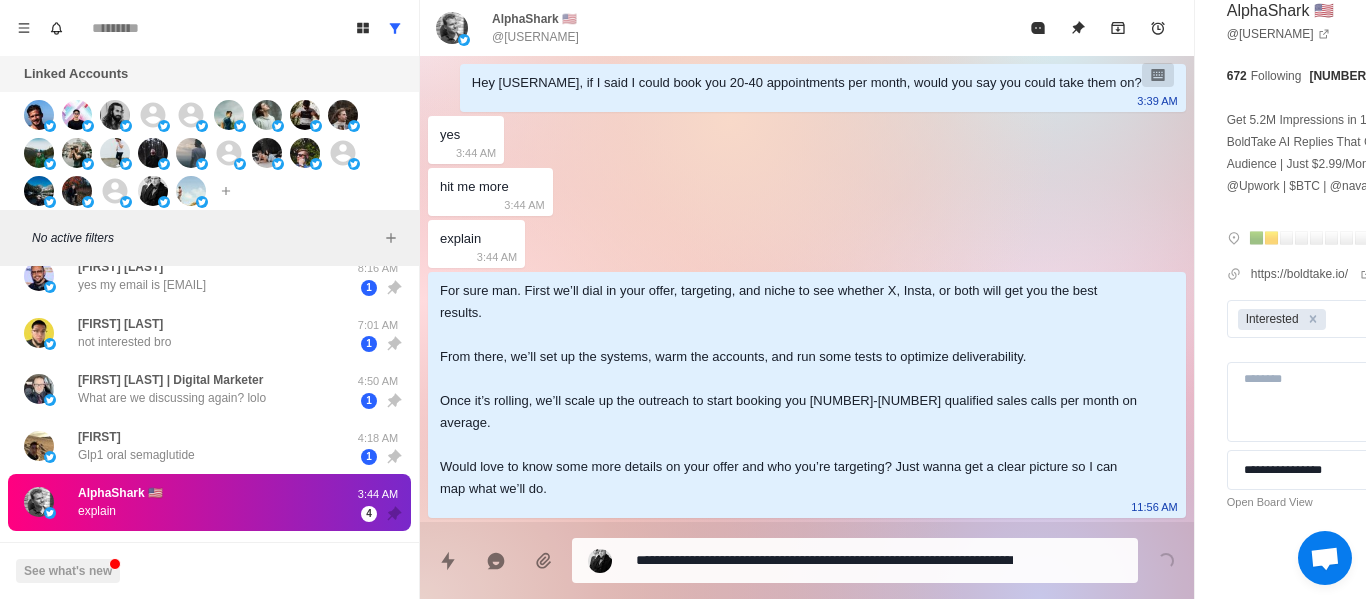 click on "**********" at bounding box center [824, 560] 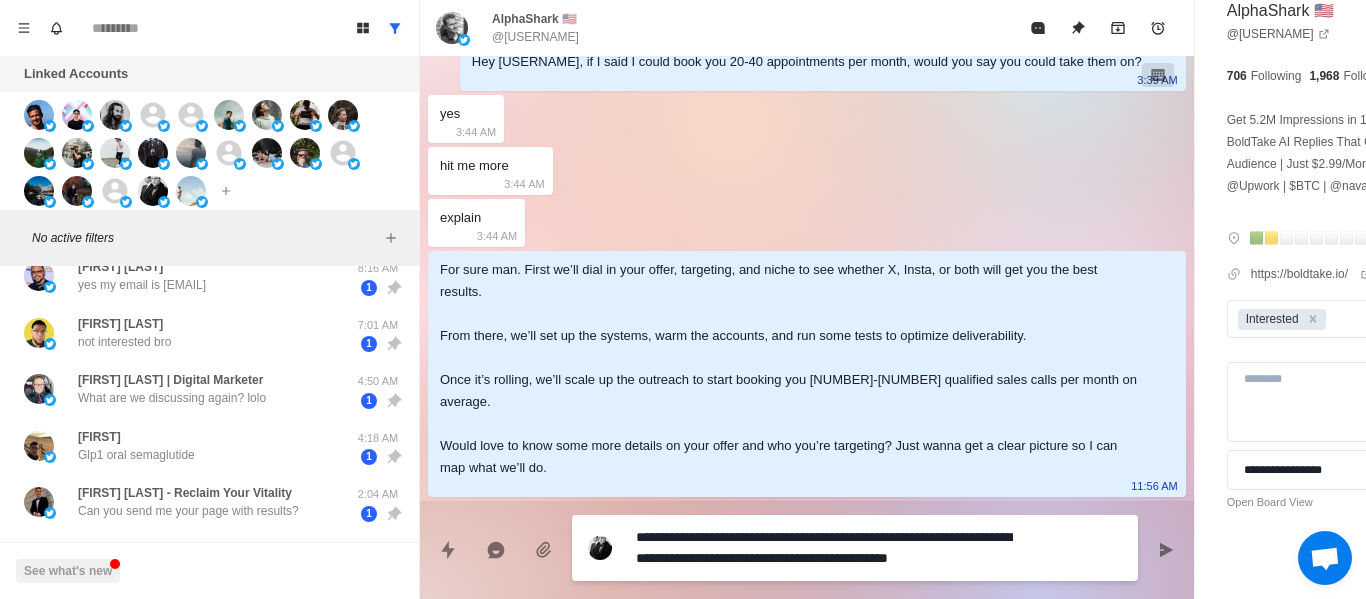 scroll, scrollTop: 248, scrollLeft: 0, axis: vertical 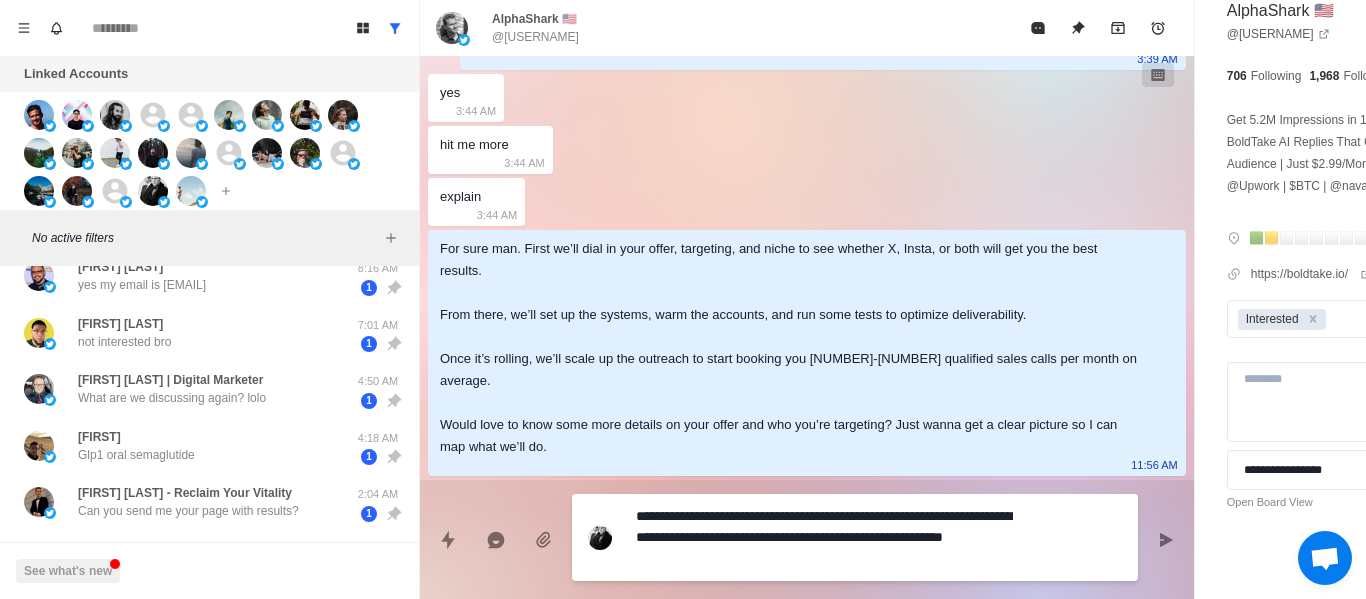 click on "**********" at bounding box center [824, 537] 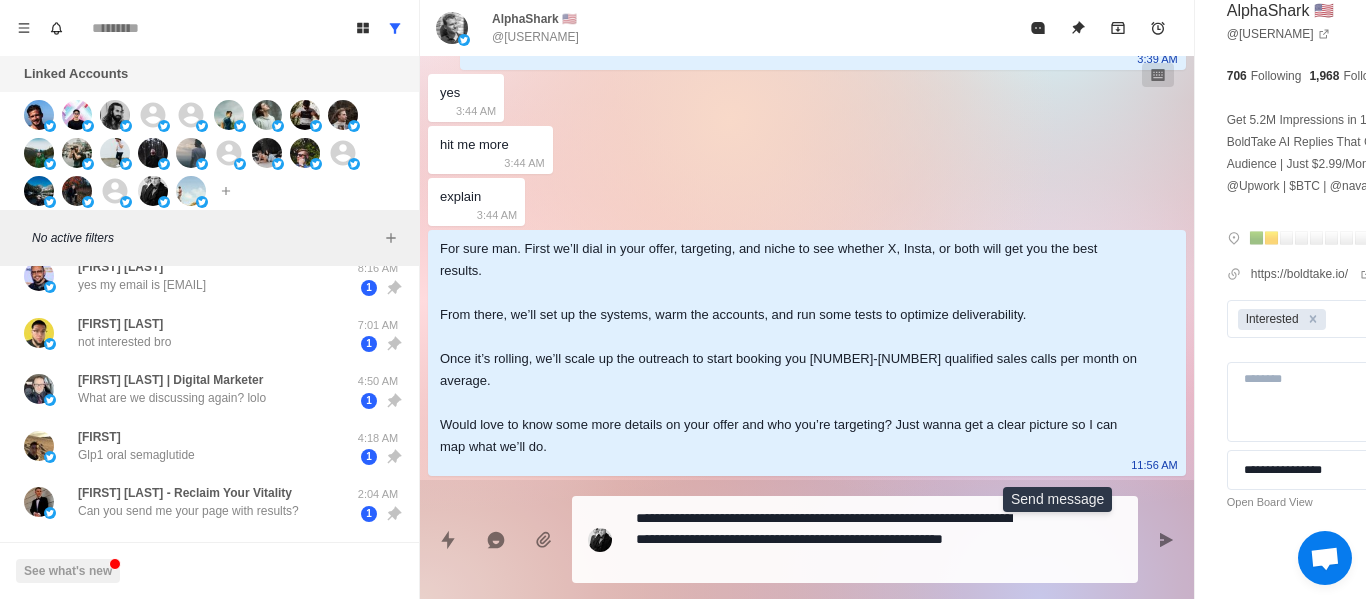drag, startPoint x: 1059, startPoint y: 535, endPoint x: 901, endPoint y: 396, distance: 210.44002 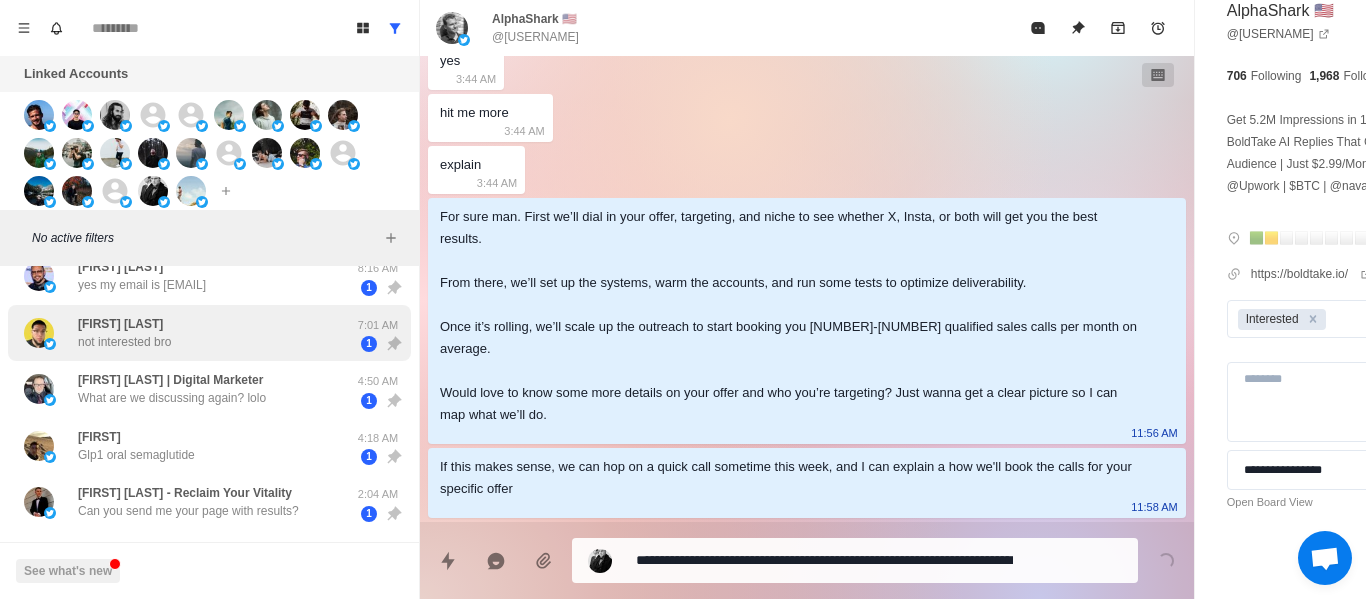 click on "[FIRST] [LAST] not interested bro [TIME] [NUMBER]" at bounding box center [209, 333] 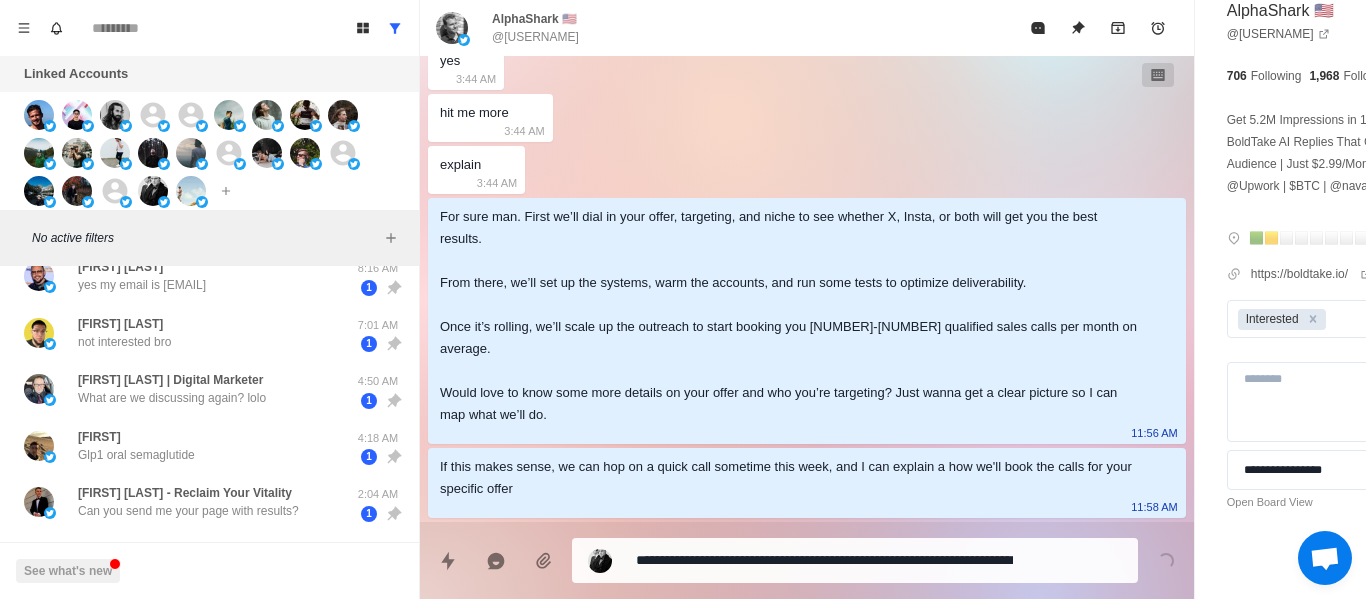scroll, scrollTop: 0, scrollLeft: 0, axis: both 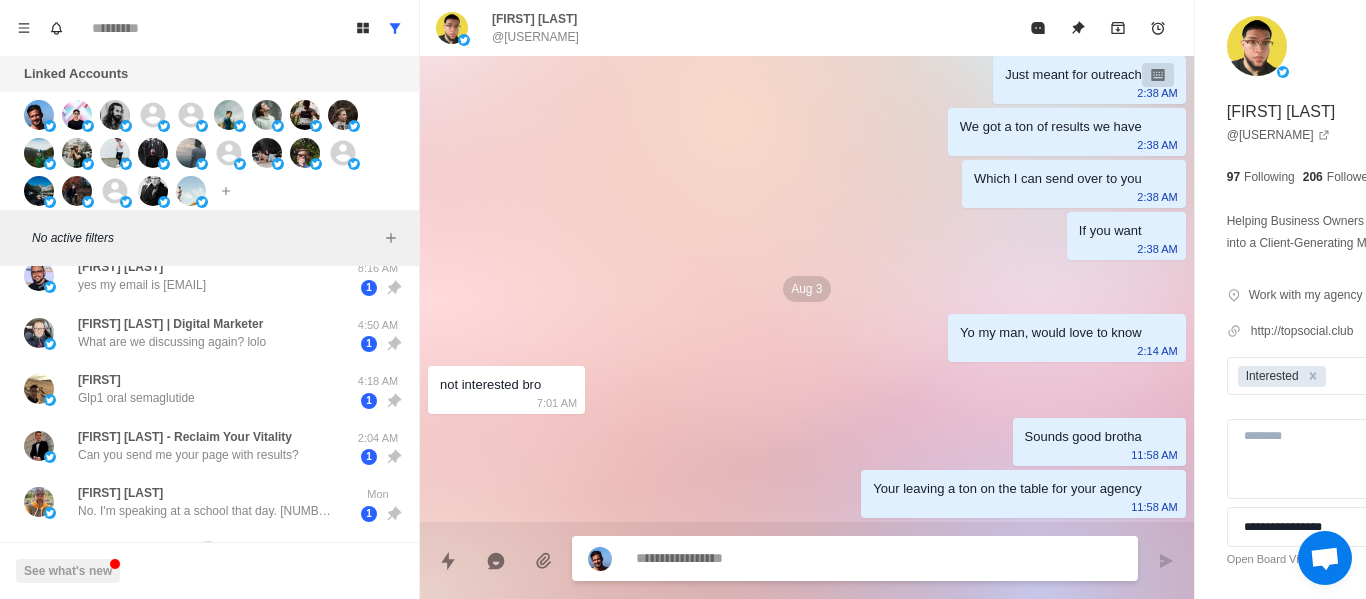 drag, startPoint x: 272, startPoint y: 426, endPoint x: 467, endPoint y: 394, distance: 197.6082 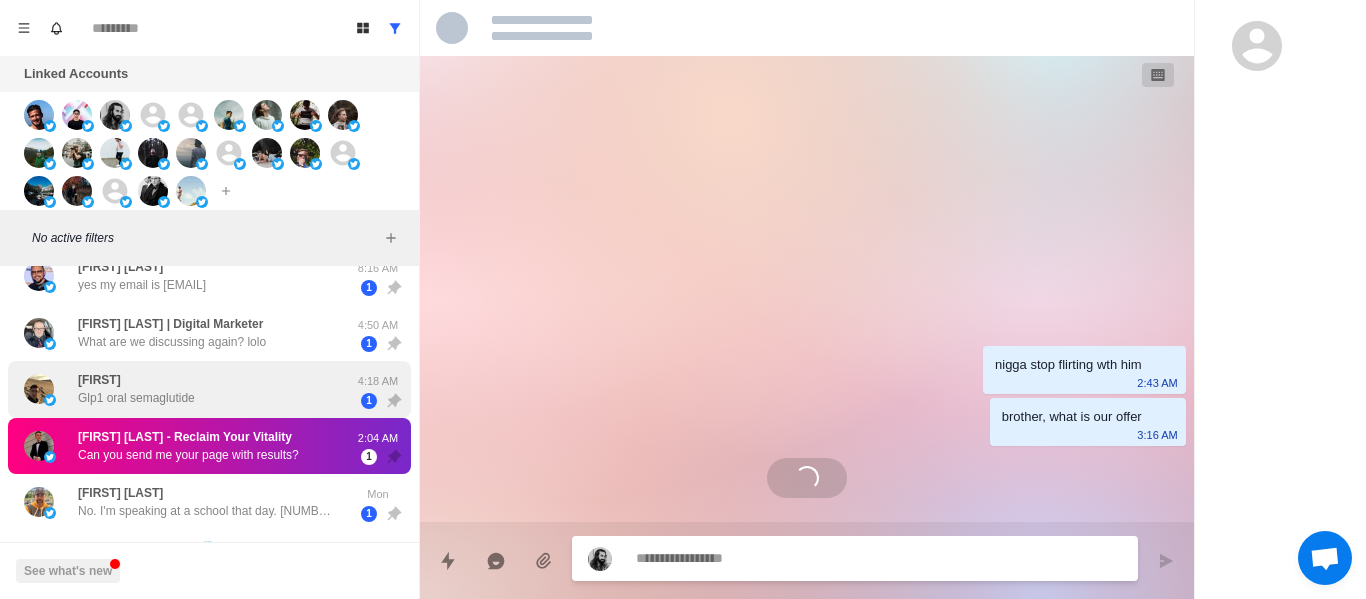 scroll, scrollTop: 0, scrollLeft: 0, axis: both 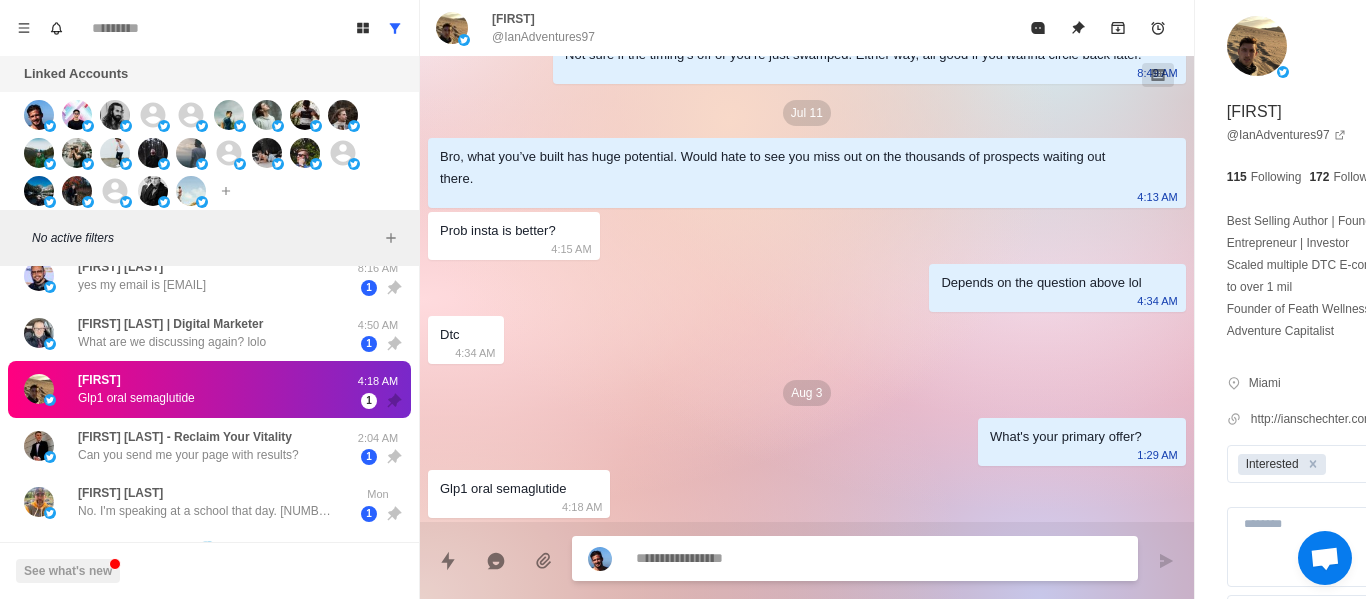drag, startPoint x: 226, startPoint y: 417, endPoint x: 412, endPoint y: 416, distance: 186.00269 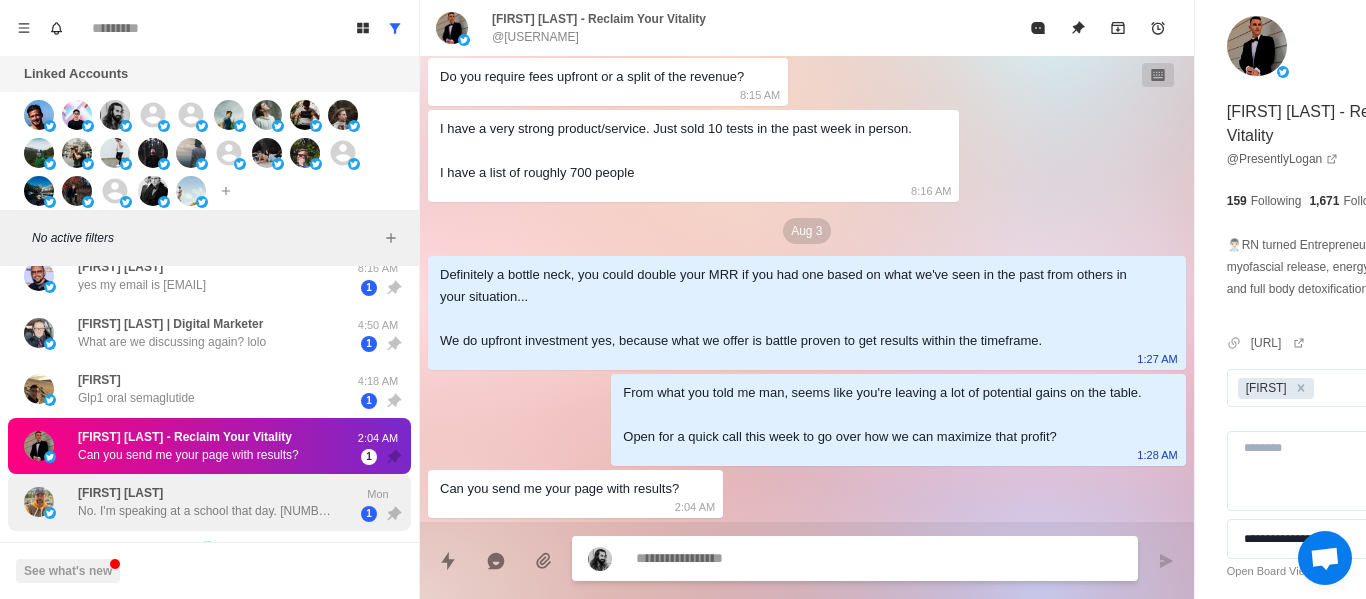 scroll, scrollTop: 566, scrollLeft: 0, axis: vertical 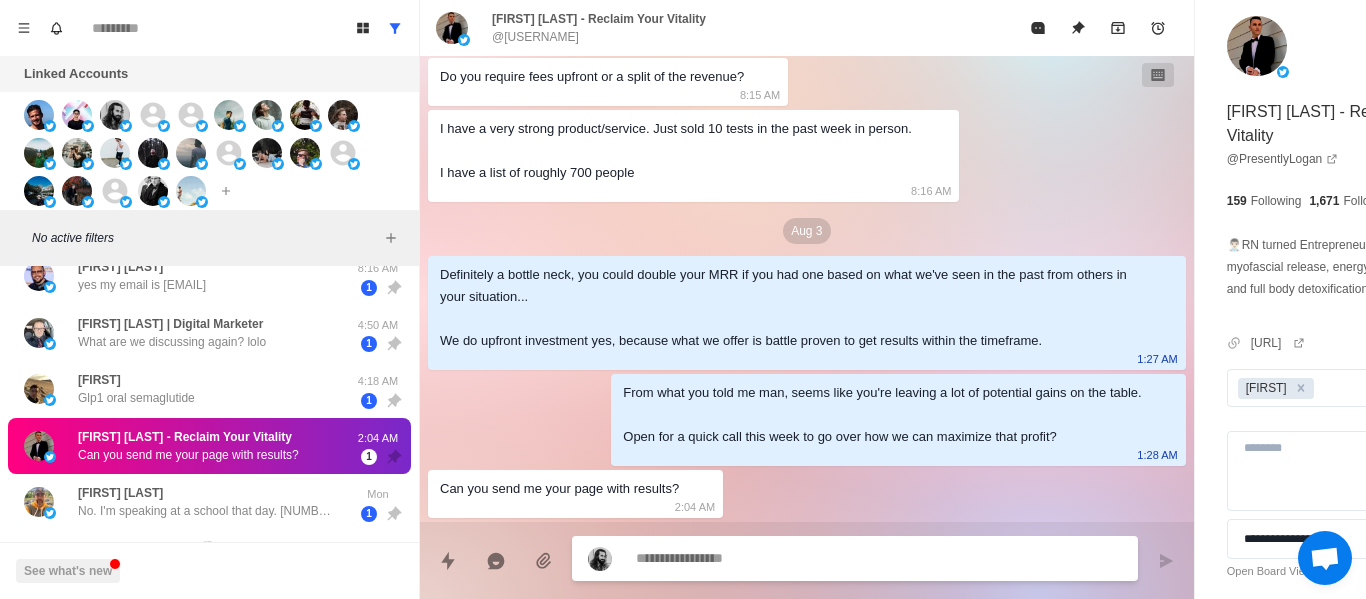 paste on "**********" 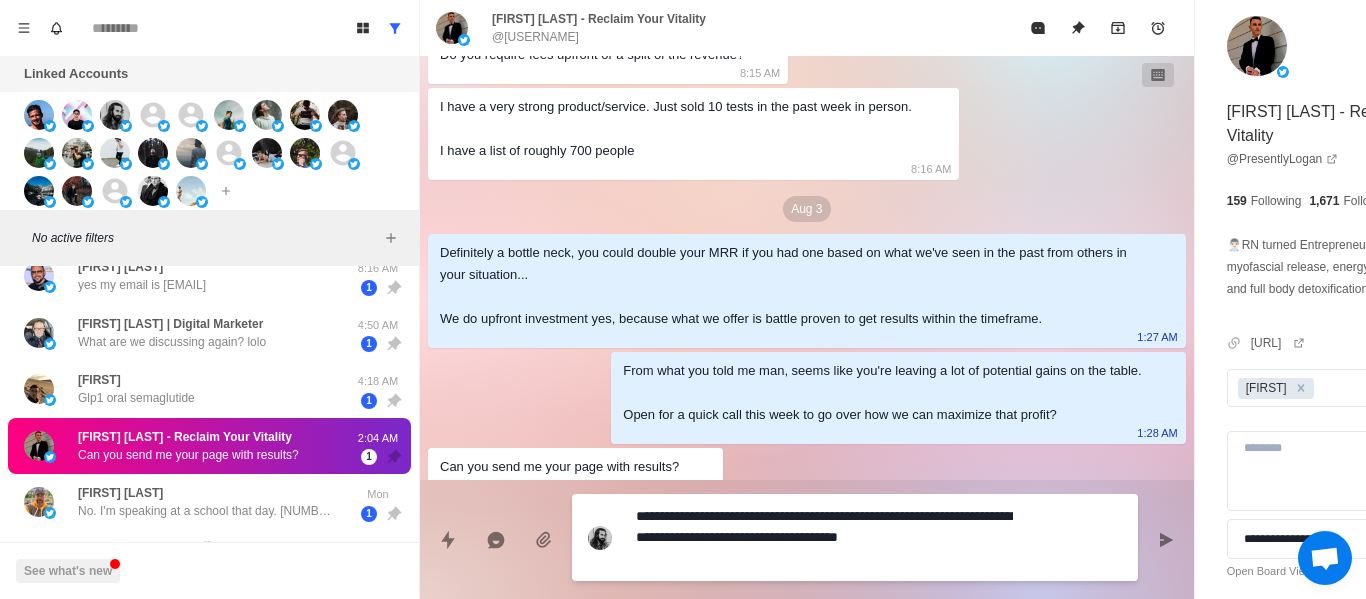 scroll, scrollTop: 608, scrollLeft: 0, axis: vertical 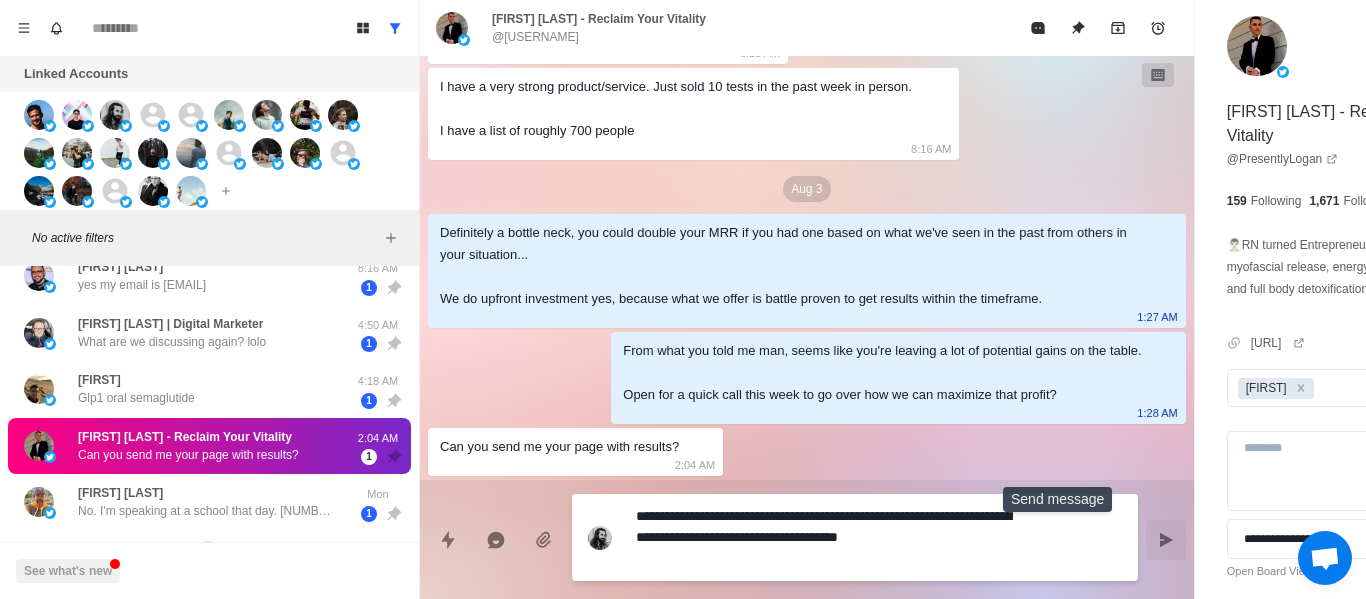 click at bounding box center [1166, 540] 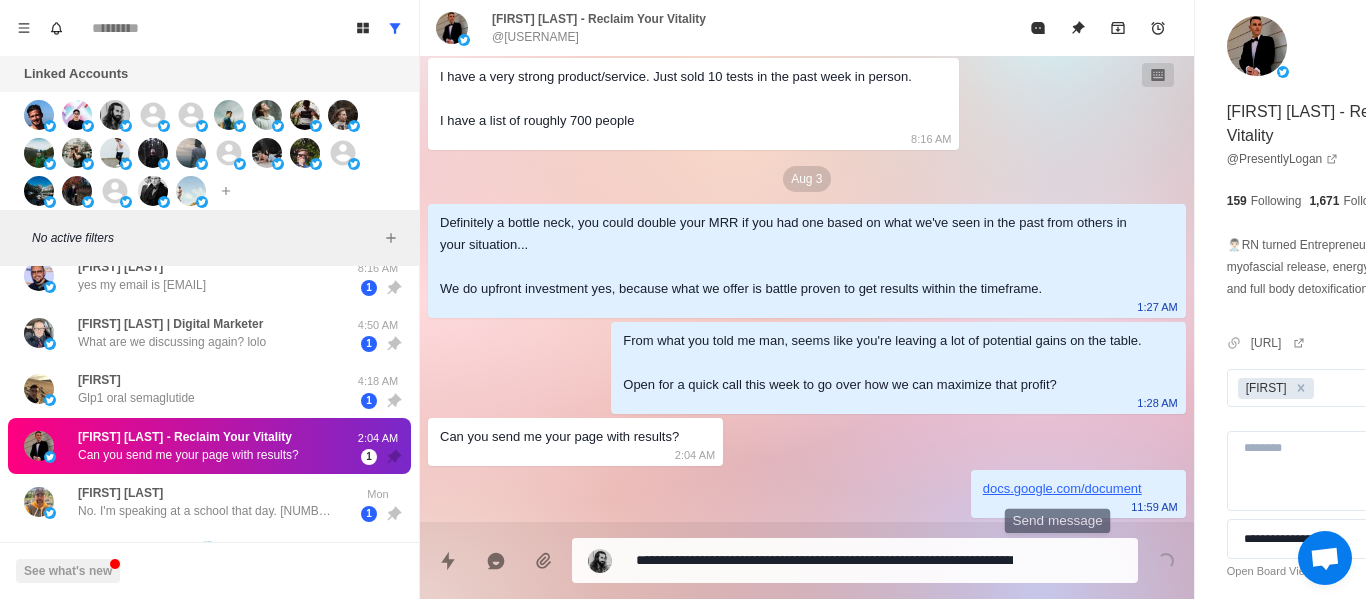 scroll, scrollTop: 618, scrollLeft: 0, axis: vertical 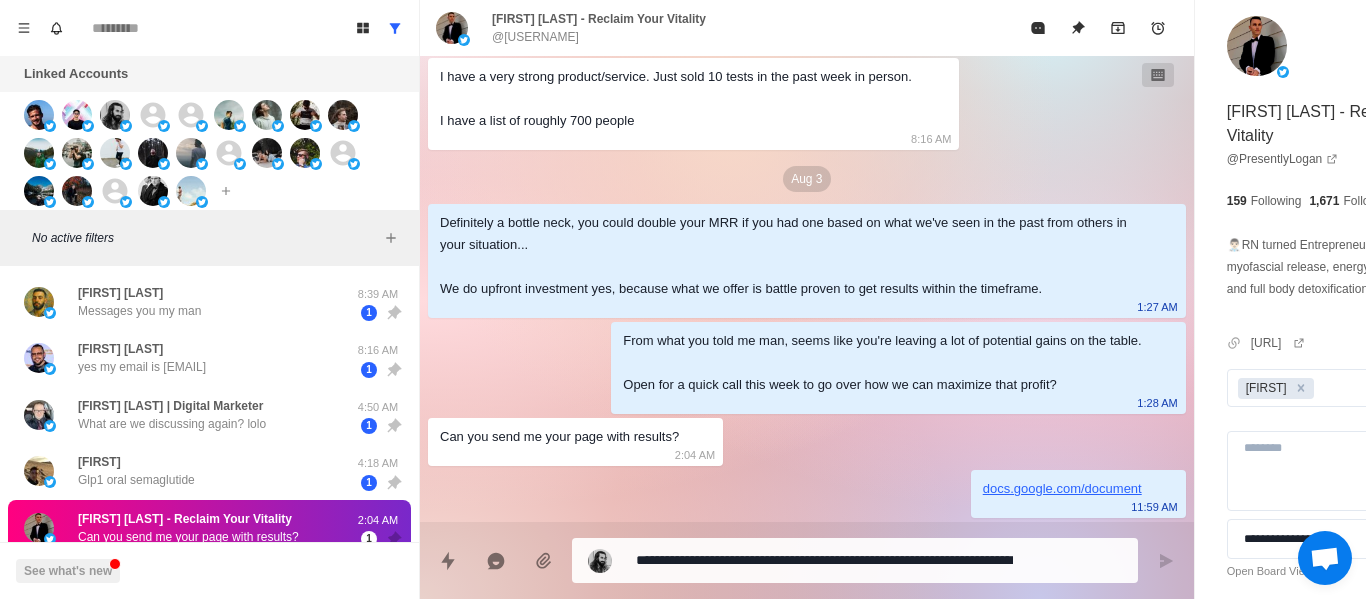 drag, startPoint x: 186, startPoint y: 351, endPoint x: 571, endPoint y: 456, distance: 399.0614 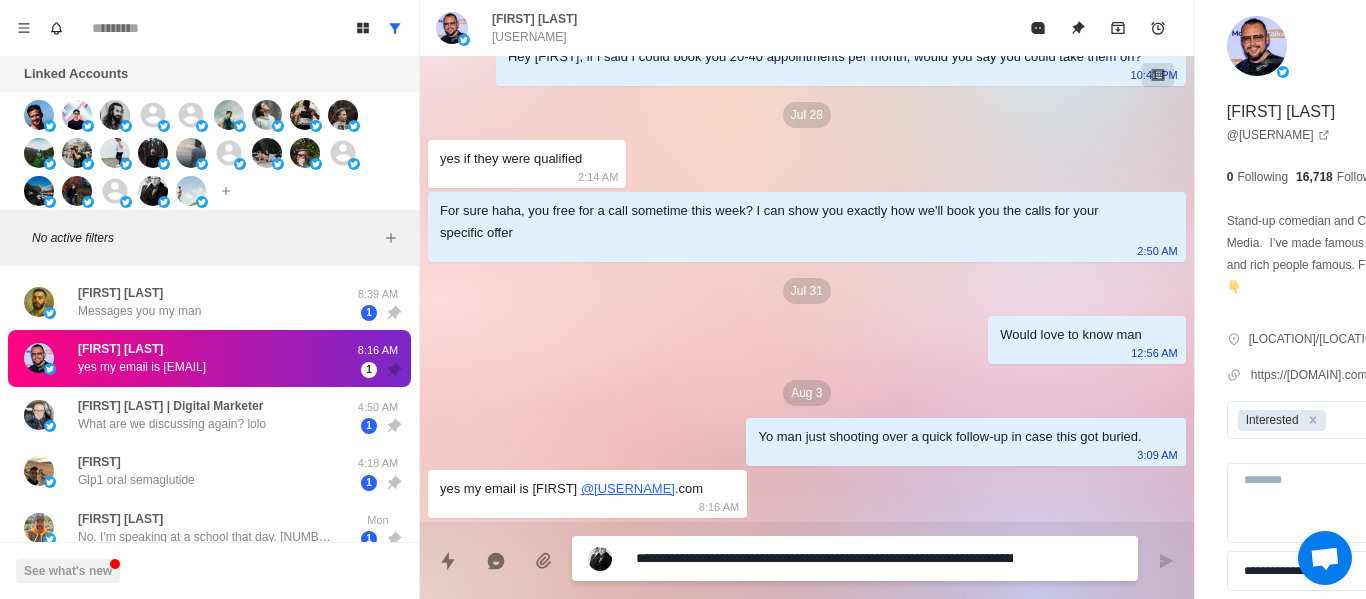scroll, scrollTop: 210, scrollLeft: 0, axis: vertical 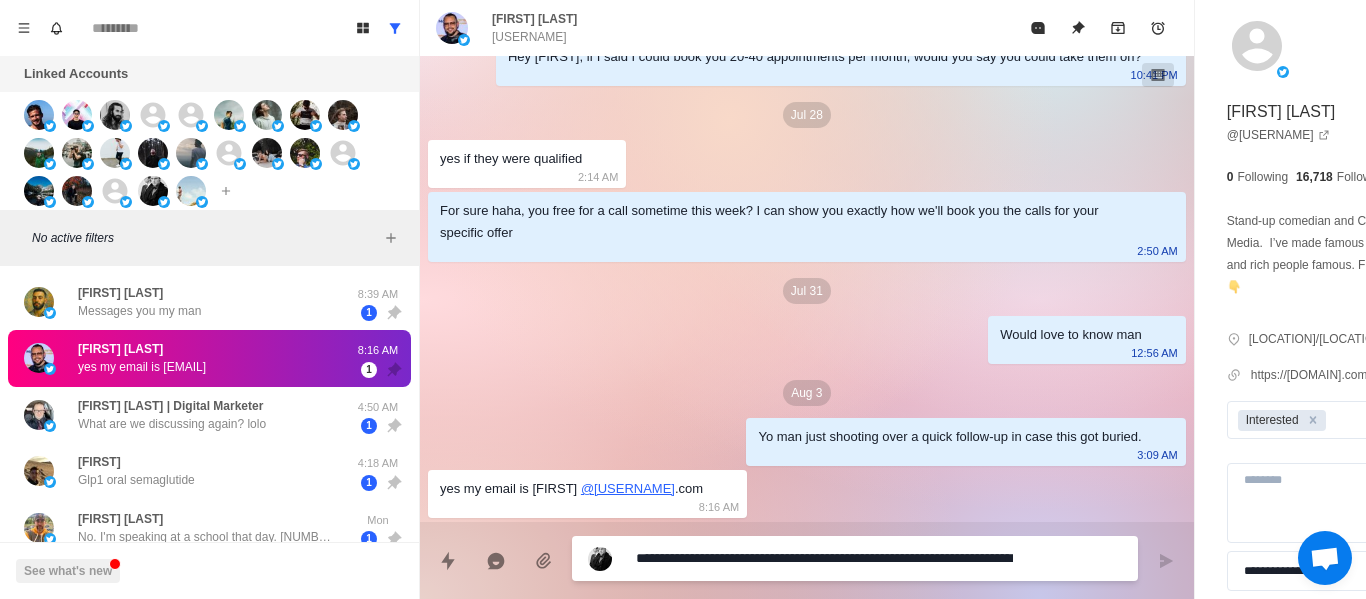 paste 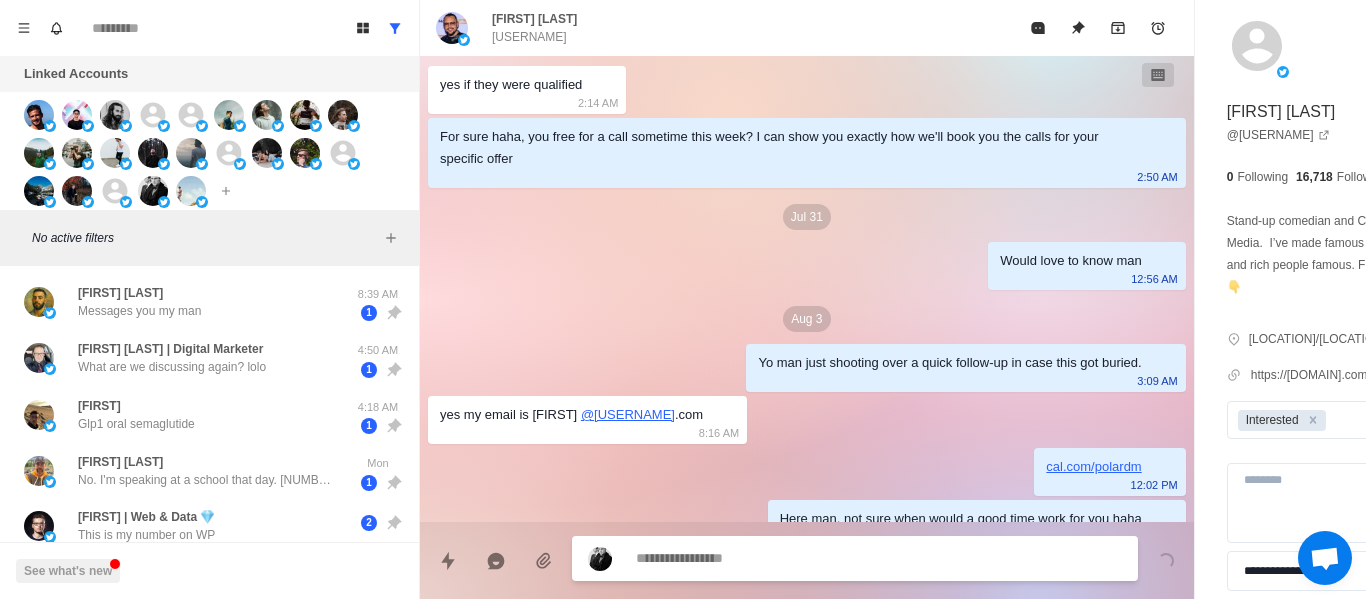 scroll, scrollTop: 314, scrollLeft: 0, axis: vertical 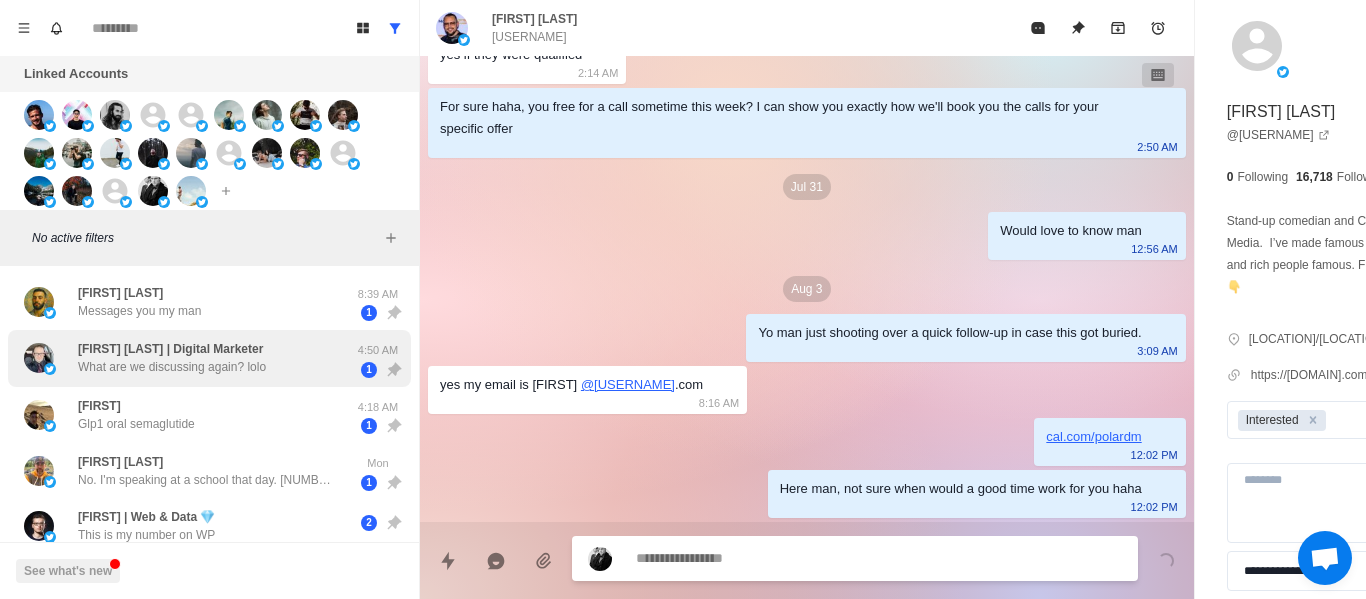 click on "[FIRST] [LAST] | Digital Marketer What are we discussing again? lolo" at bounding box center (188, 358) 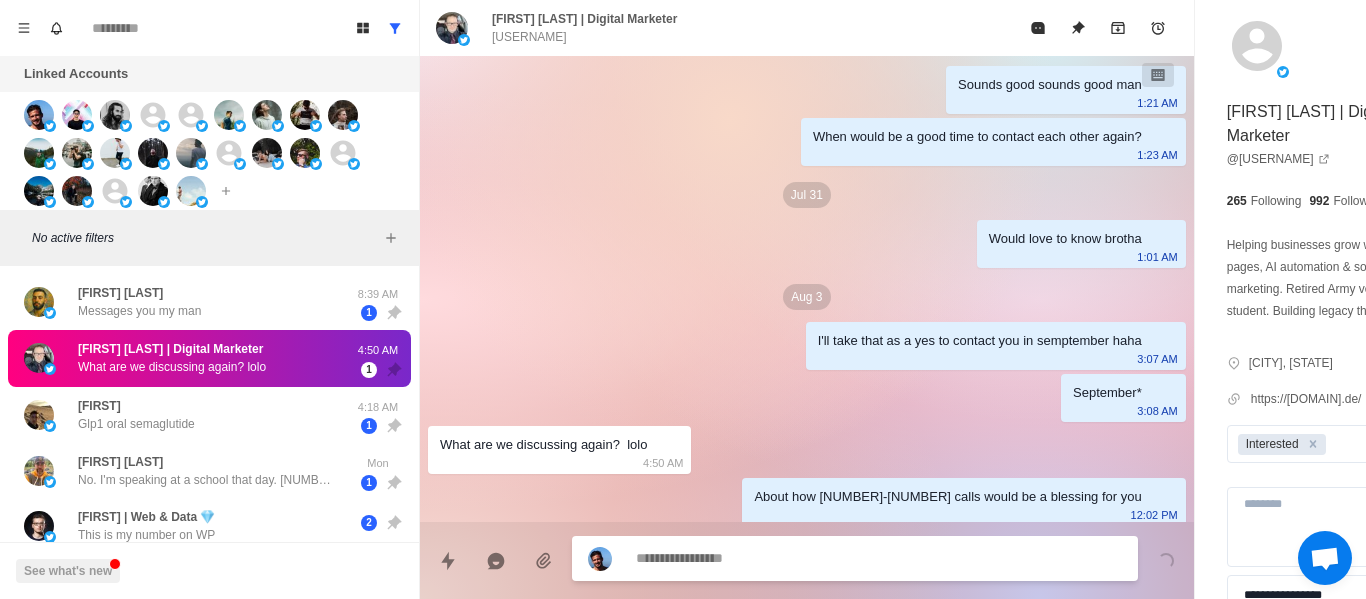 scroll, scrollTop: 1642, scrollLeft: 0, axis: vertical 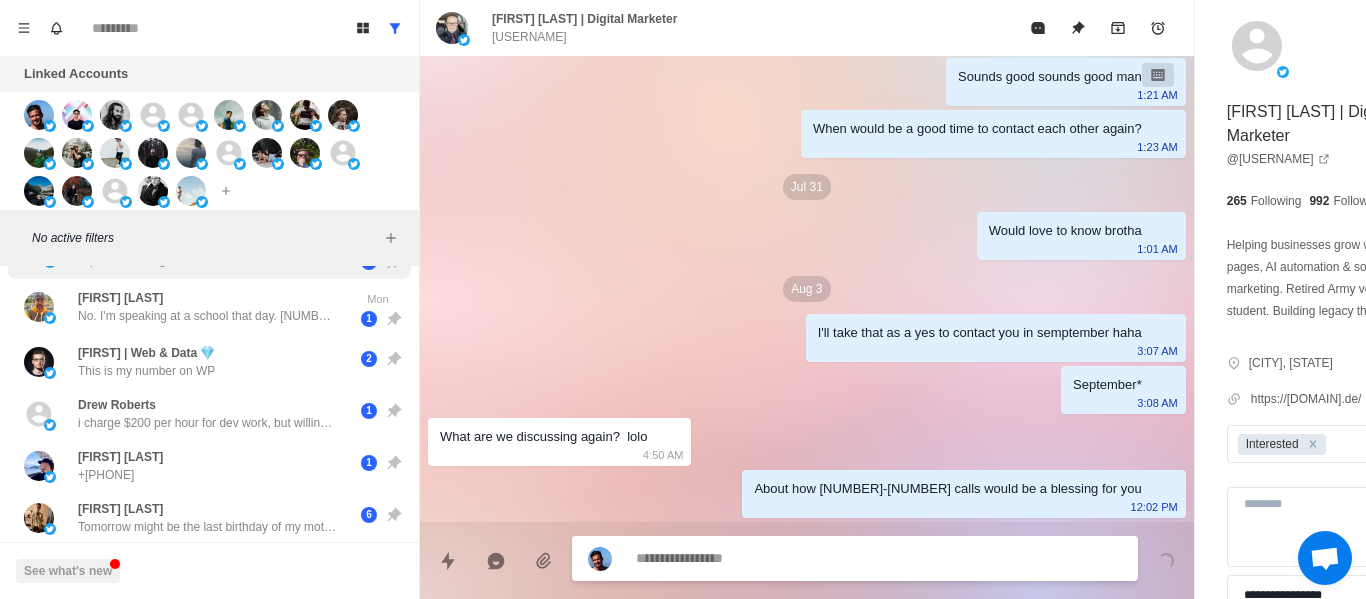 click on "[FIRST] | Web & Data 💎" at bounding box center (146, 353) 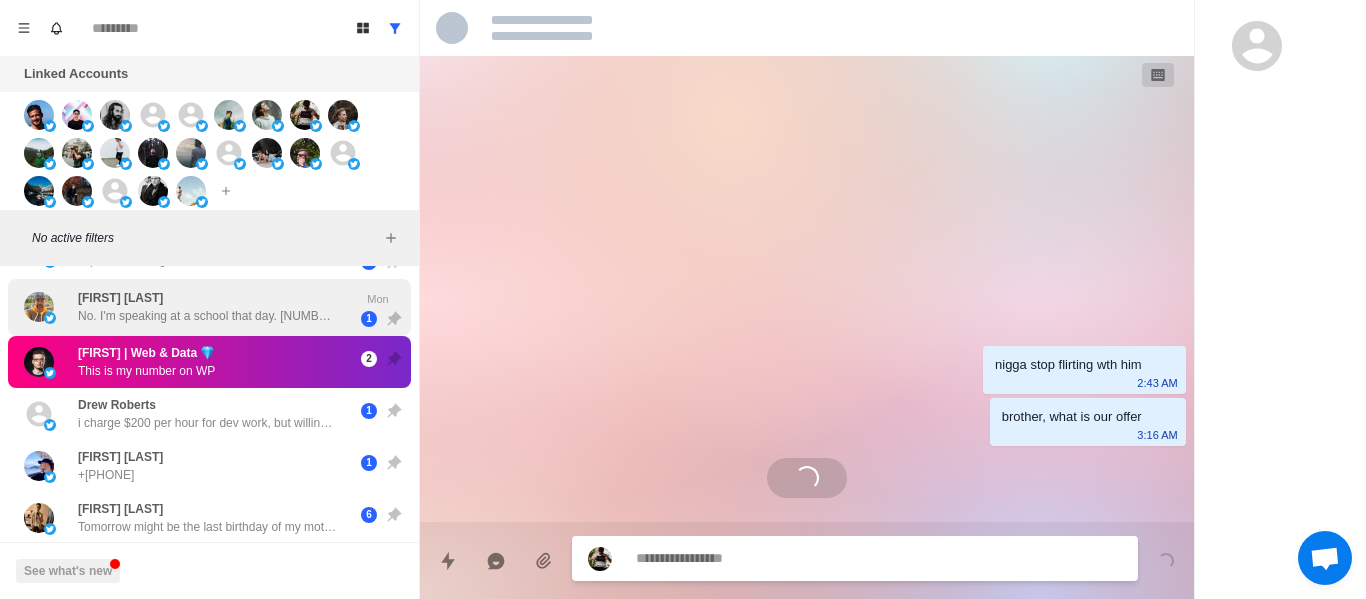 scroll, scrollTop: 0, scrollLeft: 0, axis: both 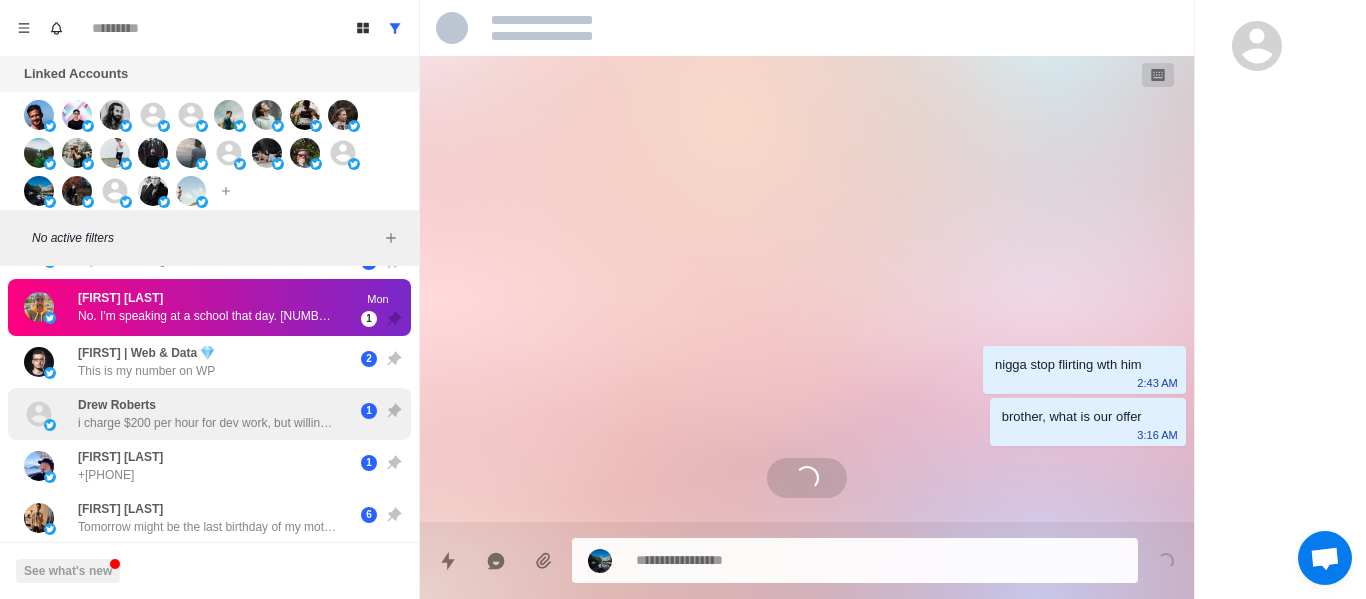 drag, startPoint x: 215, startPoint y: 371, endPoint x: 211, endPoint y: 399, distance: 28.284271 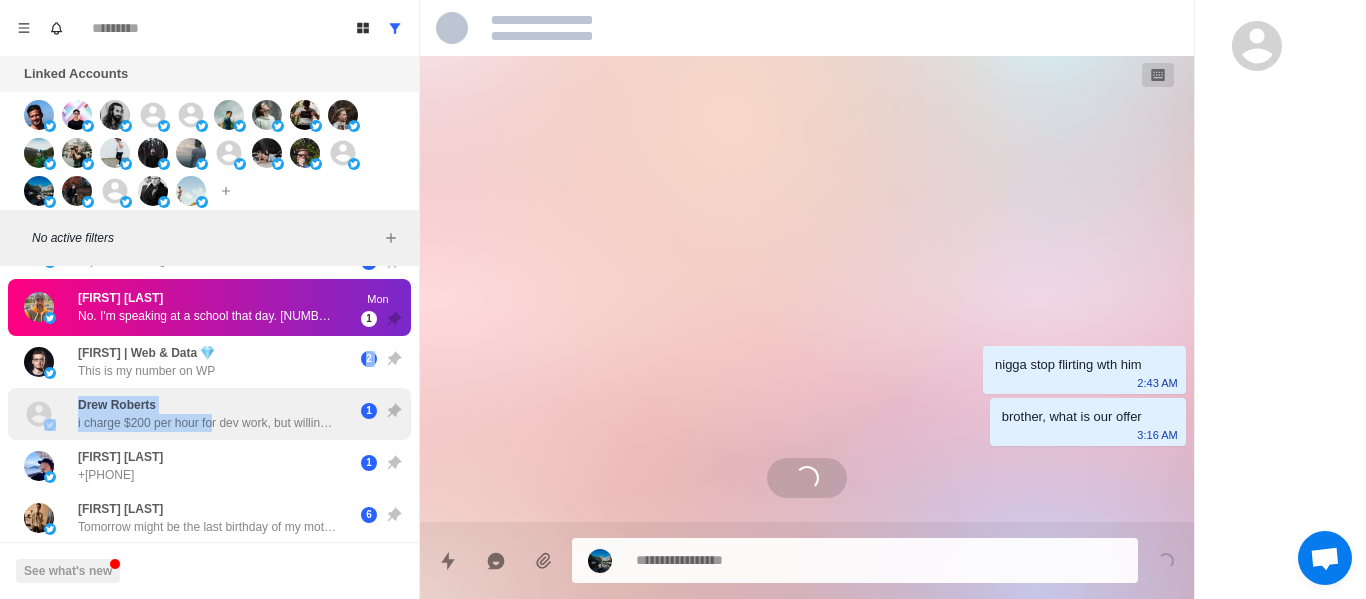 scroll, scrollTop: 0, scrollLeft: 0, axis: both 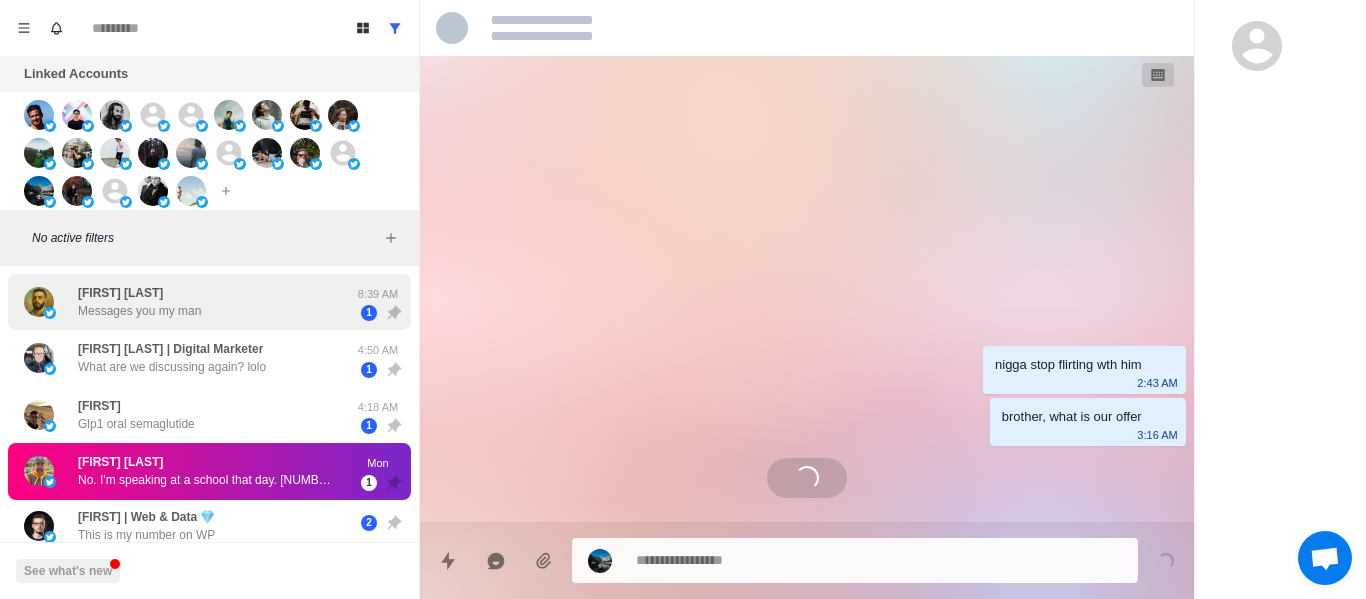 click on "[FIRST] [LAST] Messages you my man 8:39 AM 1" at bounding box center (209, 302) 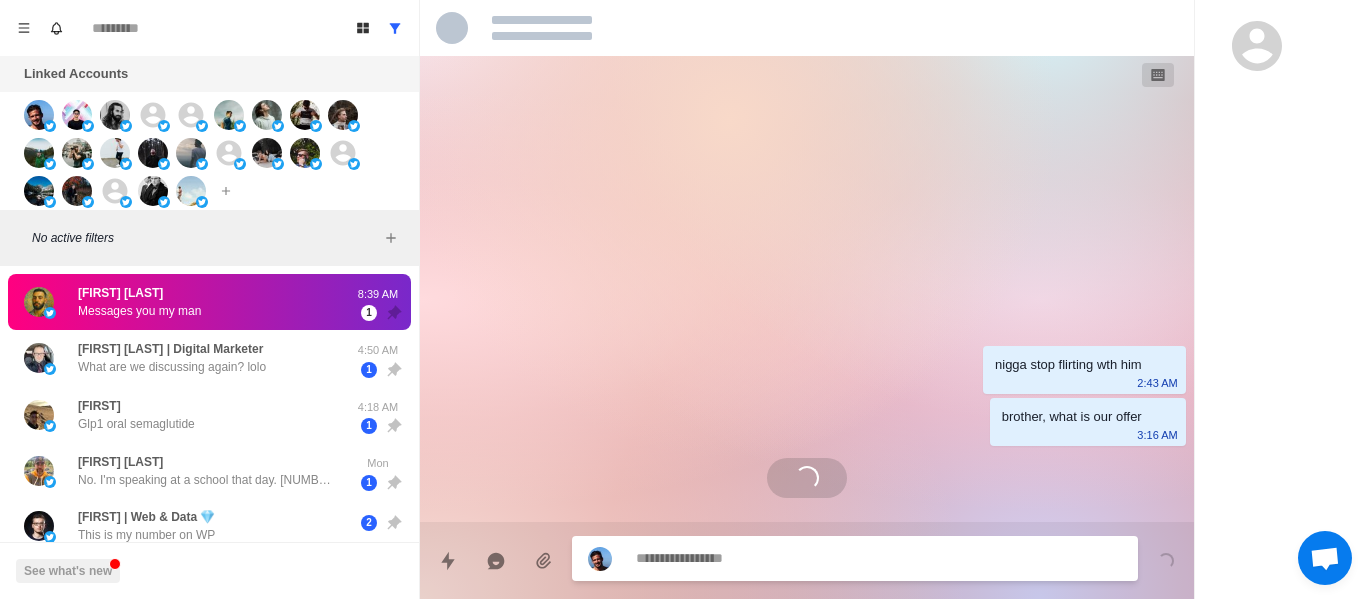 scroll, scrollTop: 3660, scrollLeft: 0, axis: vertical 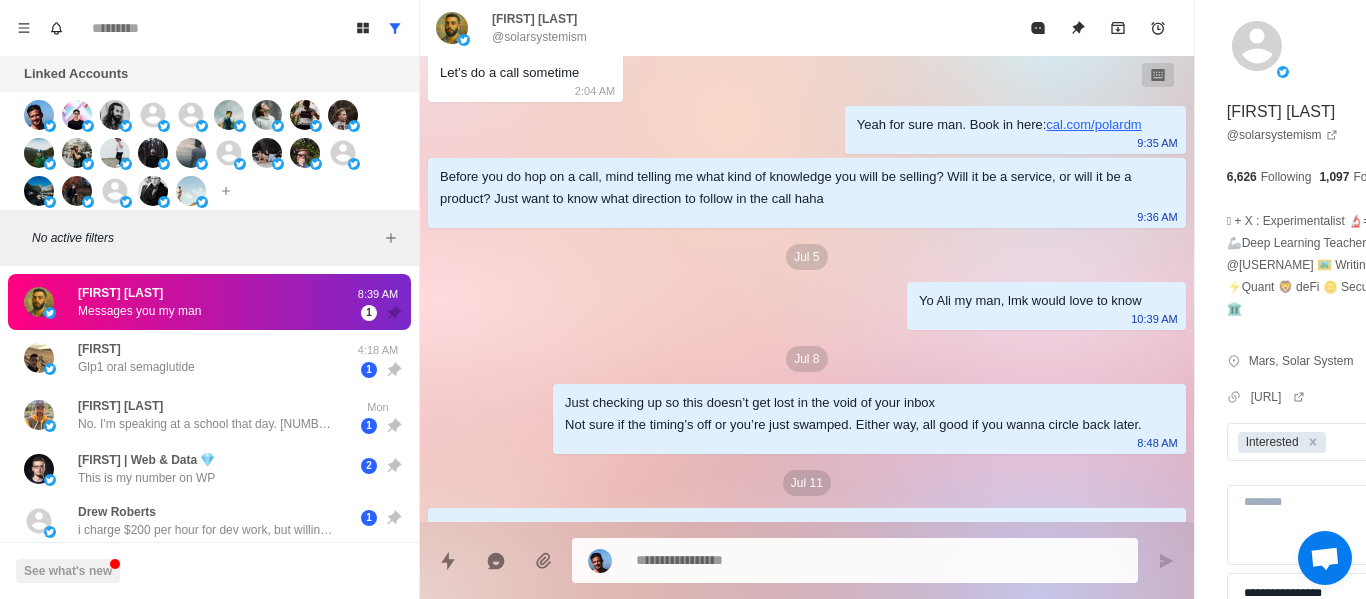 drag, startPoint x: 968, startPoint y: 335, endPoint x: 954, endPoint y: 309, distance: 29.529646 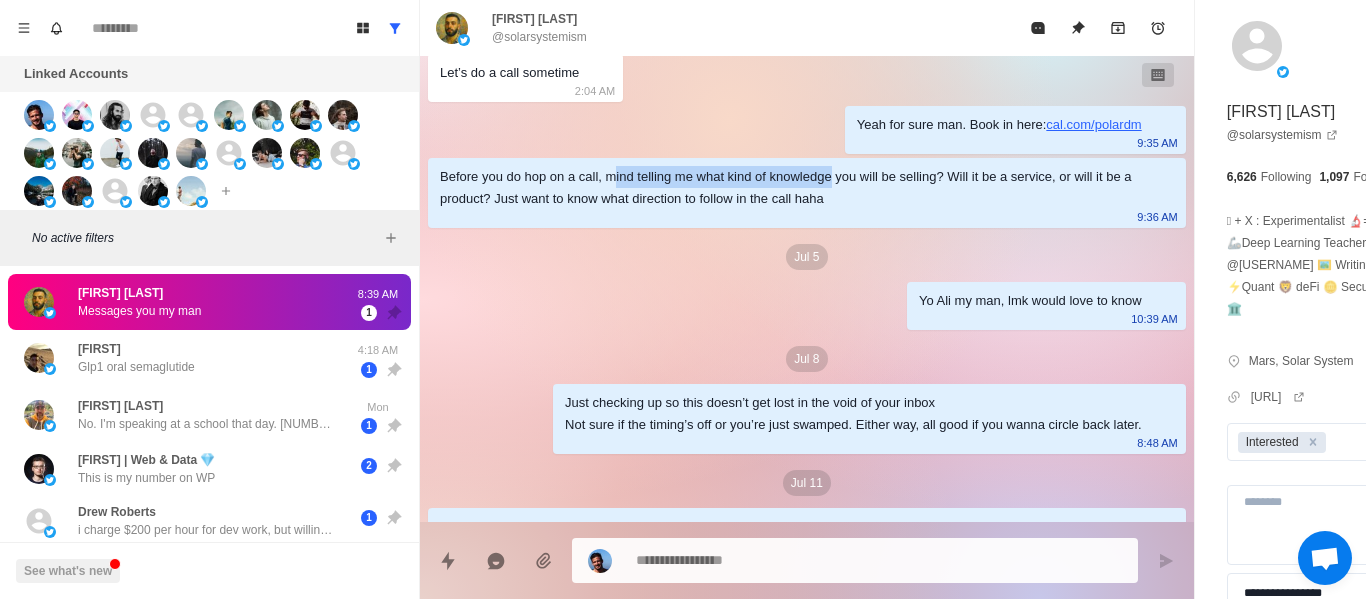 drag, startPoint x: 611, startPoint y: 312, endPoint x: 756, endPoint y: 315, distance: 145.03104 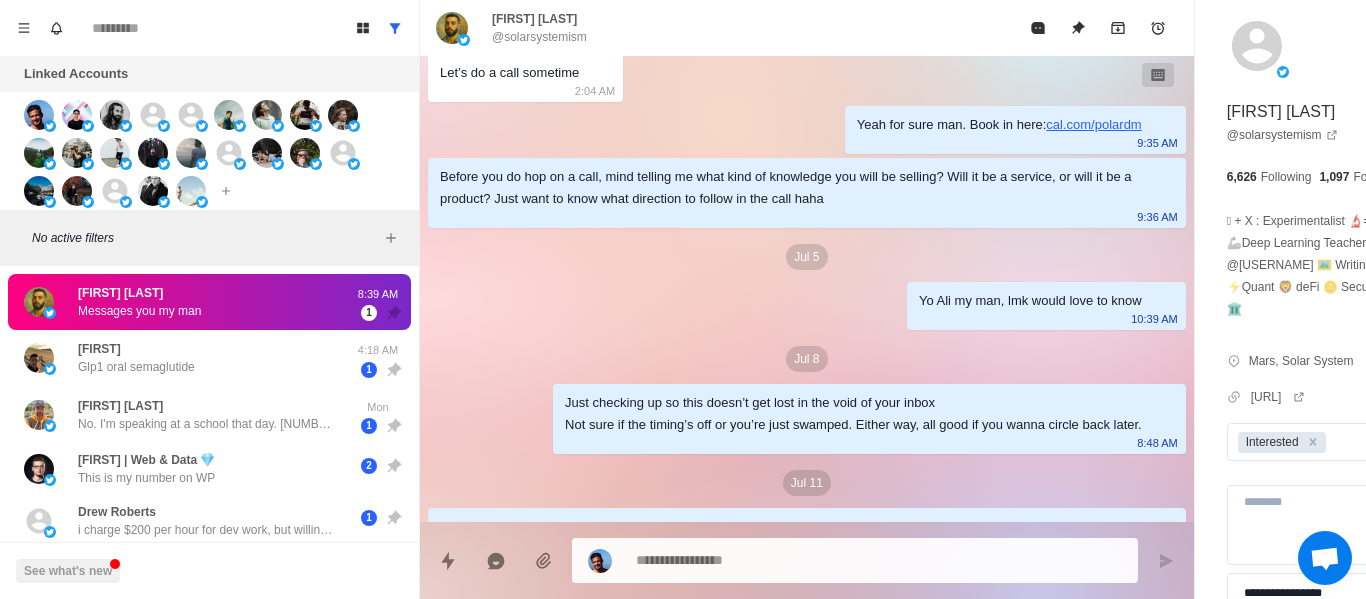click on "Before you do hop on a call, mind telling me what kind of knowledge you will be selling? Will it be a service, or will it be a product? Just want to know what direction to follow in the call haha" at bounding box center (791, 188) 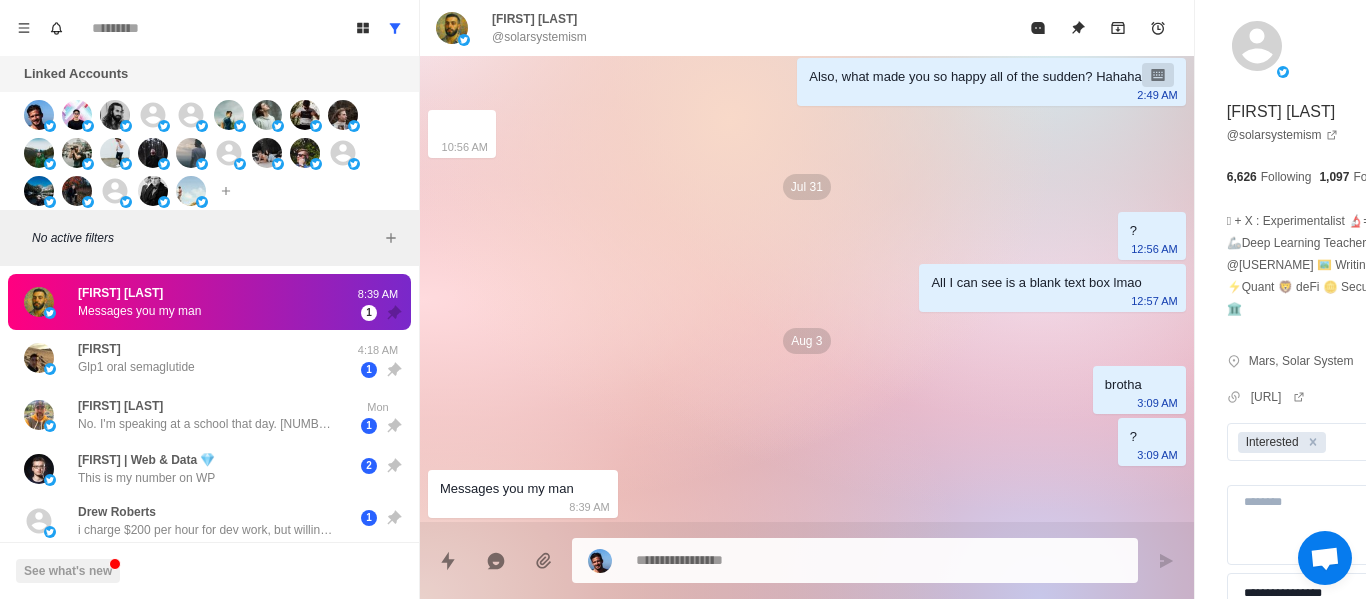 scroll, scrollTop: 3660, scrollLeft: 0, axis: vertical 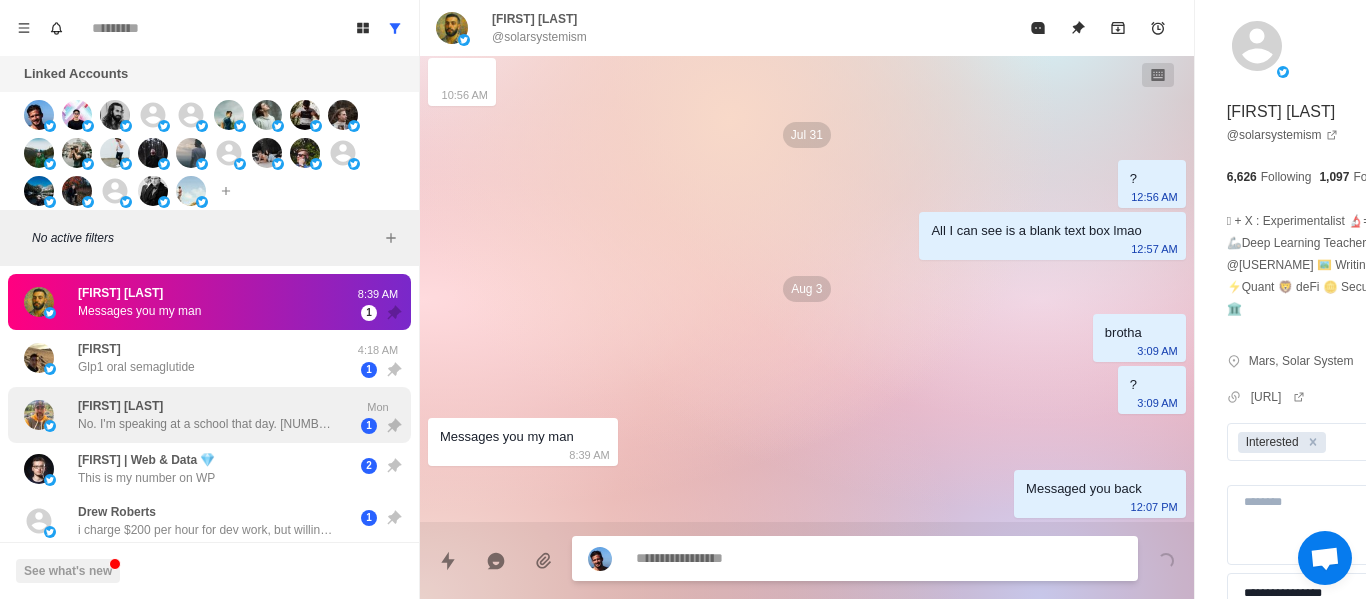 click on "[FIRST] No. I'm speaking at a school that day. 430-600 pm Mon 1" at bounding box center (209, 415) 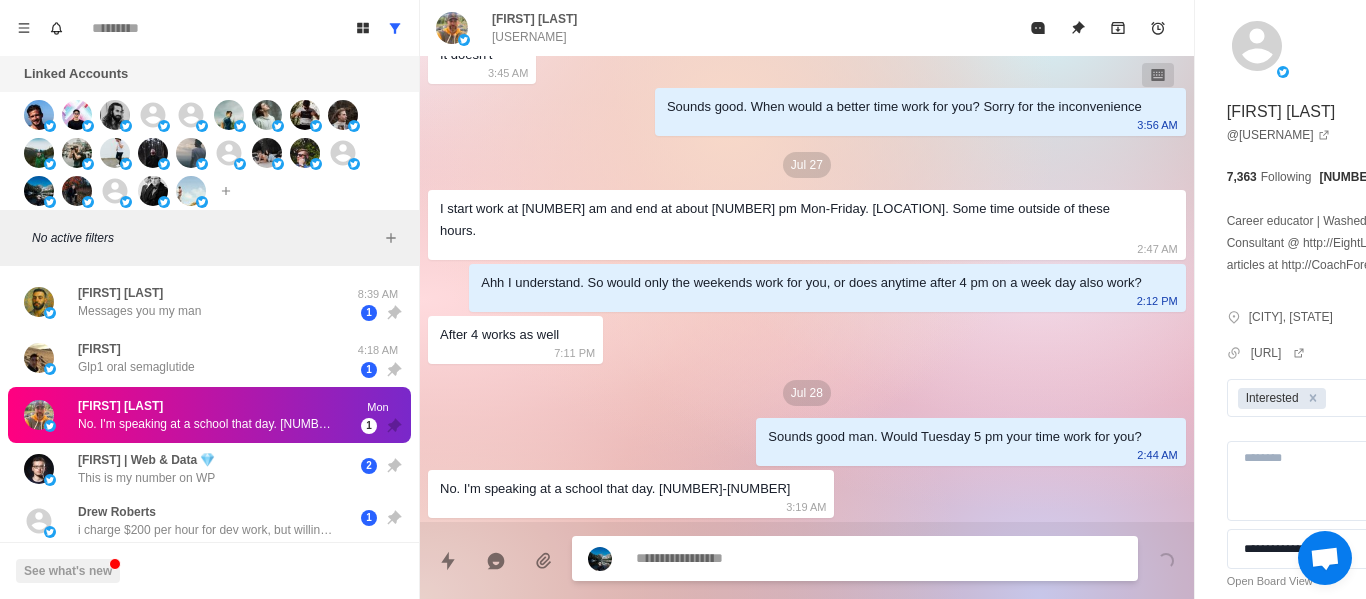scroll, scrollTop: 1618, scrollLeft: 0, axis: vertical 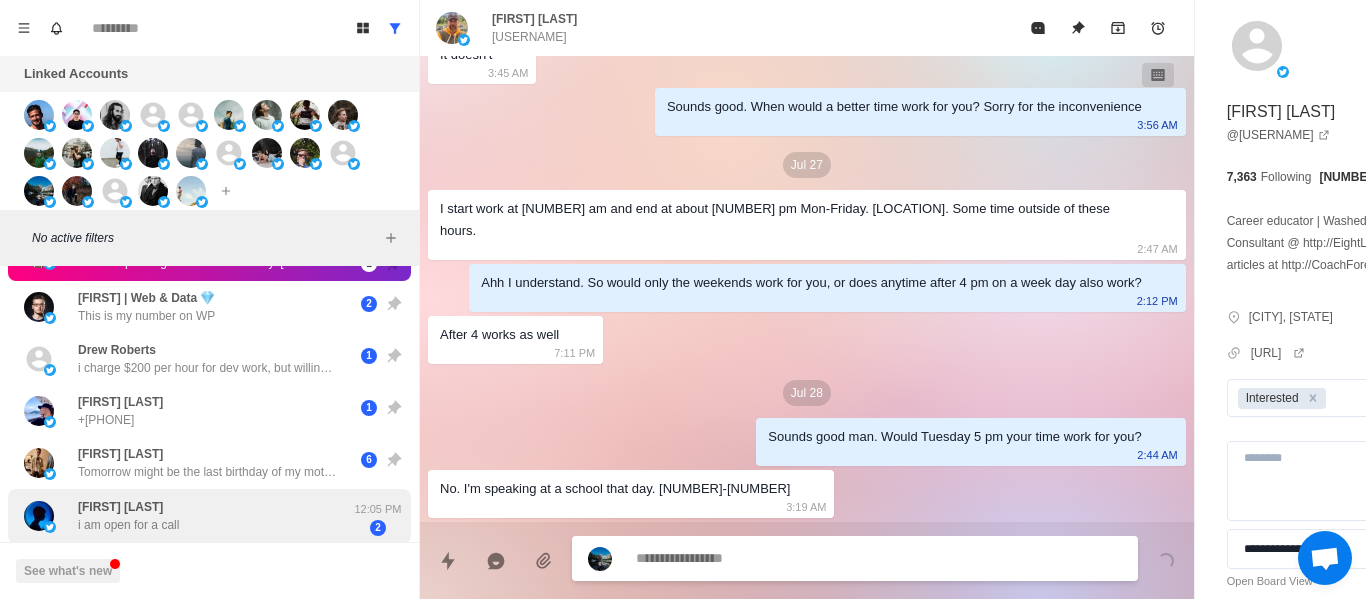 drag, startPoint x: 186, startPoint y: 352, endPoint x: 203, endPoint y: 484, distance: 133.0902 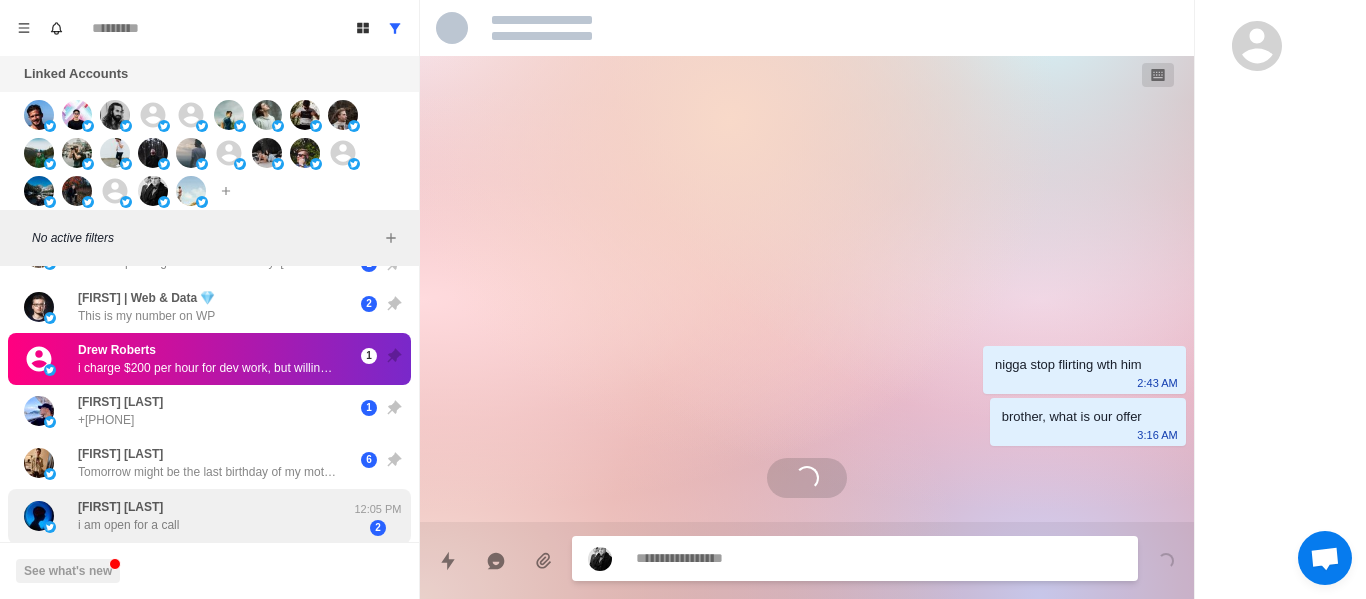 scroll, scrollTop: 0, scrollLeft: 0, axis: both 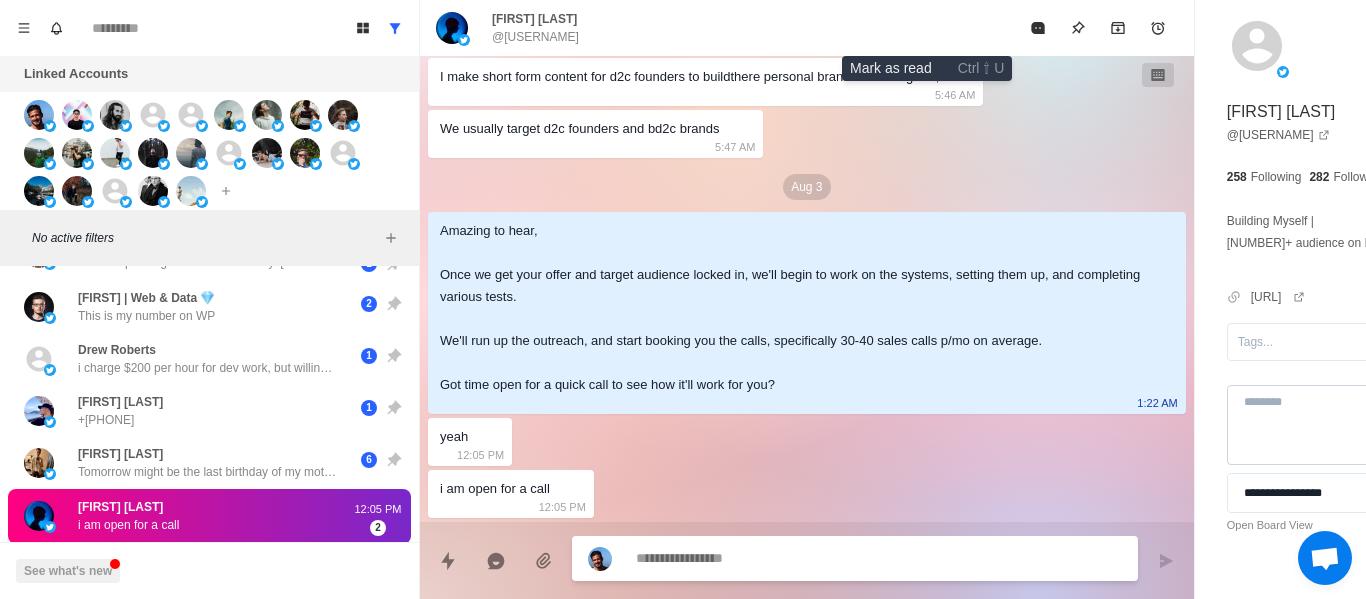 drag, startPoint x: 958, startPoint y: 17, endPoint x: 1211, endPoint y: 412, distance: 469.07782 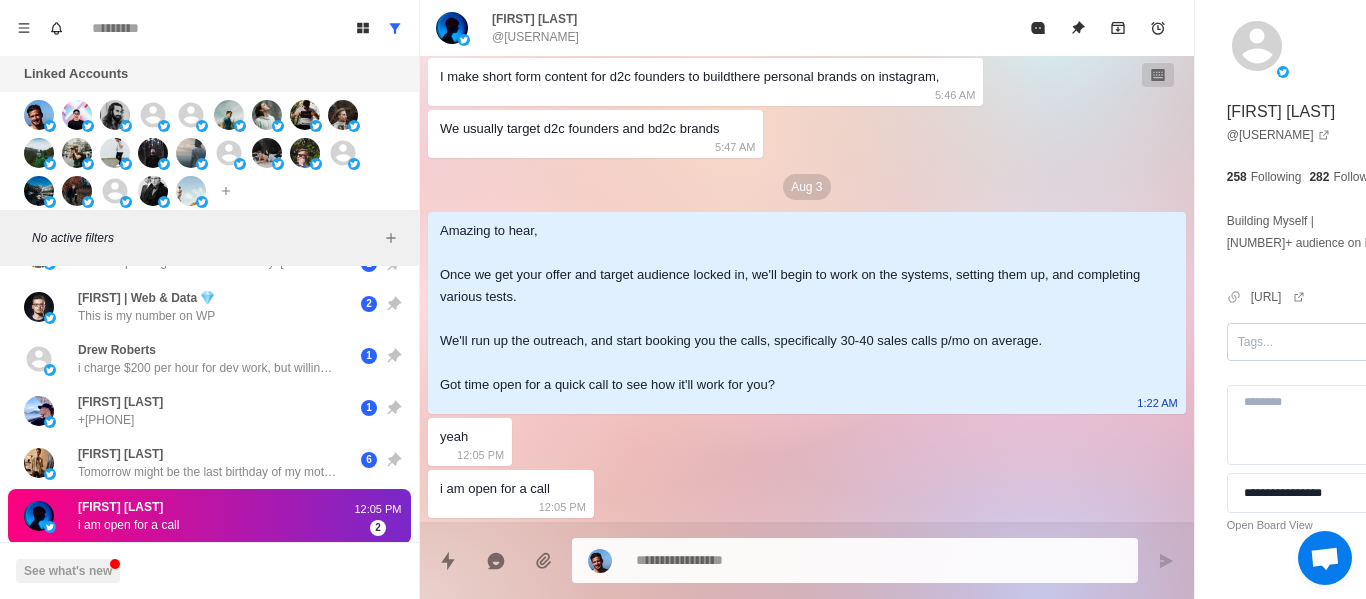 click on "Tags..." at bounding box center (1321, 342) 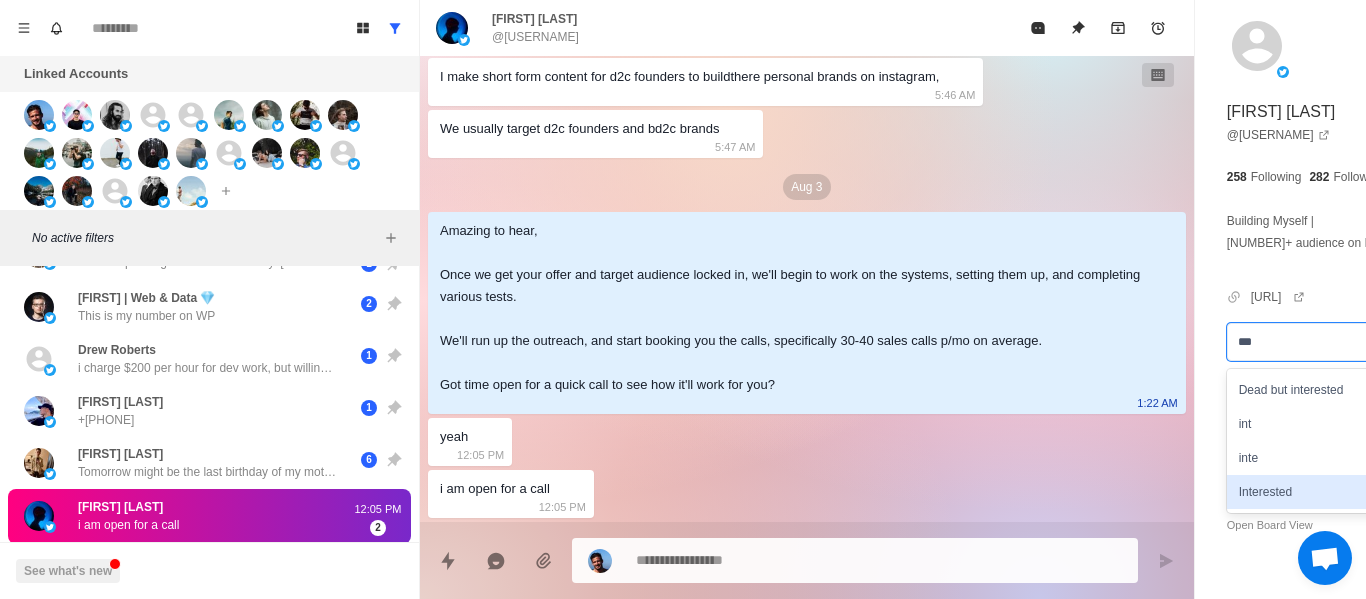 click on "Interested" at bounding box center [1340, 492] 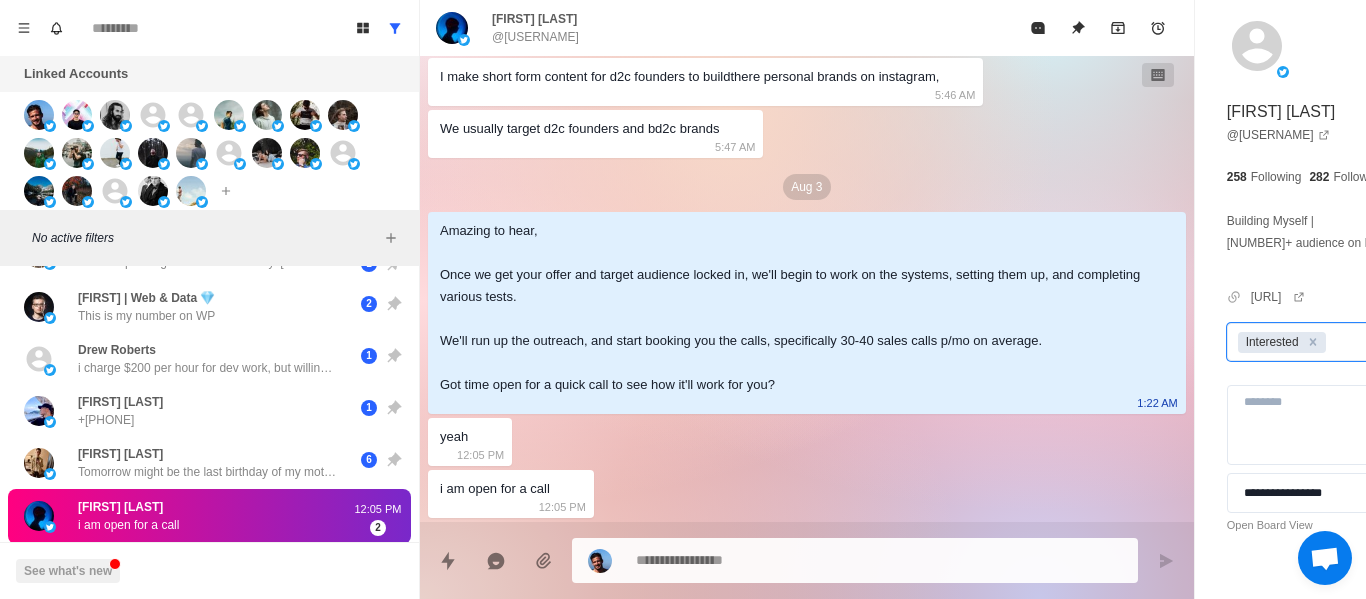 click on "Amazing to hear,
Once we get your offer and target audience locked in, we'll begin to work on the systems, setting them up, and completing various tests.
We'll run up the outreach, and start booking you the calls, specifically 30-40 sales calls p/mo on average.
Got time open for a quick call to see how it'll work for you?" at bounding box center (791, 308) 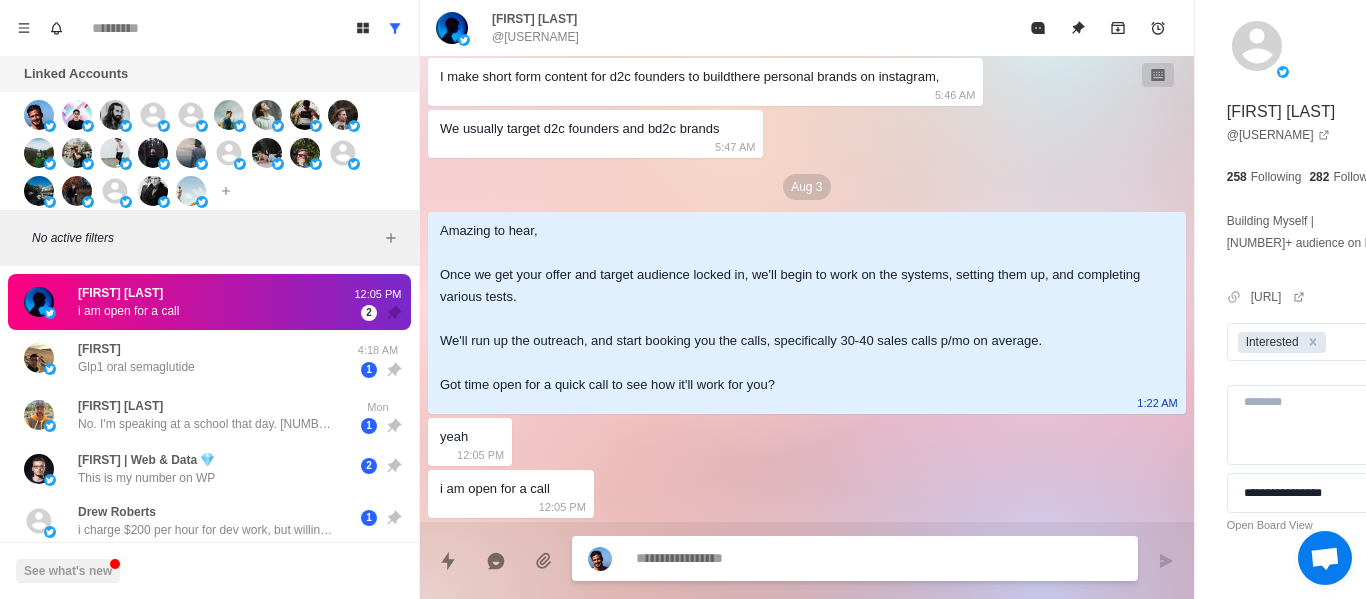 click at bounding box center (824, 558) 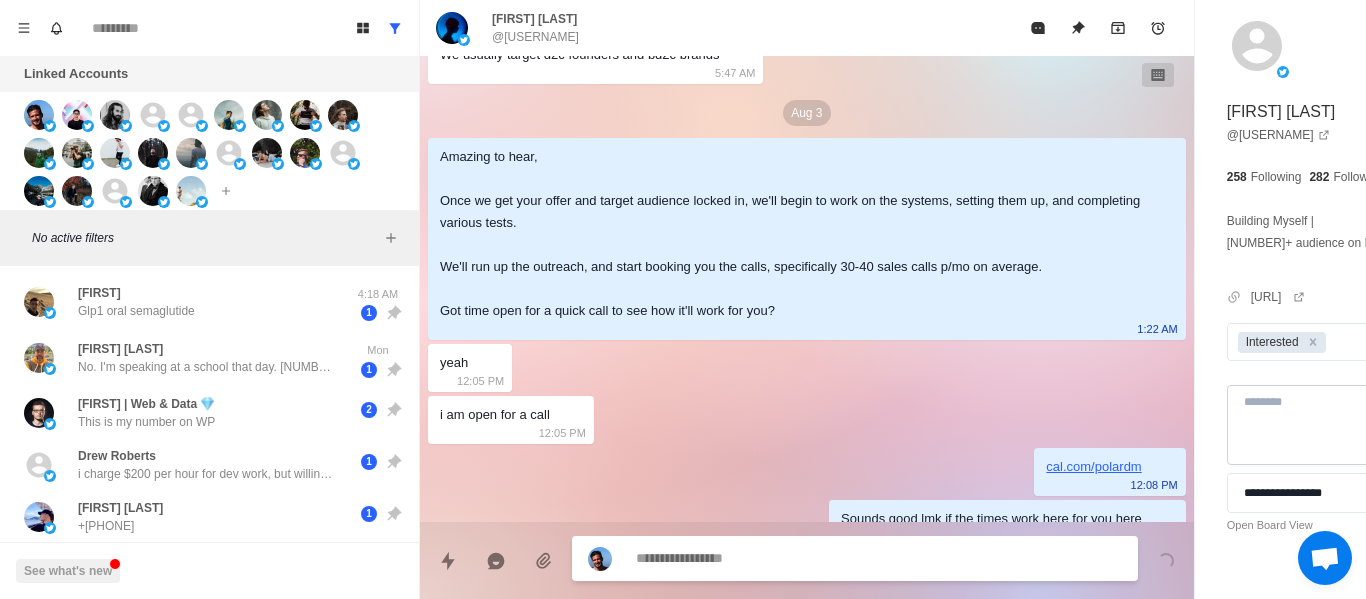 scroll, scrollTop: 646, scrollLeft: 0, axis: vertical 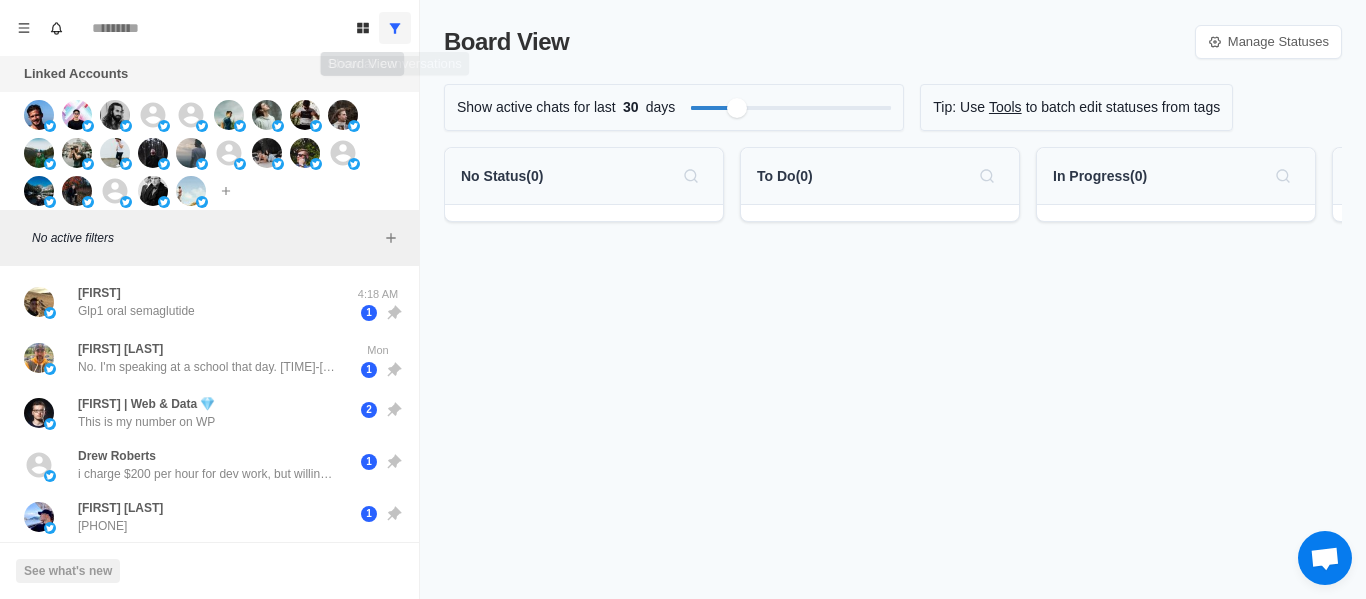 click at bounding box center [395, 28] 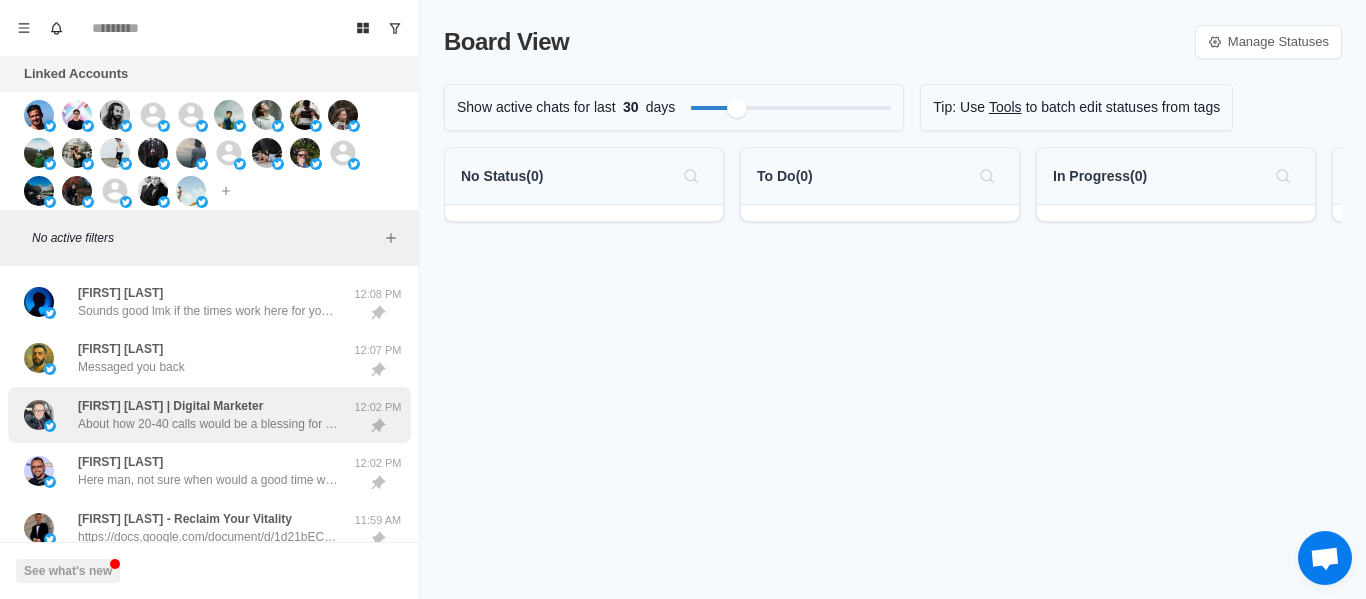 drag, startPoint x: 249, startPoint y: 334, endPoint x: 296, endPoint y: 394, distance: 76.2168 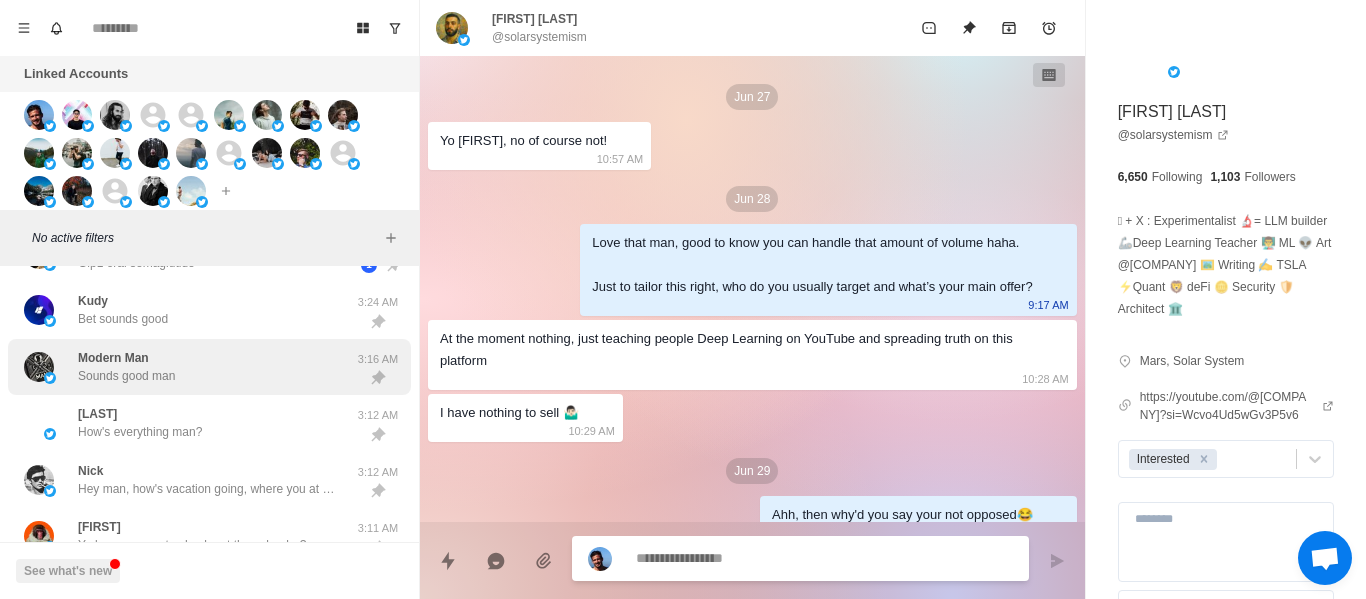 scroll, scrollTop: 398, scrollLeft: 0, axis: vertical 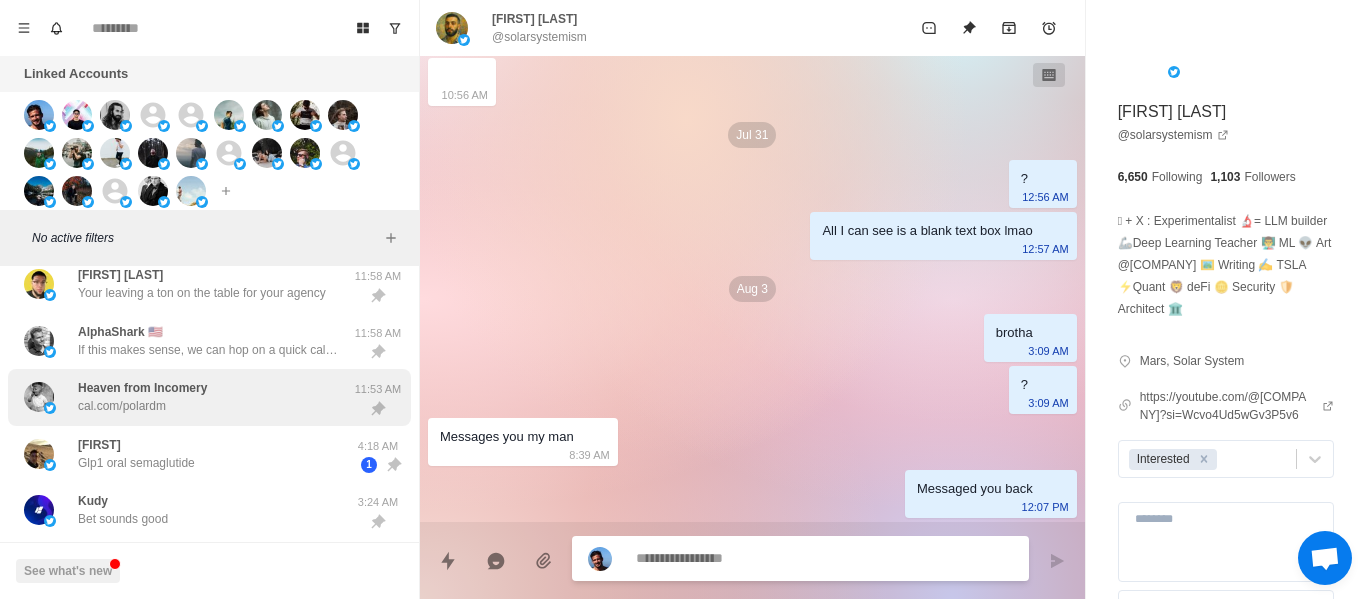 click on "[FIRST] from [COMPANY] cal.com/polardm" at bounding box center (188, 397) 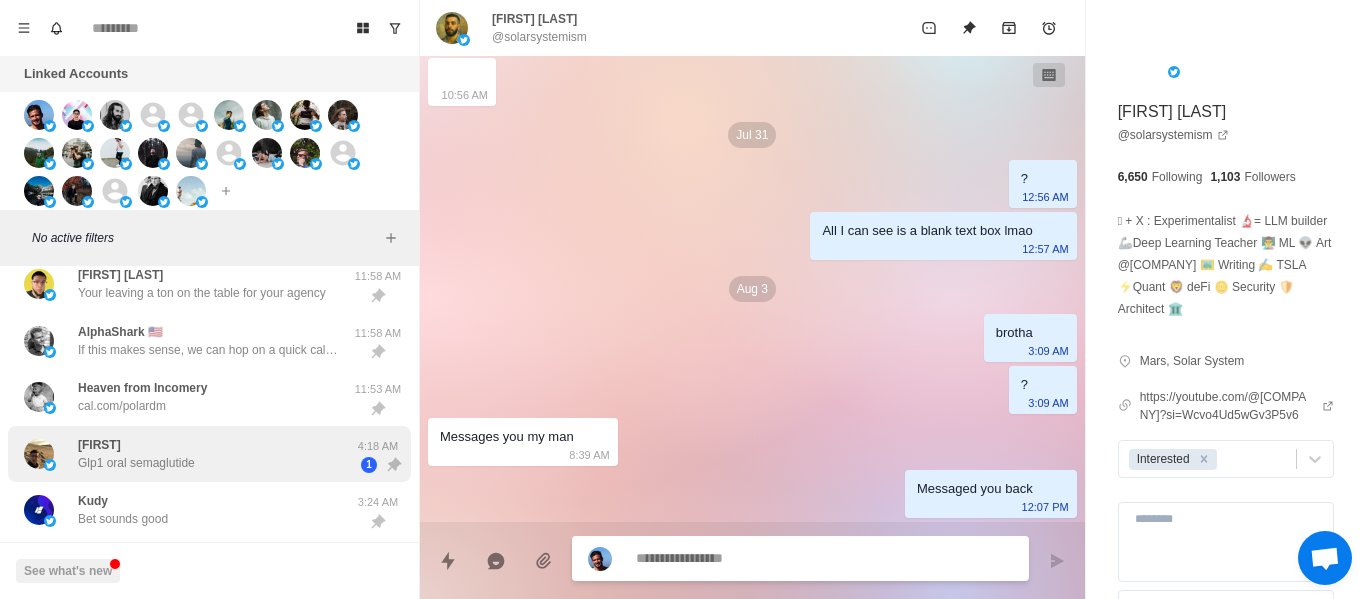scroll, scrollTop: 0, scrollLeft: 0, axis: both 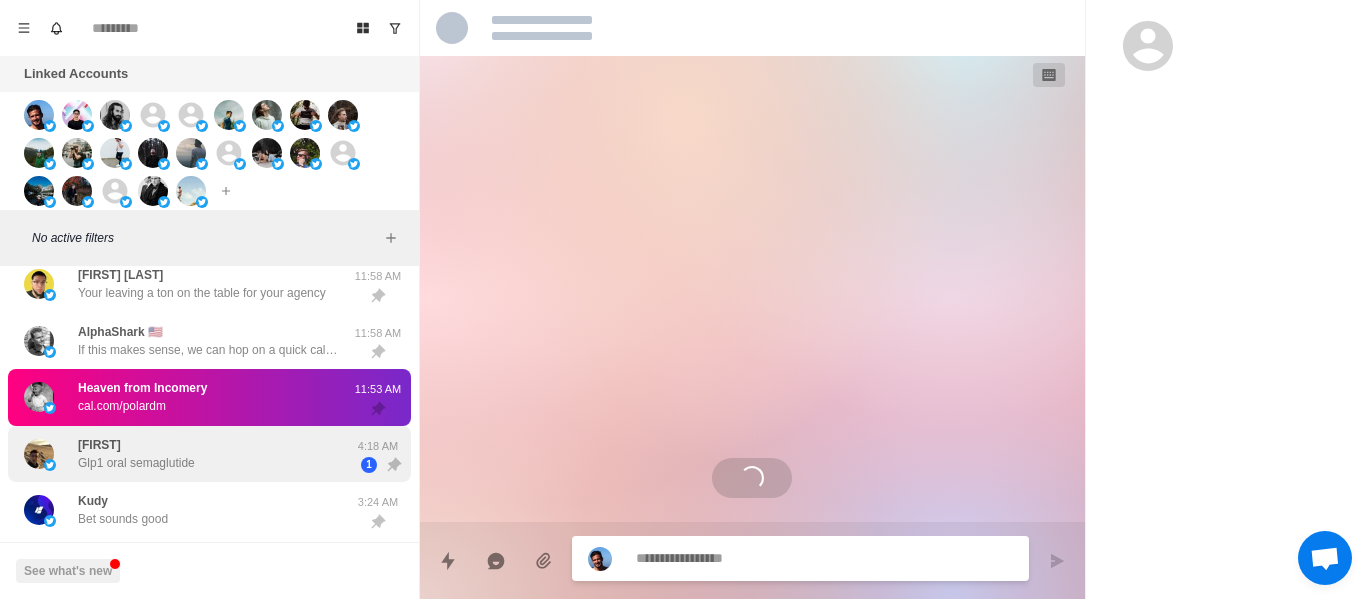 click on "[FIRST] Glp1 oral semaglutide" at bounding box center (188, 454) 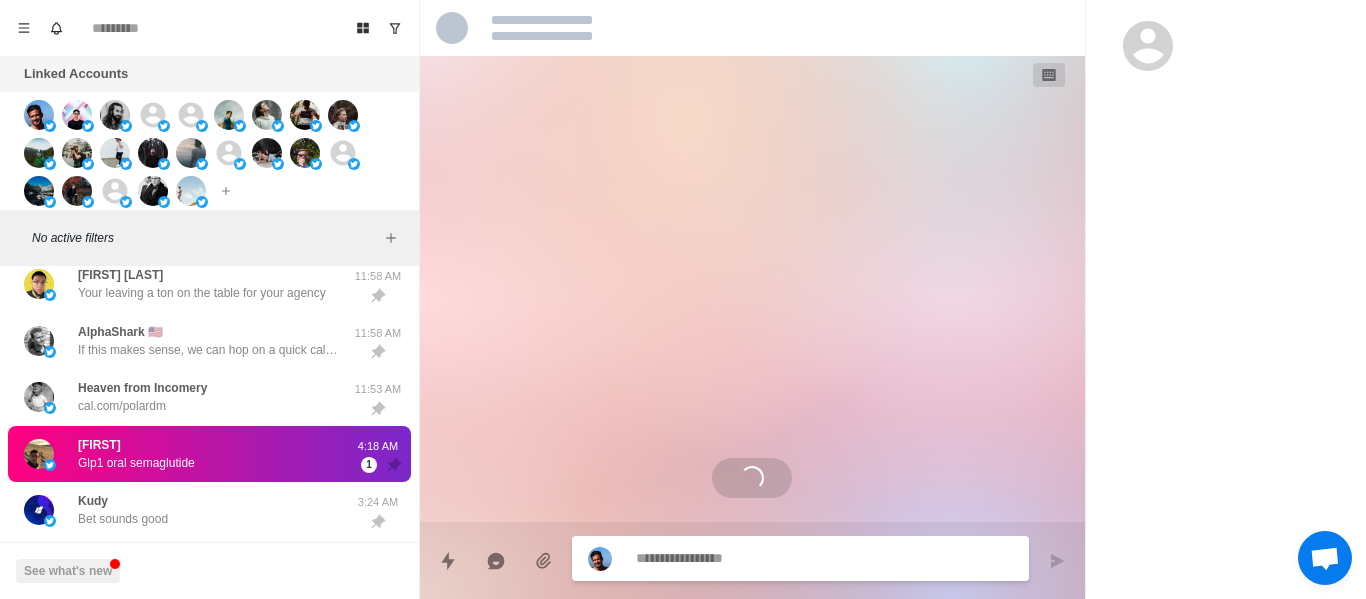 scroll, scrollTop: 0, scrollLeft: 0, axis: both 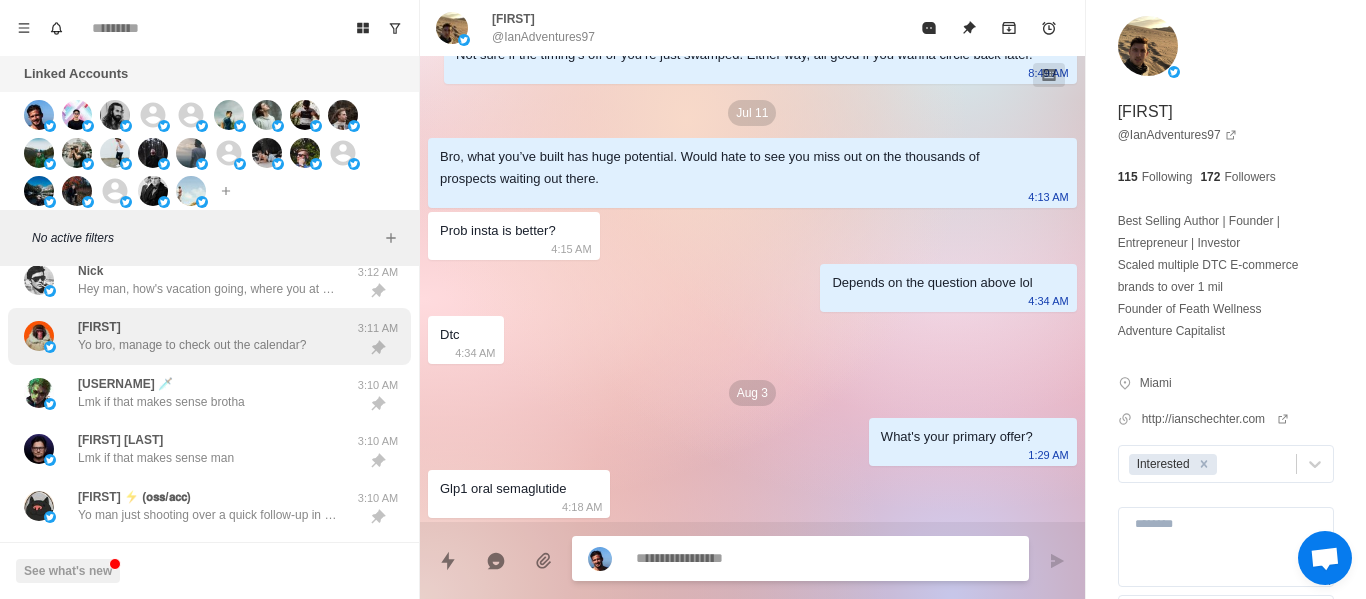 click on "kevin Yo bro, manage to check out the calendar?" at bounding box center [192, 336] 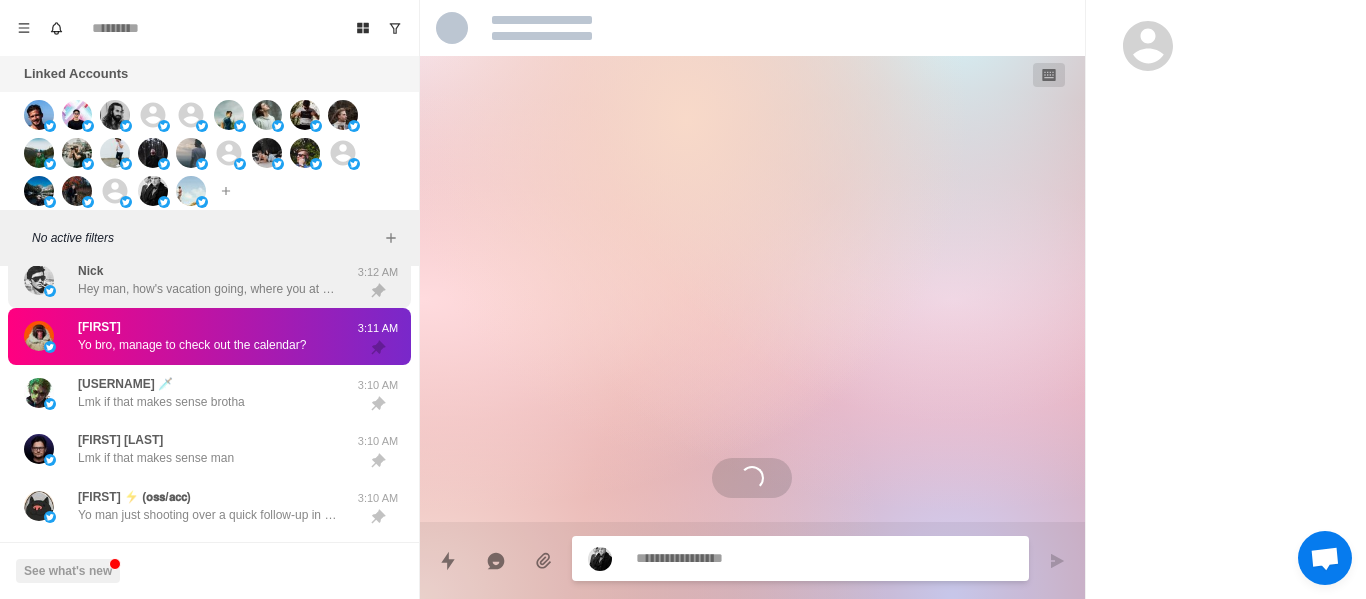 scroll, scrollTop: 0, scrollLeft: 0, axis: both 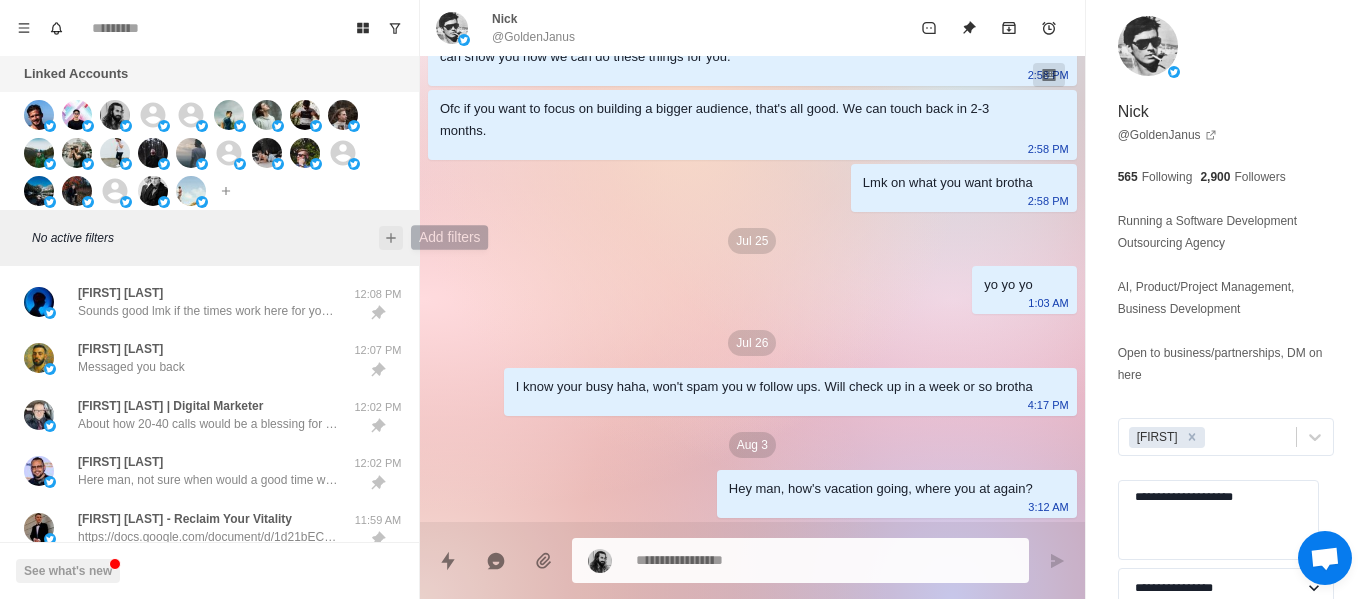 click at bounding box center [391, 238] 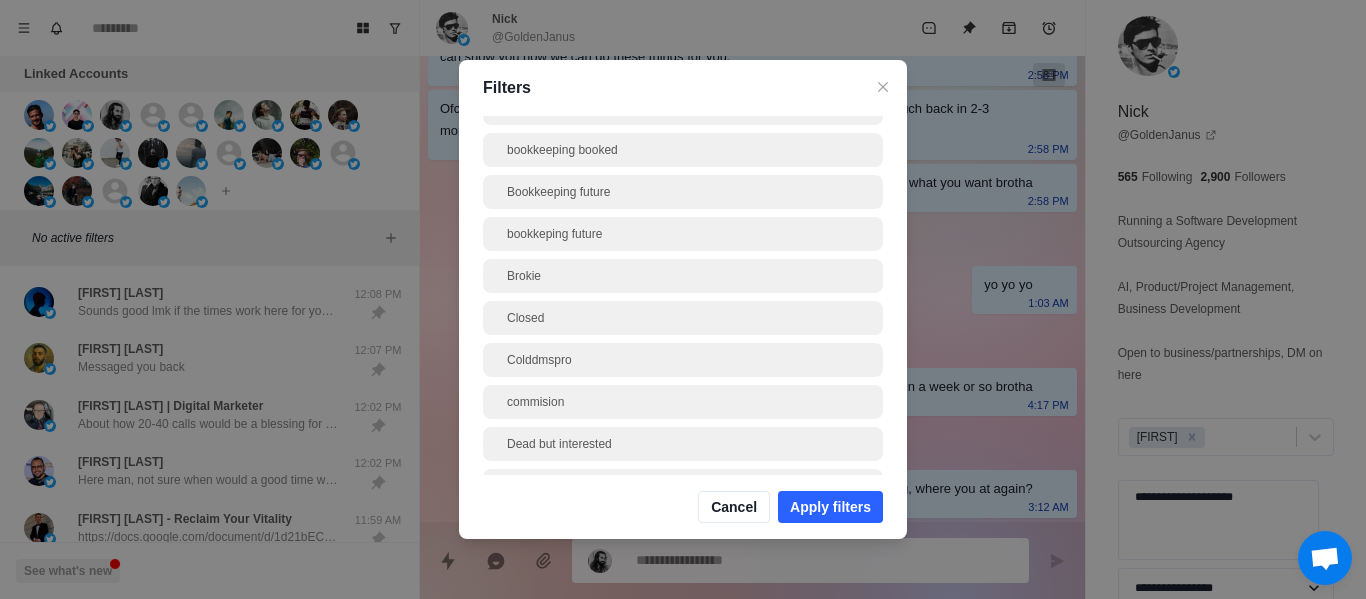scroll, scrollTop: 0, scrollLeft: 0, axis: both 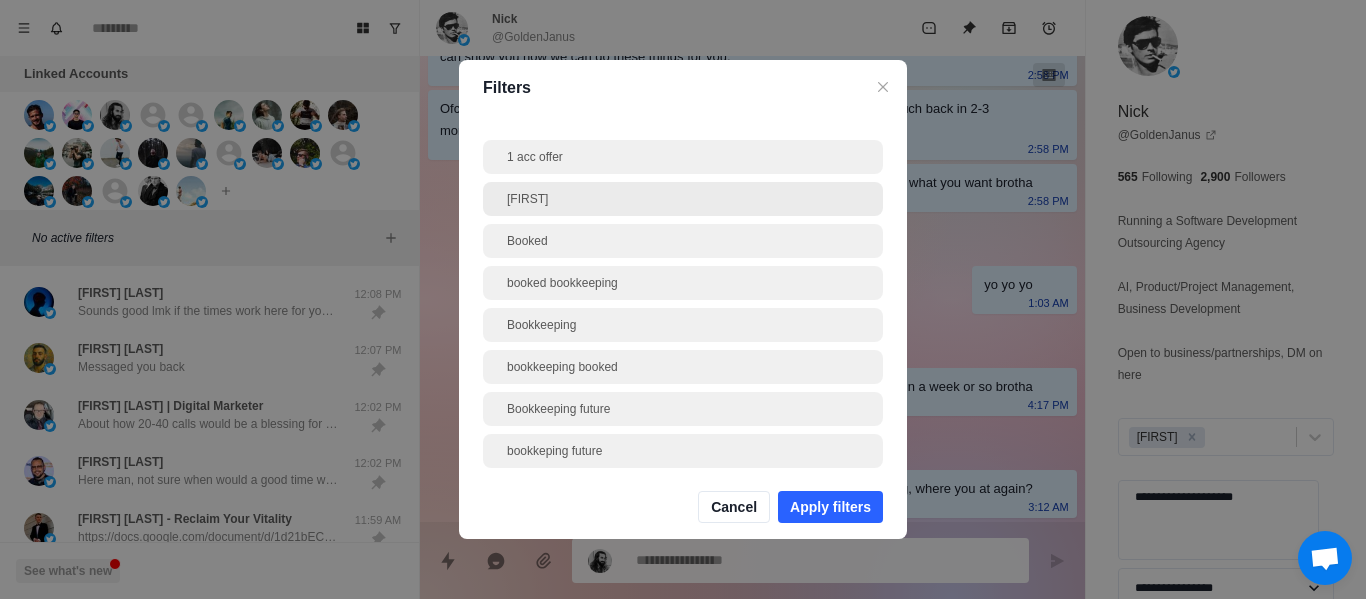 click on "[FIRST]" at bounding box center (683, 199) 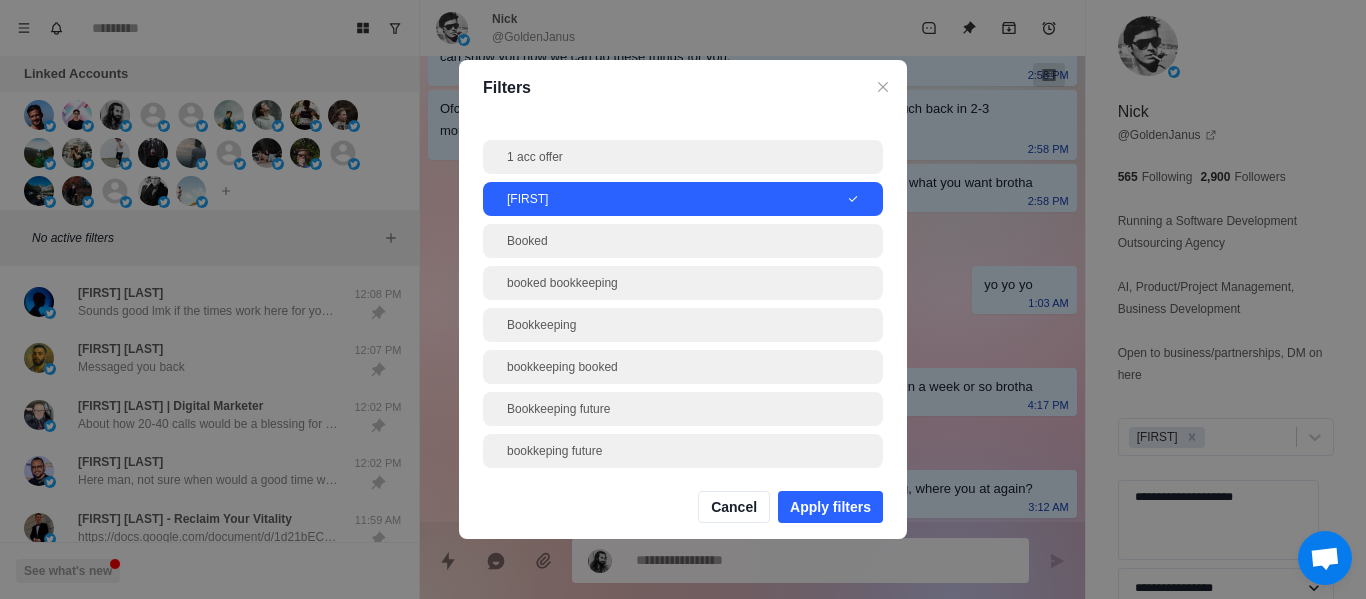 click on "Cancel Apply filters" at bounding box center [683, 507] 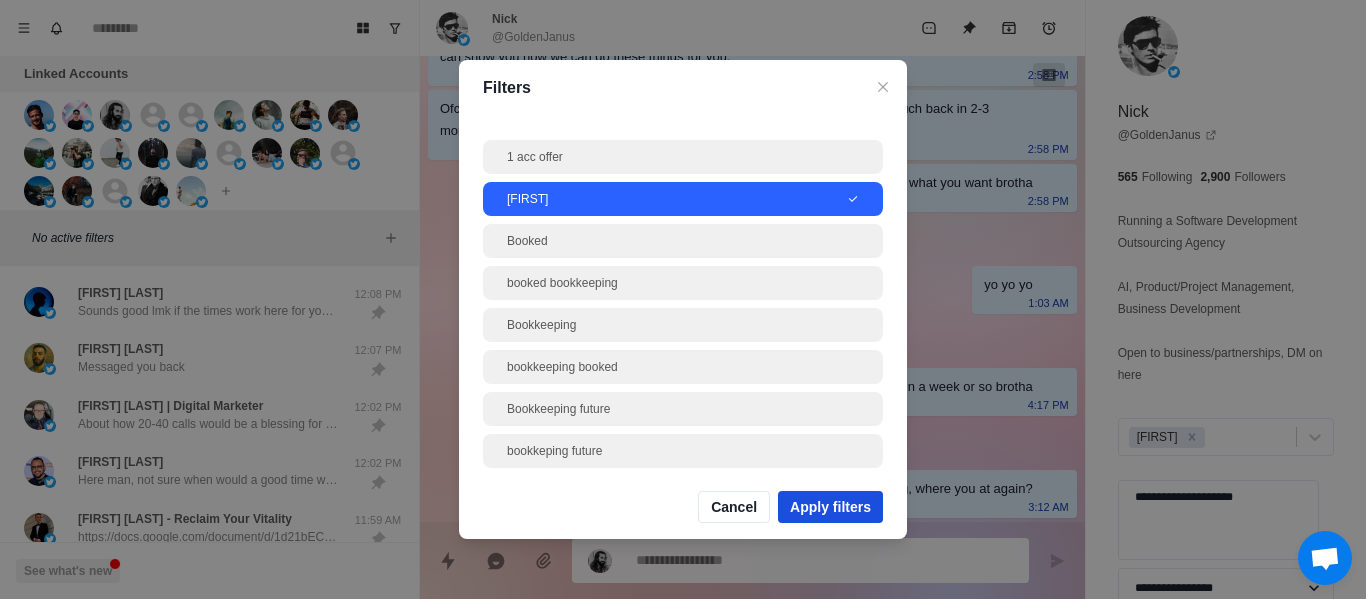 drag, startPoint x: 844, startPoint y: 508, endPoint x: 833, endPoint y: 504, distance: 11.7046995 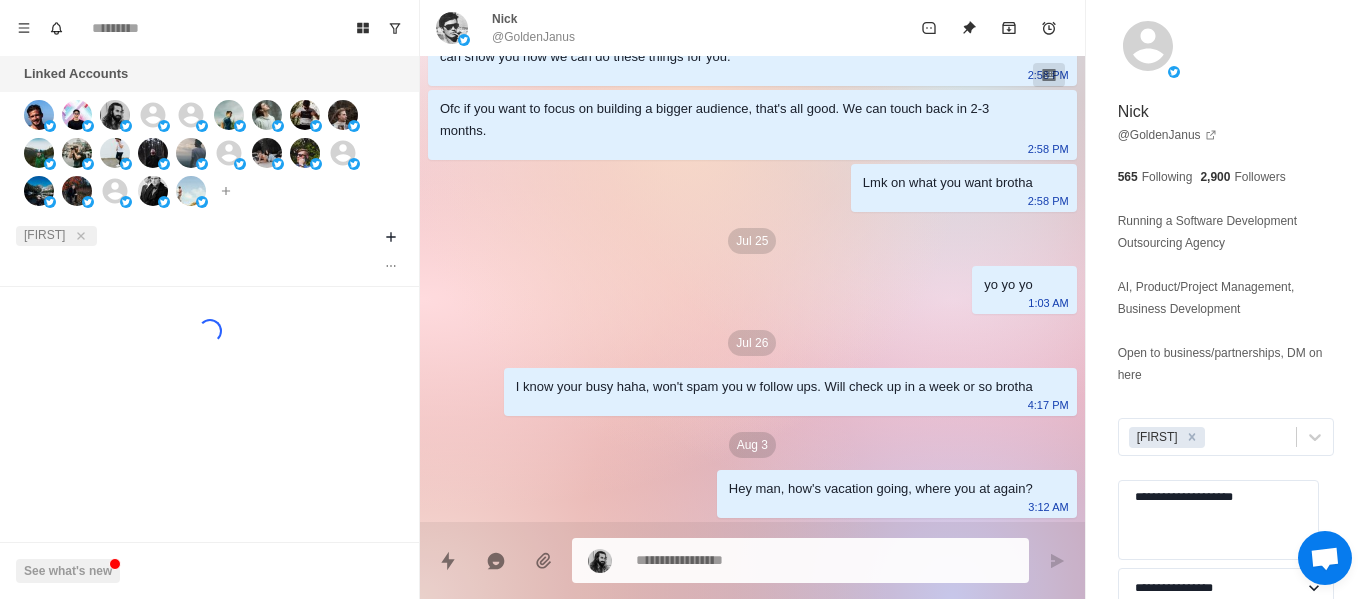 type on "*" 